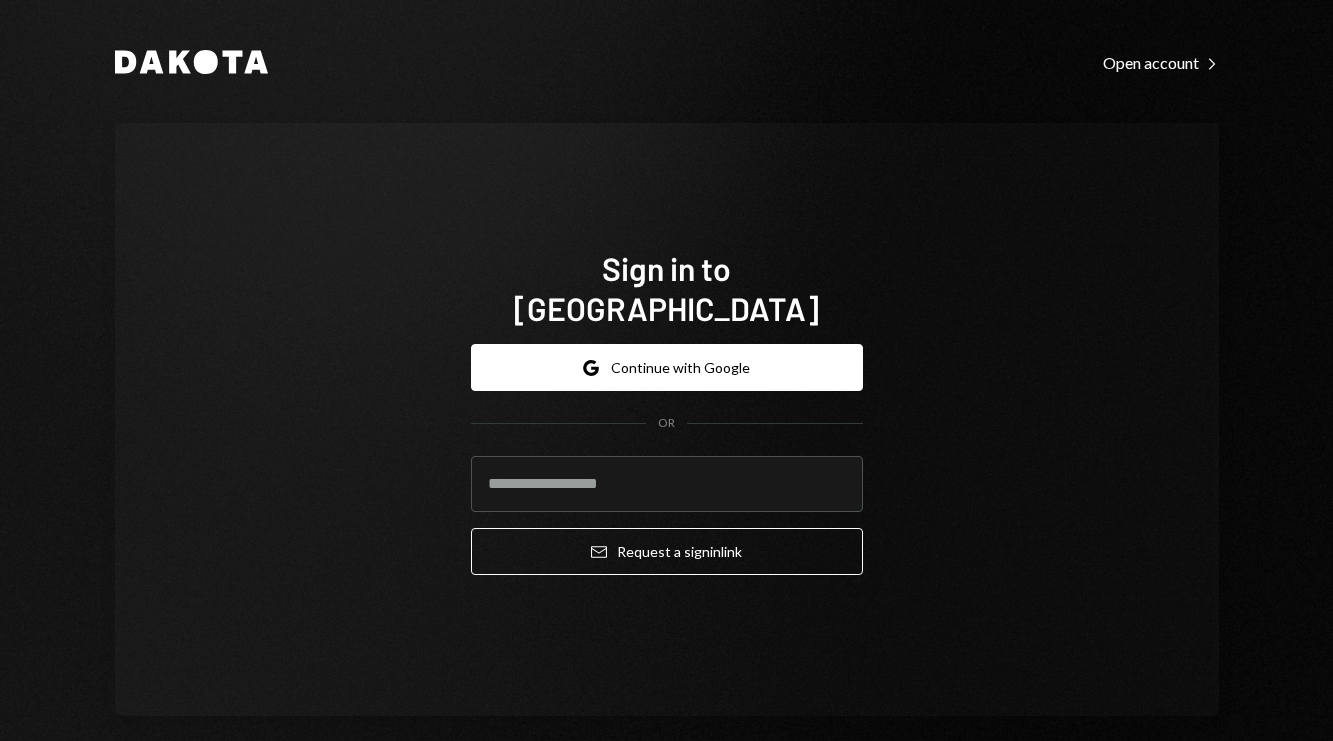 scroll, scrollTop: 0, scrollLeft: 0, axis: both 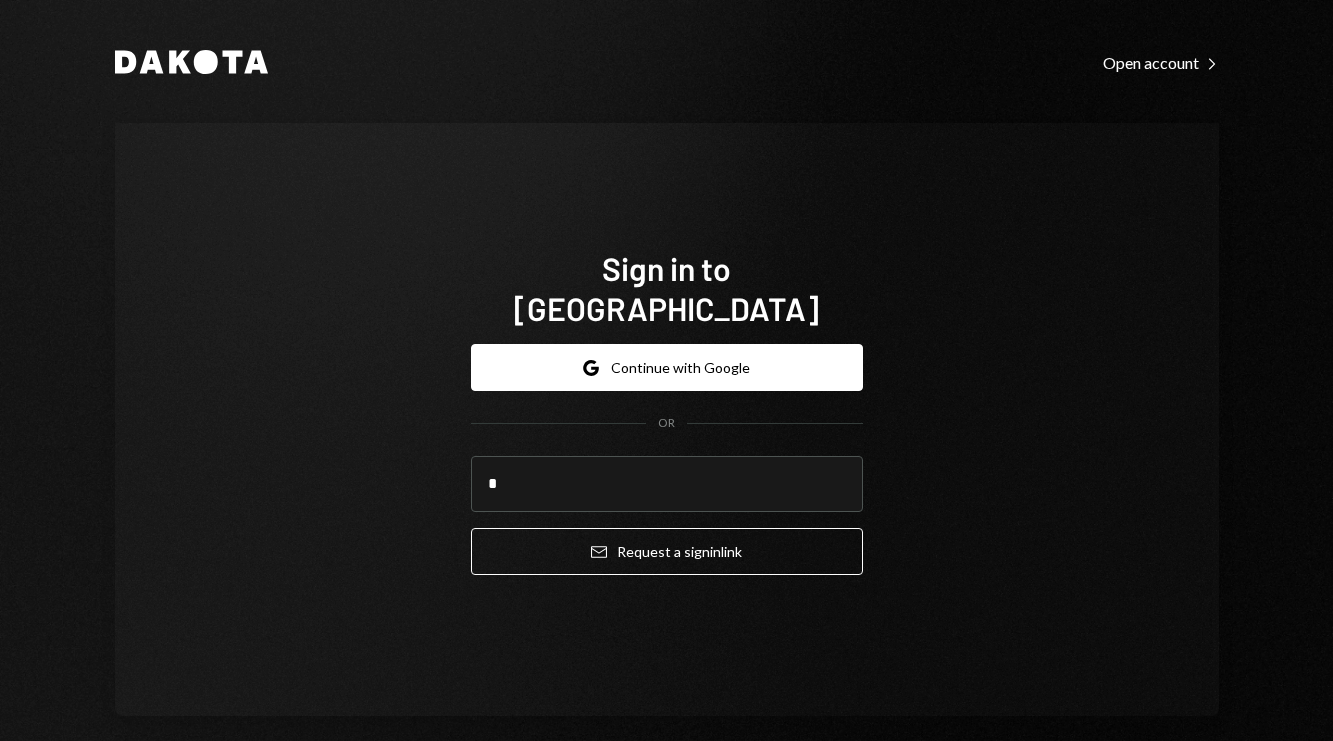 type on "**********" 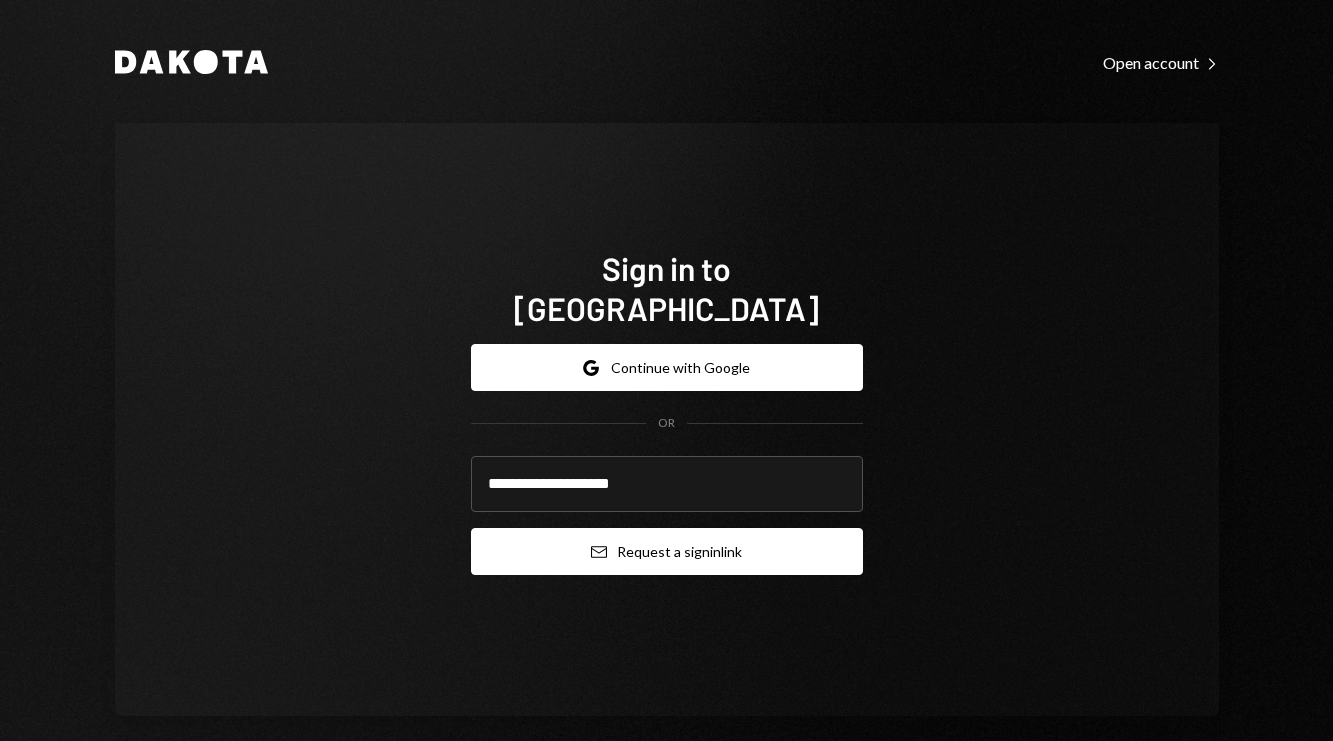 click on "Email Request a sign  in  link" at bounding box center [667, 551] 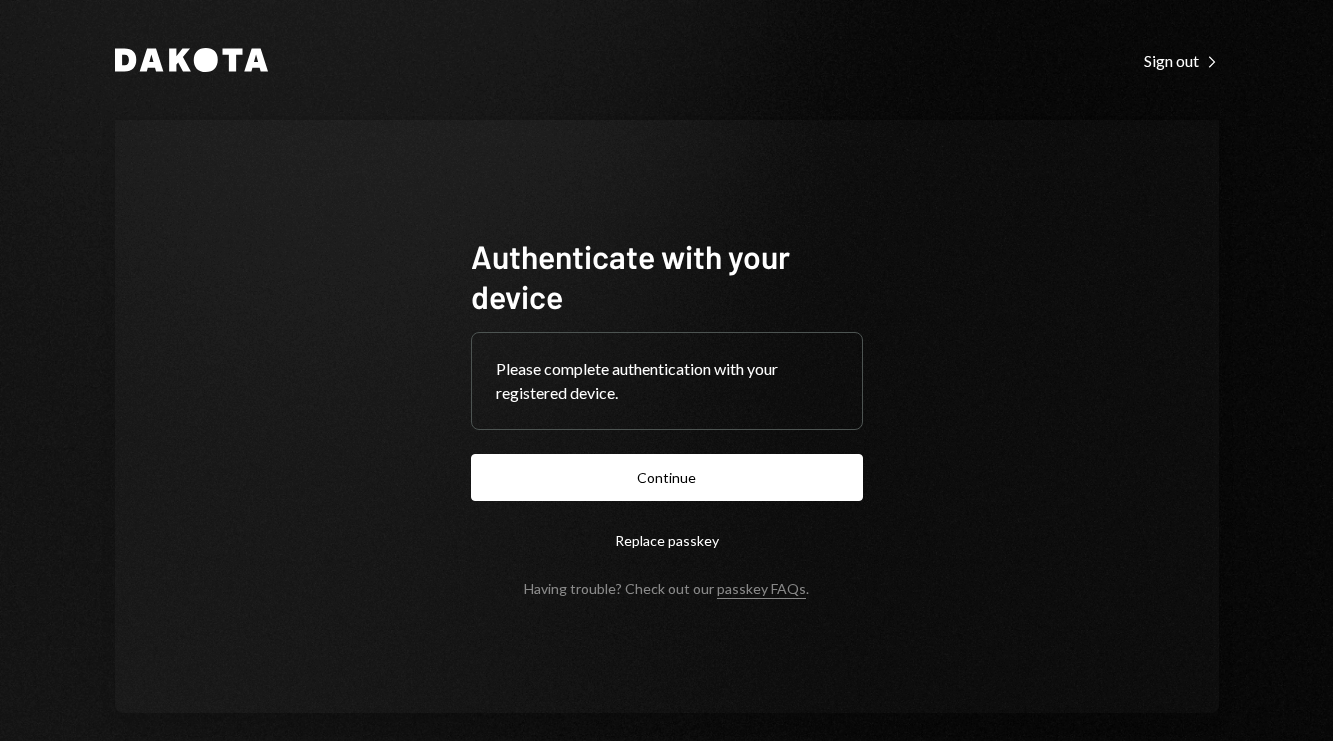scroll, scrollTop: 0, scrollLeft: 0, axis: both 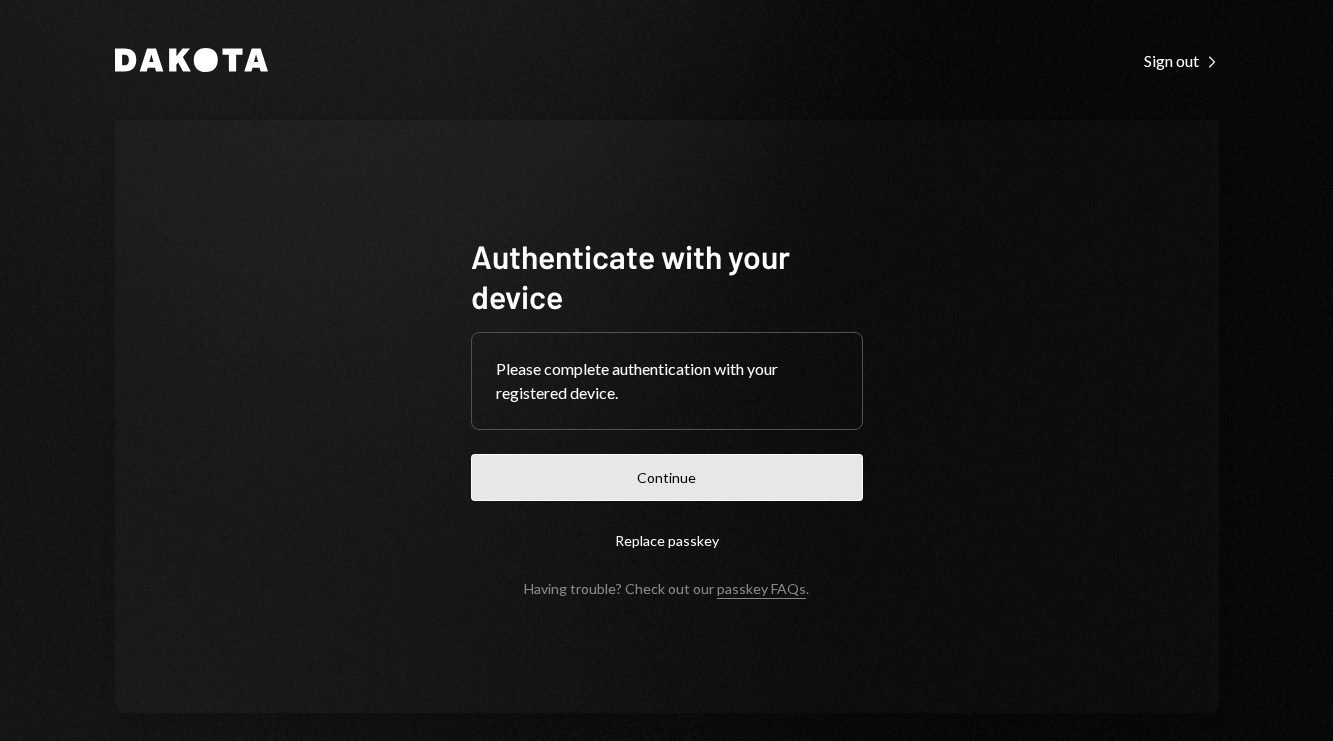 click on "Continue" at bounding box center (667, 477) 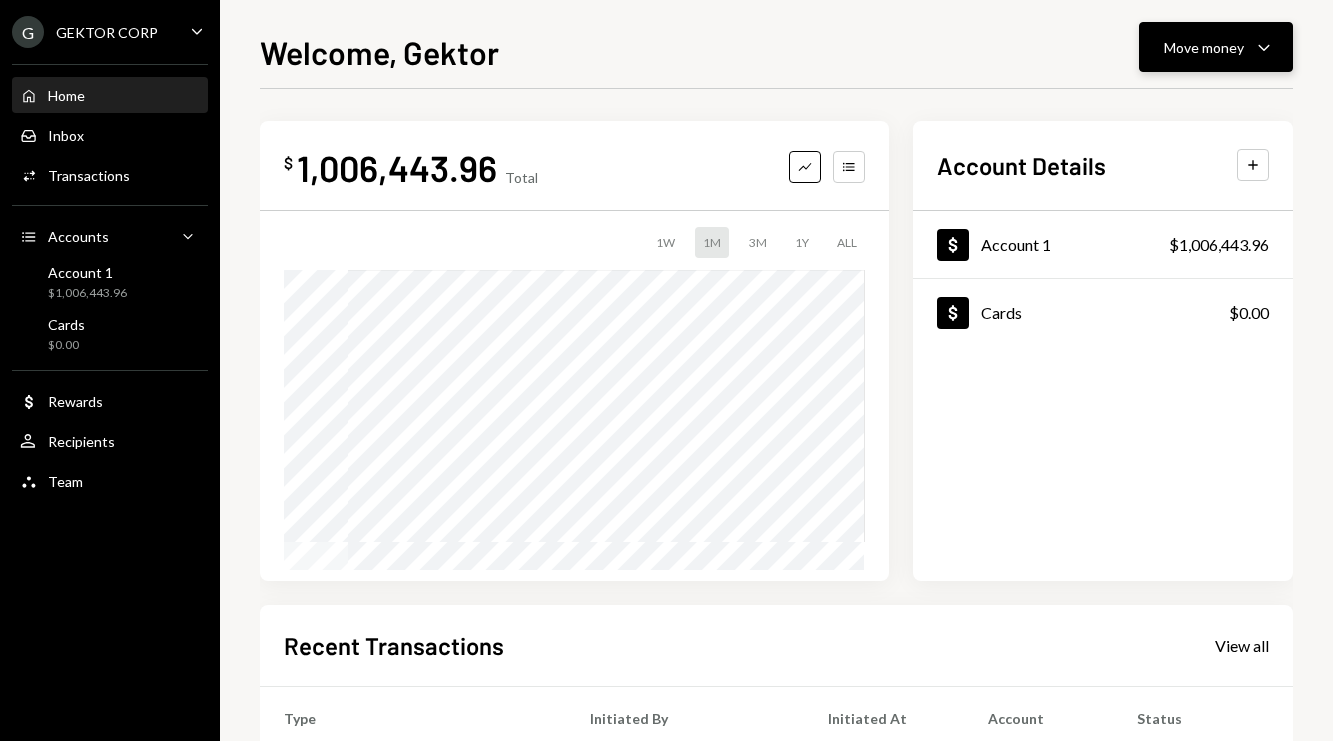 click on "Move money" at bounding box center [1204, 47] 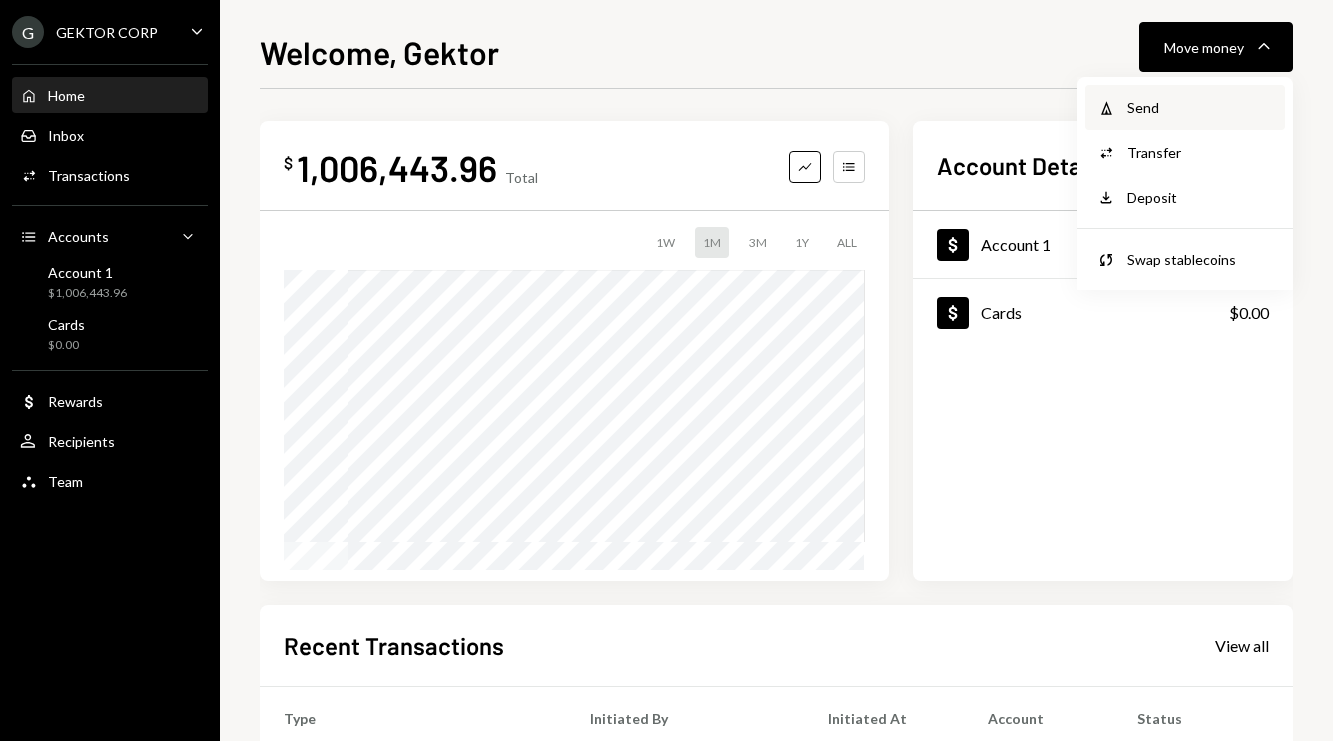 click on "Send" at bounding box center [1200, 107] 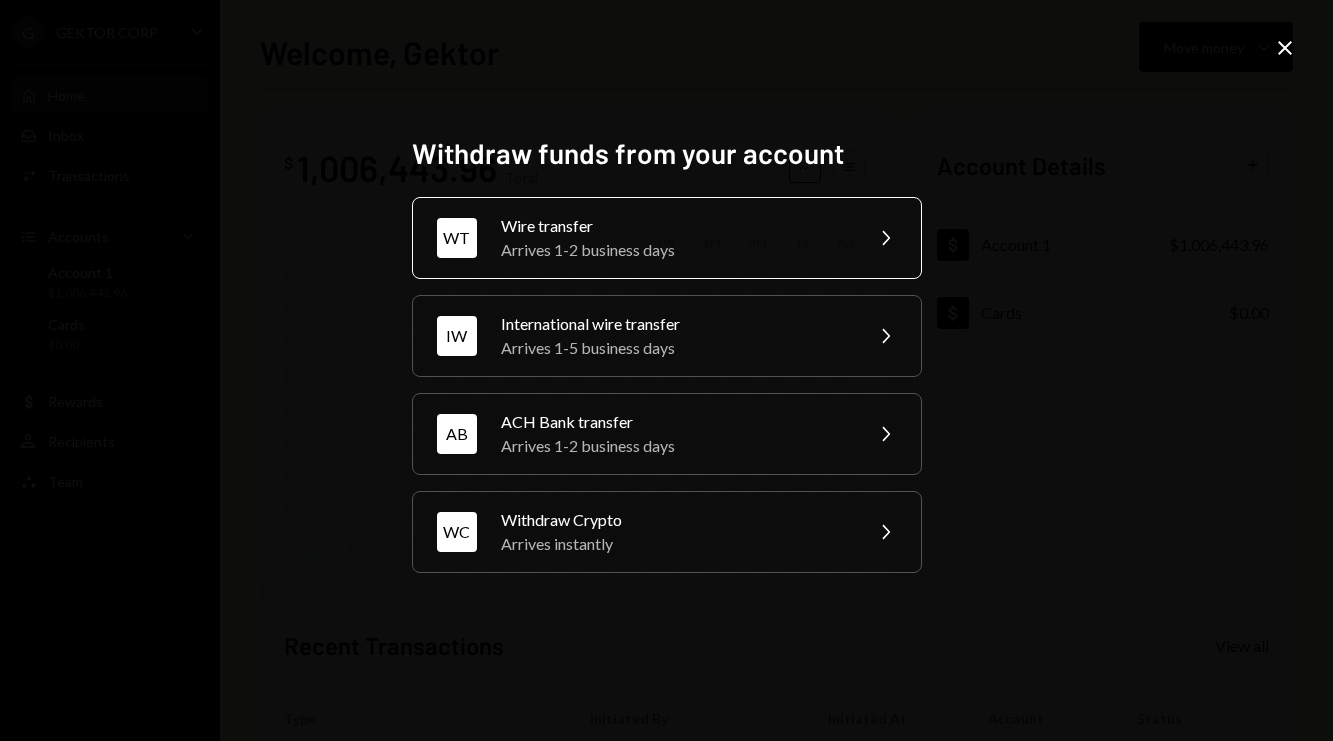 click on "Arrives 1-2 business days" at bounding box center (675, 250) 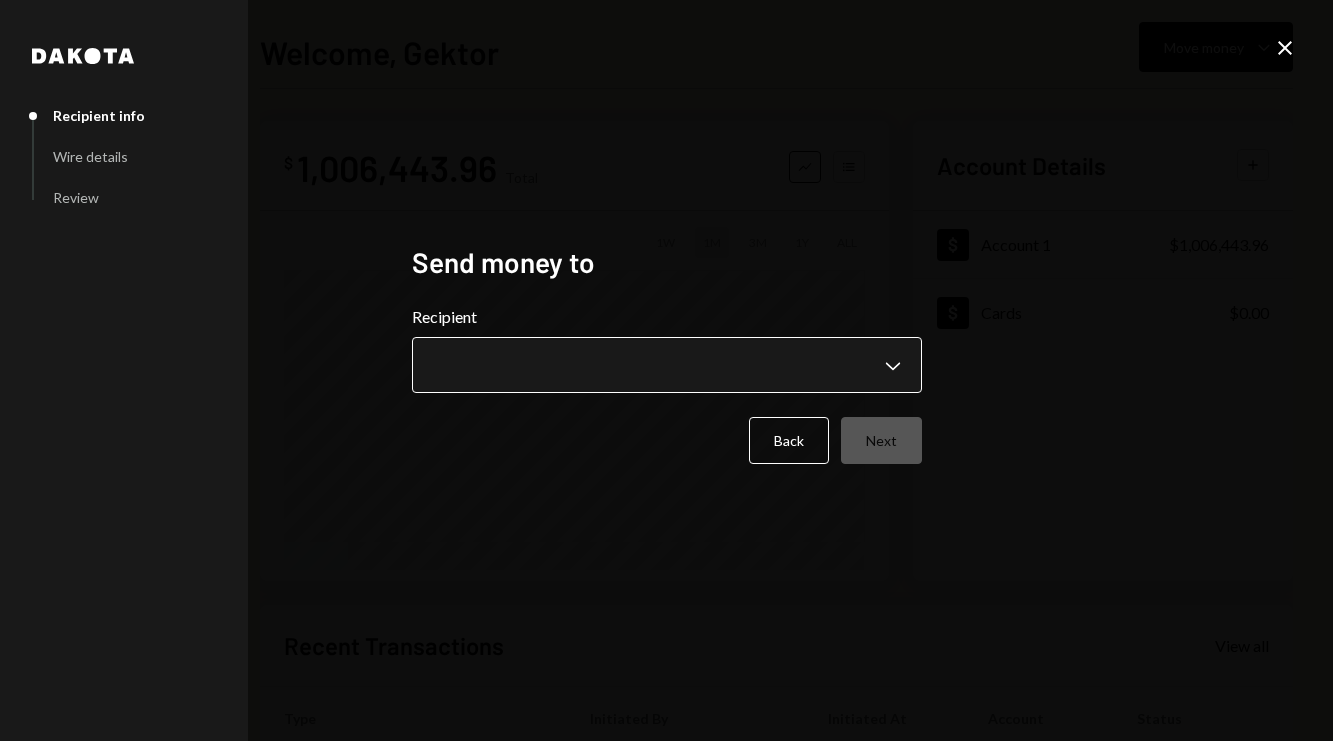 click on "**********" at bounding box center [666, 370] 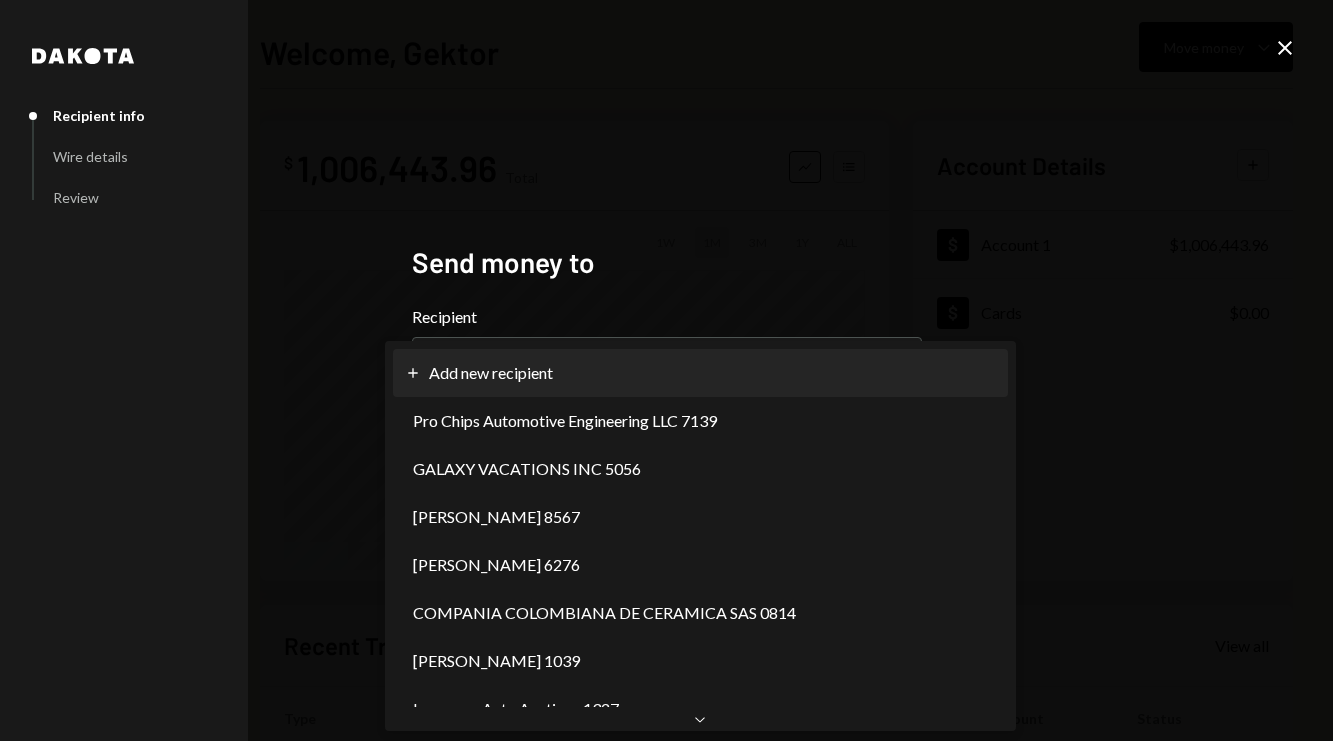 select on "**********" 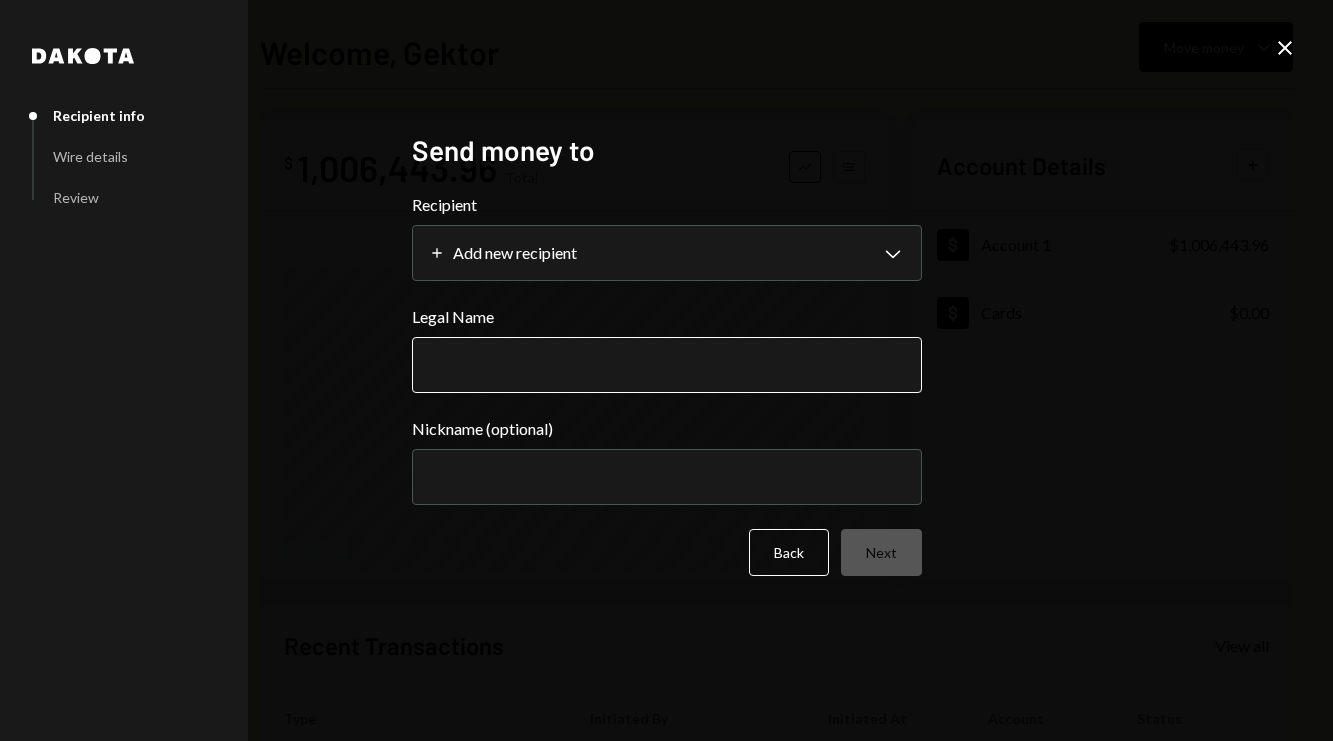 click on "Legal Name" at bounding box center [667, 365] 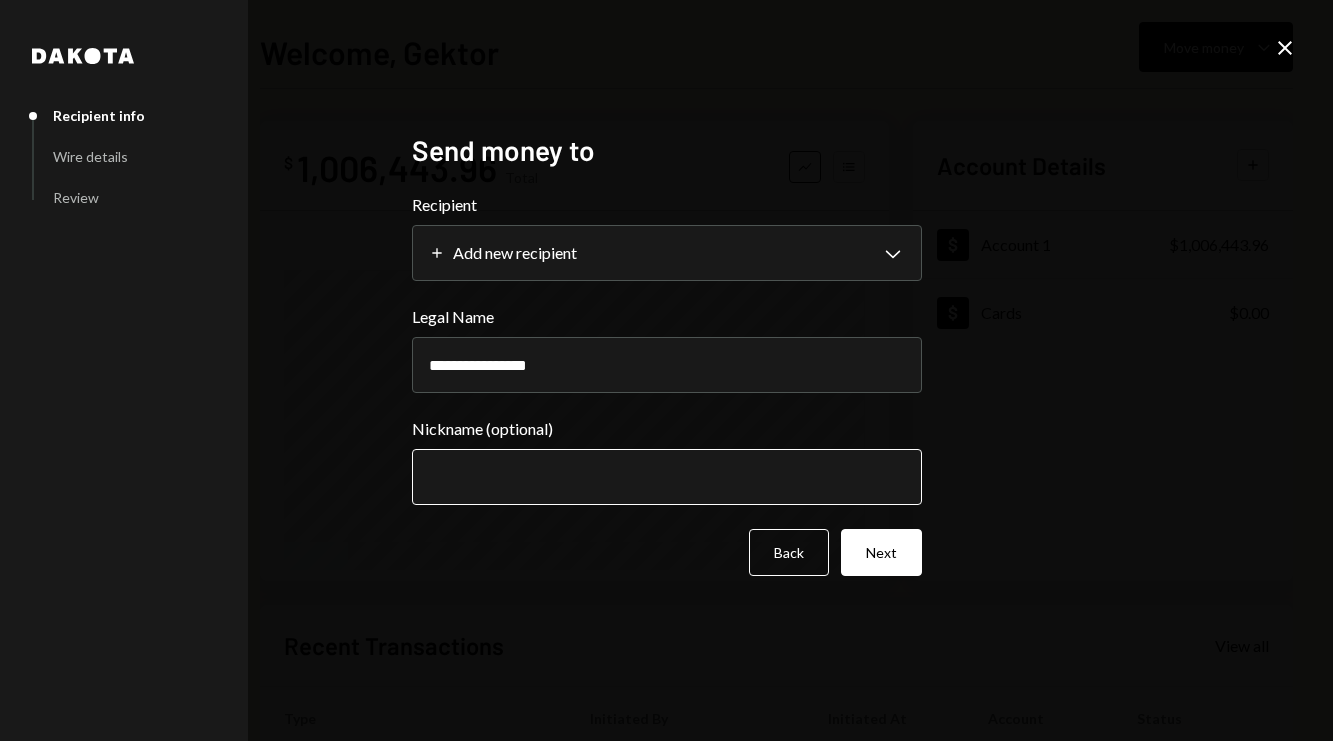type on "**********" 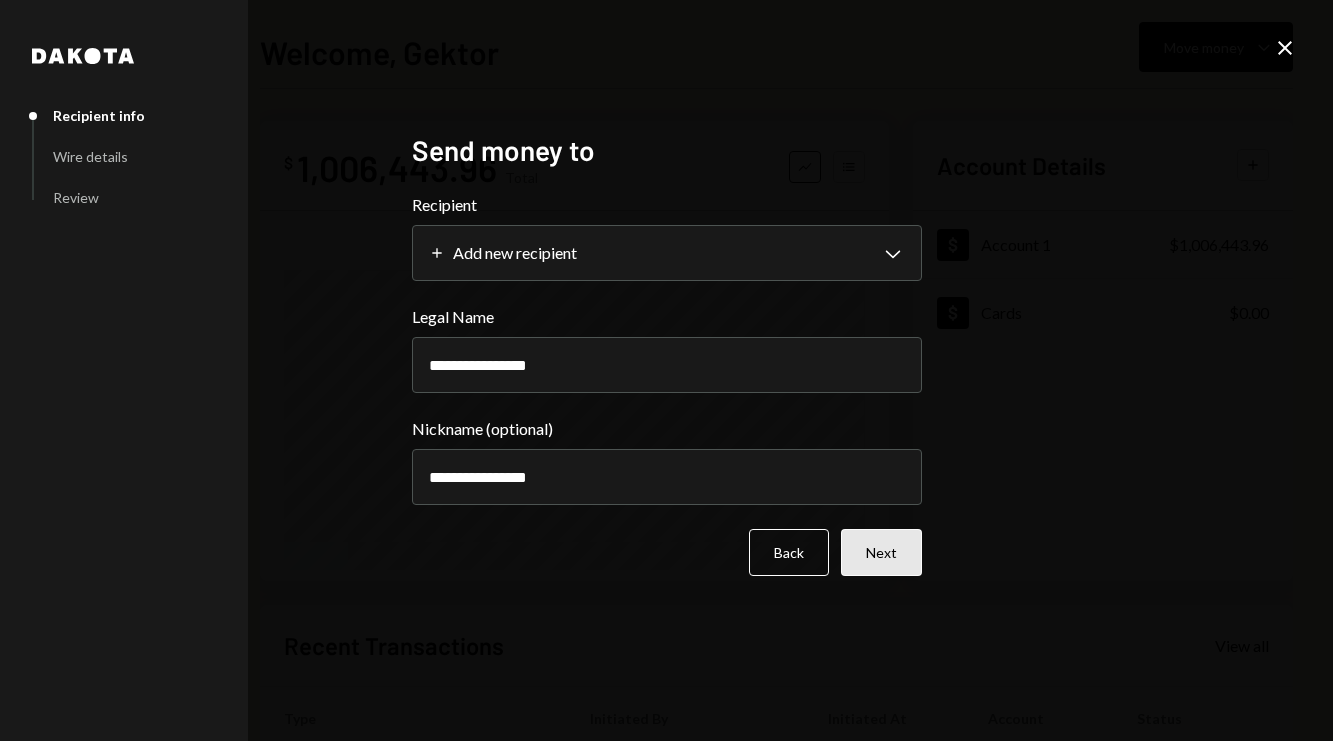 type on "**********" 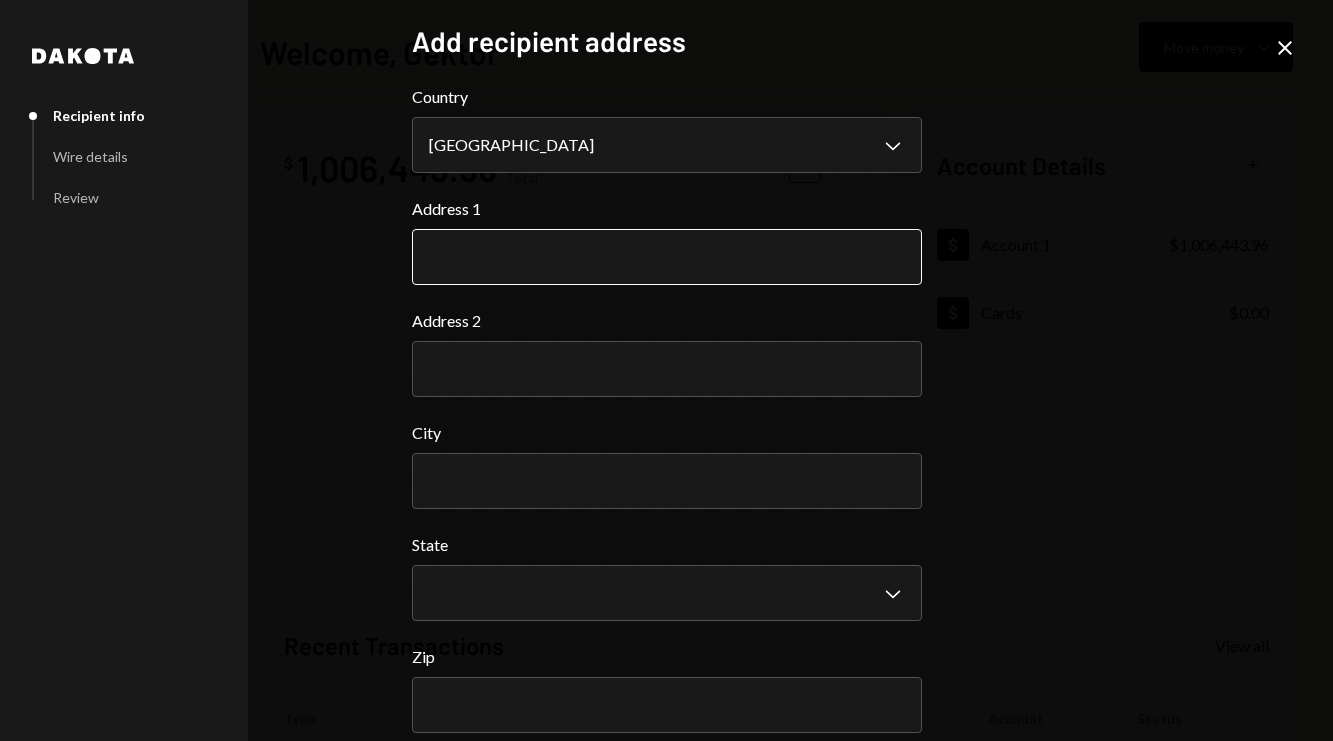 click on "Address 1" at bounding box center [667, 257] 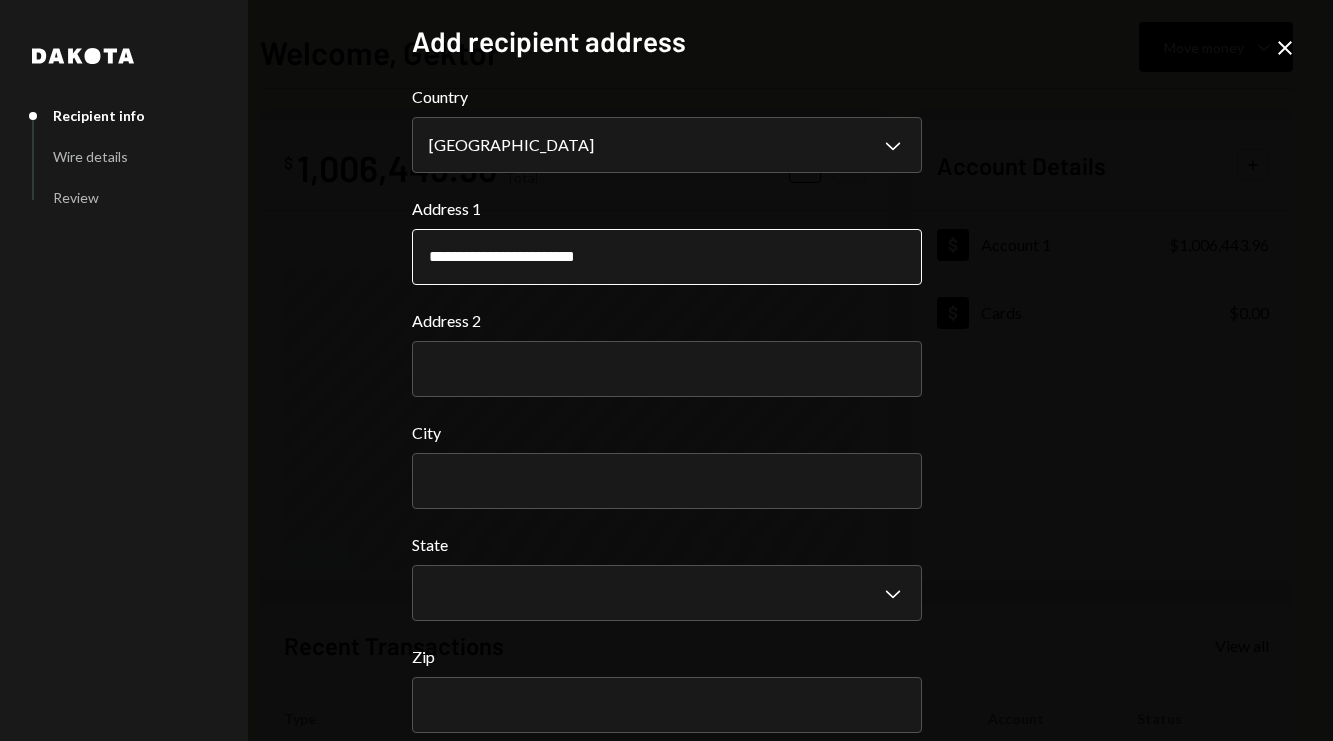 type on "**********" 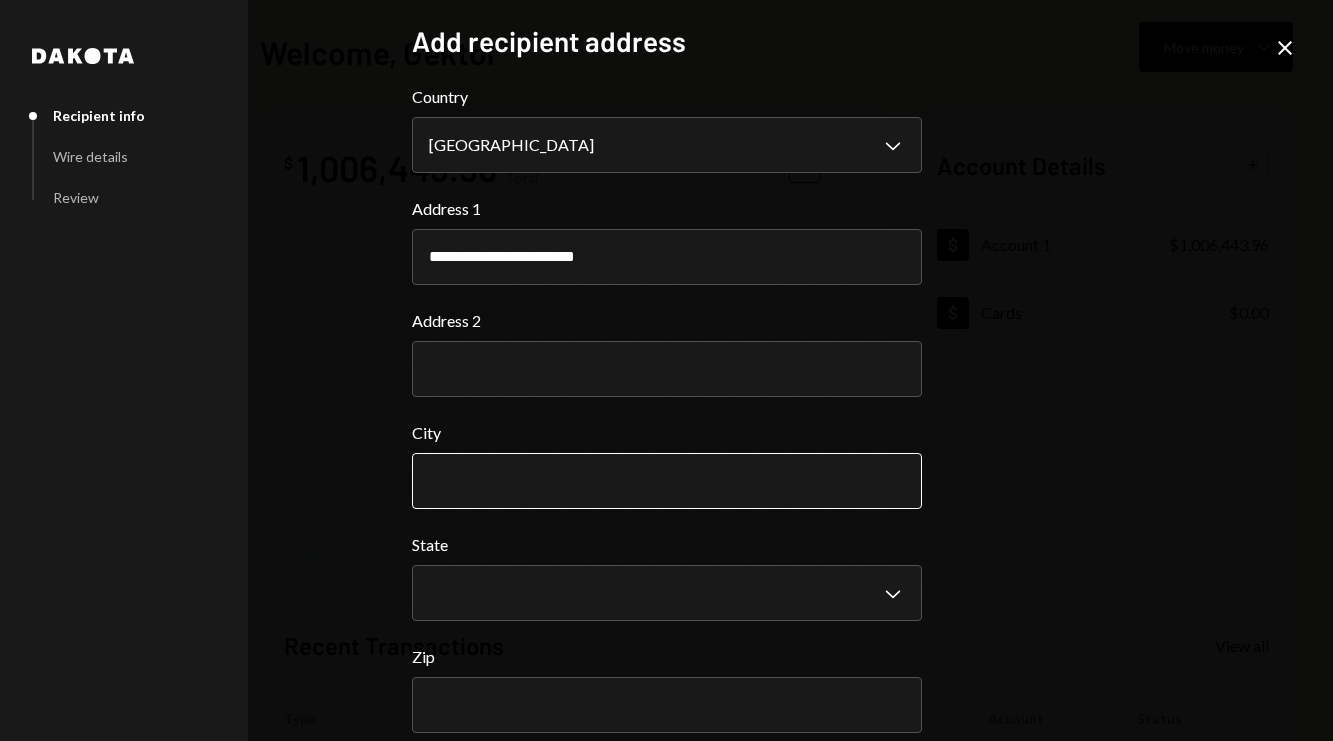 click on "City" at bounding box center [667, 481] 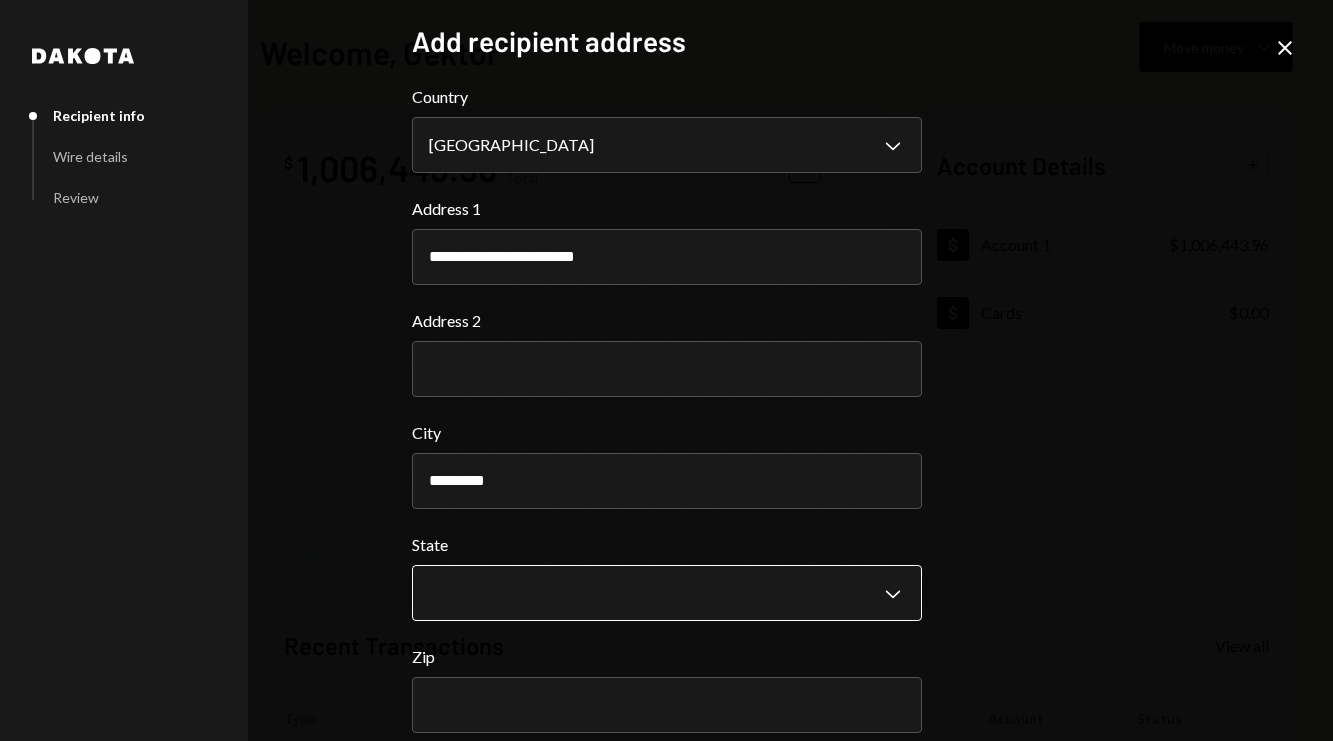 type on "*********" 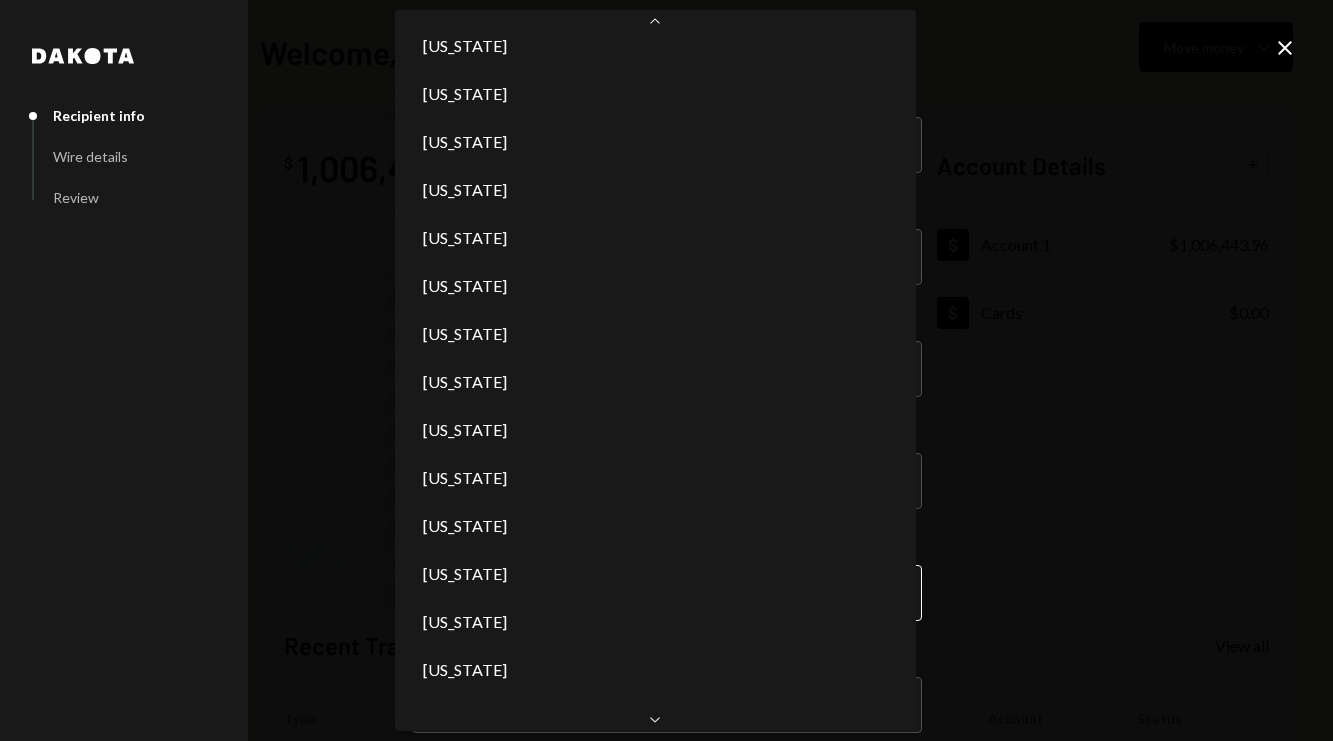 scroll, scrollTop: 1517, scrollLeft: 0, axis: vertical 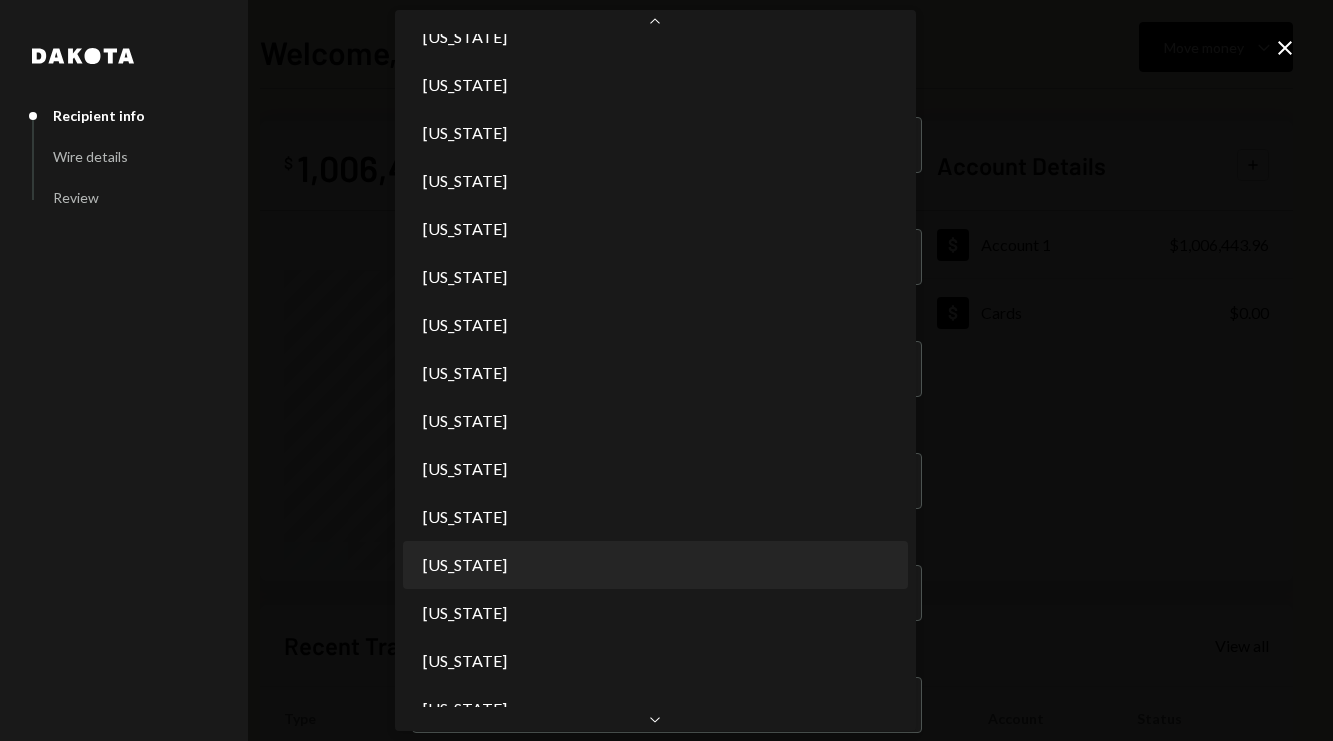 select on "**" 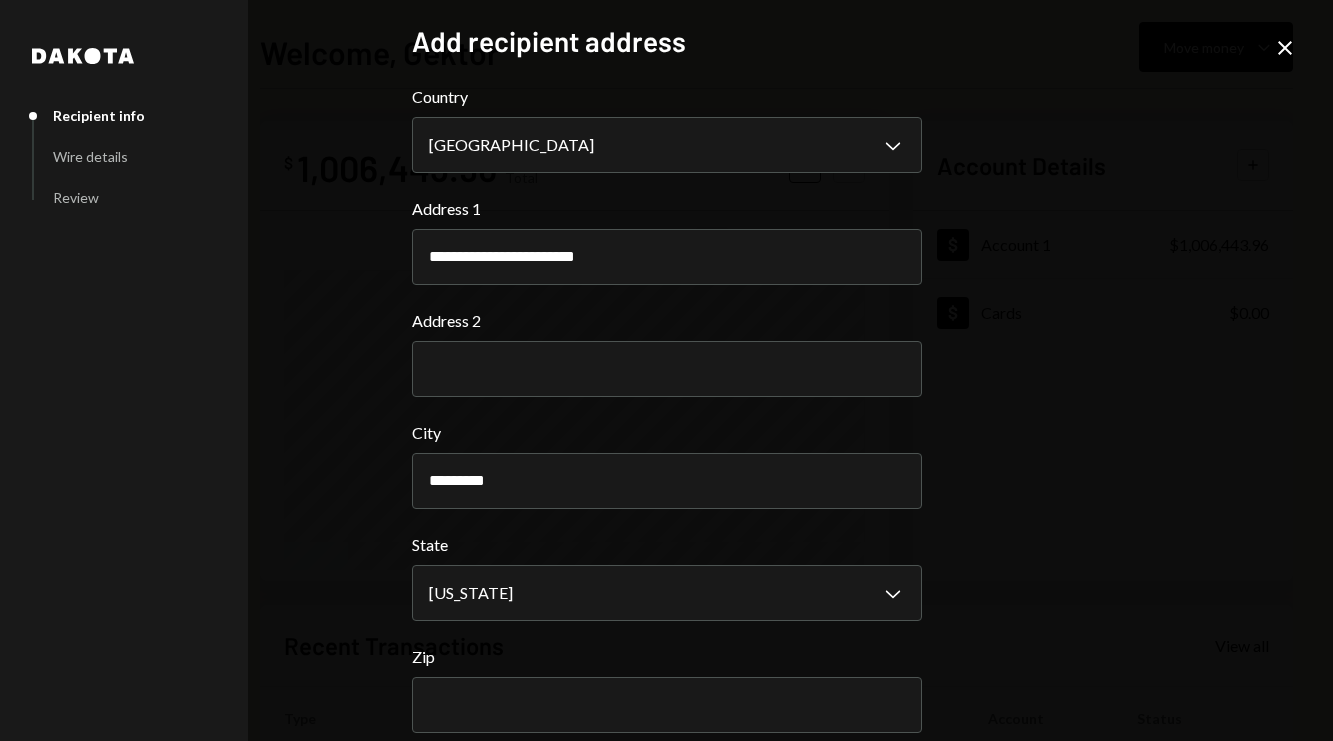 type 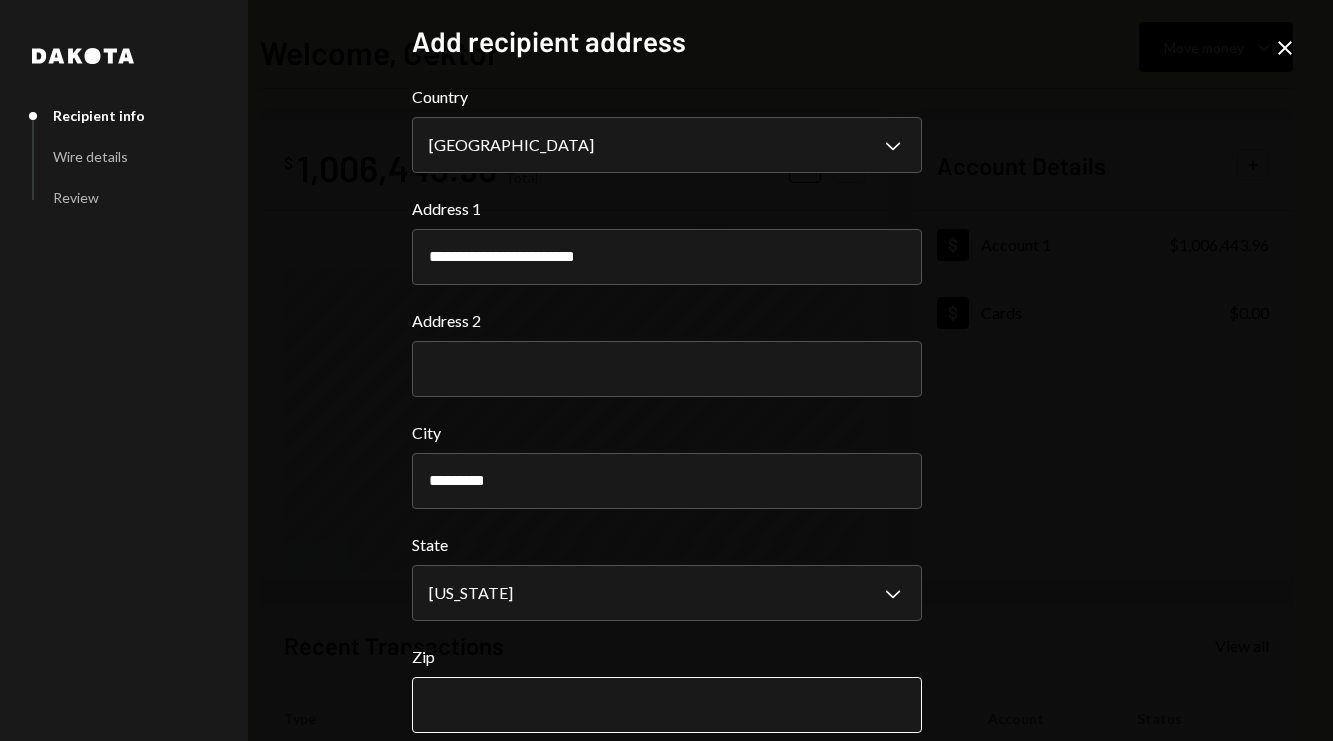 click on "Zip" at bounding box center (667, 705) 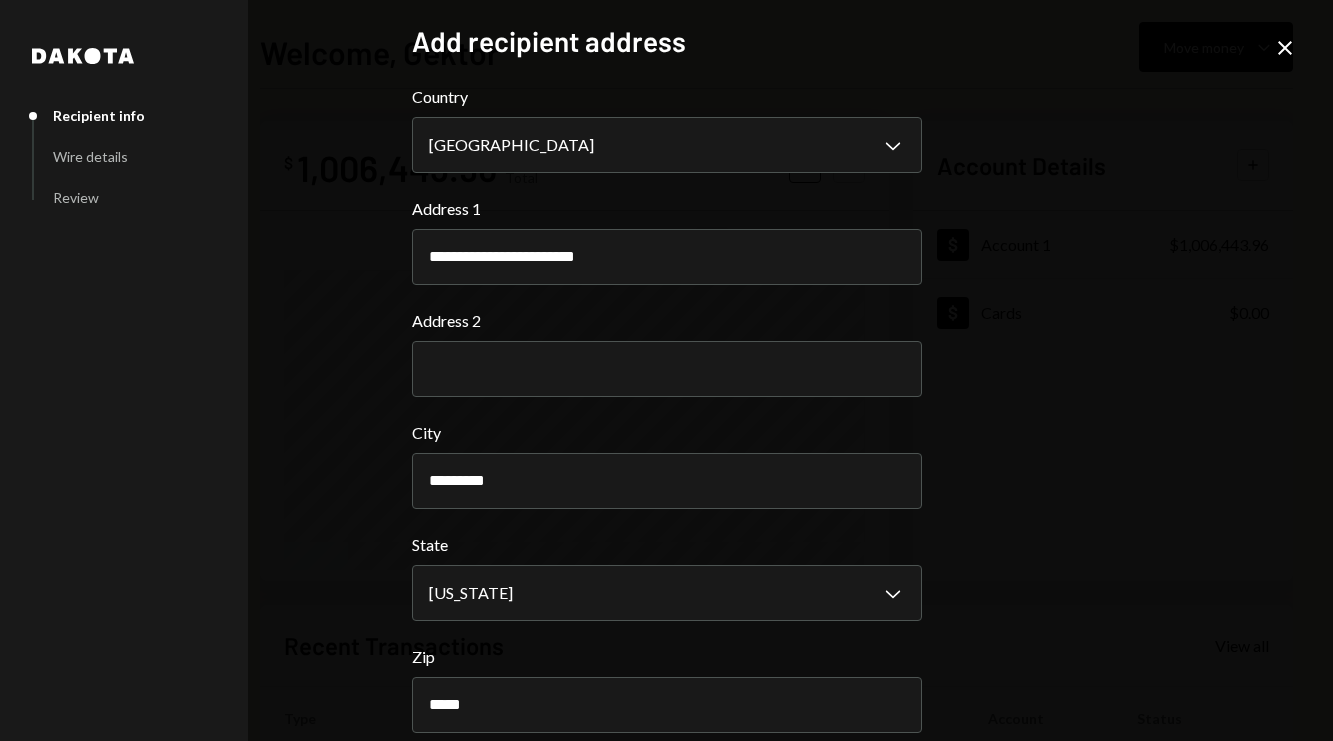 scroll, scrollTop: 94, scrollLeft: 0, axis: vertical 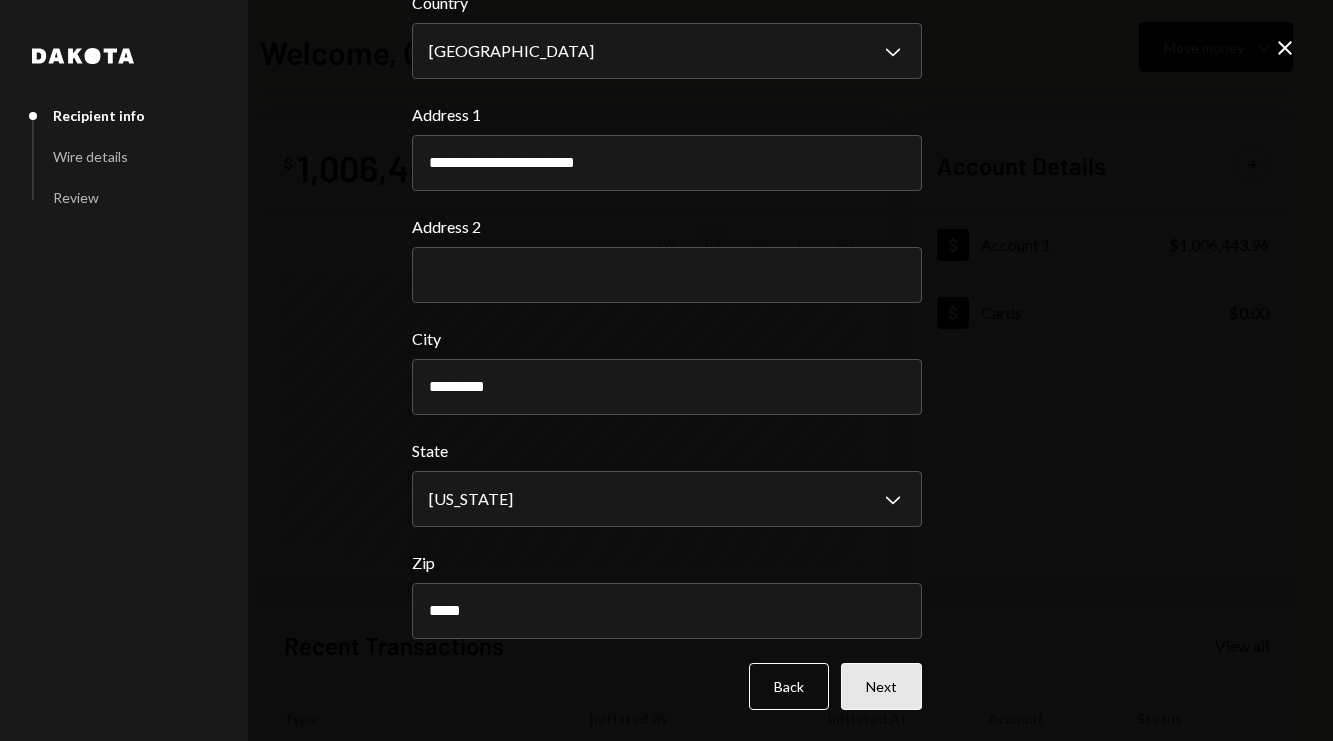 type on "*****" 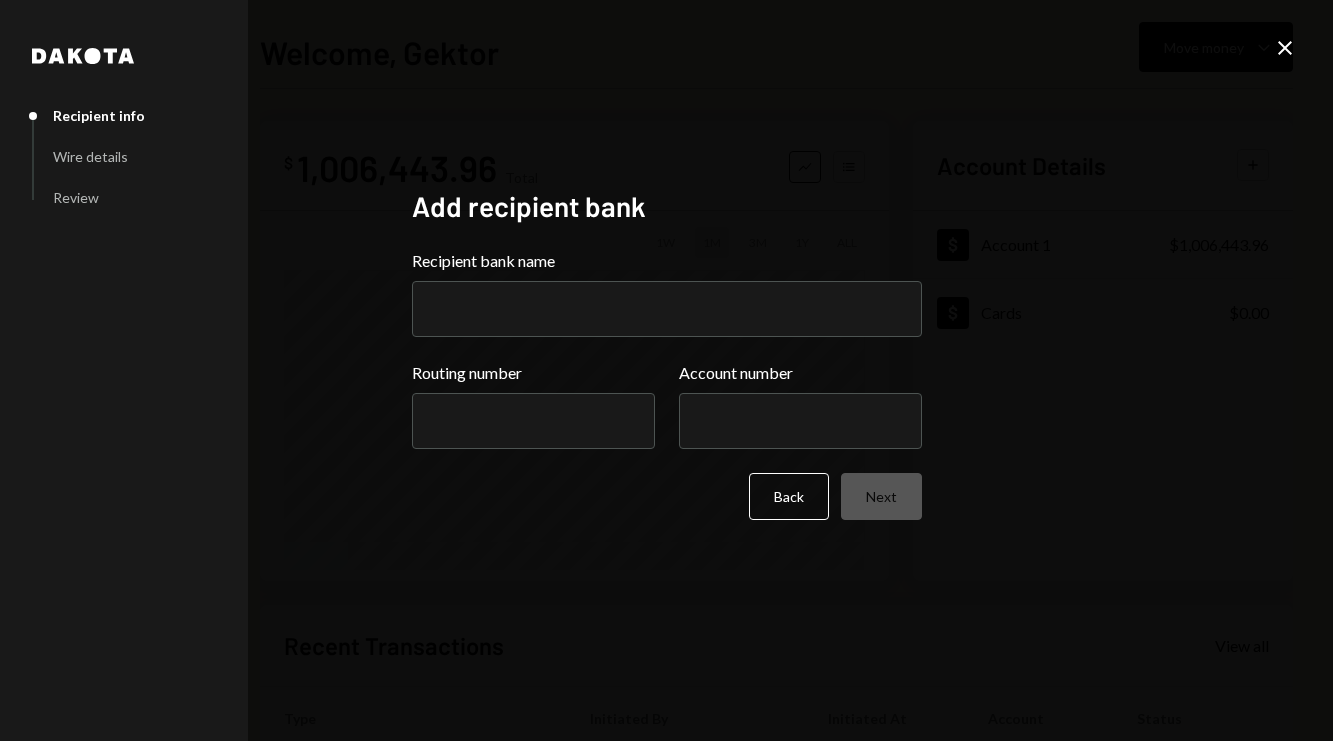 scroll, scrollTop: 0, scrollLeft: 0, axis: both 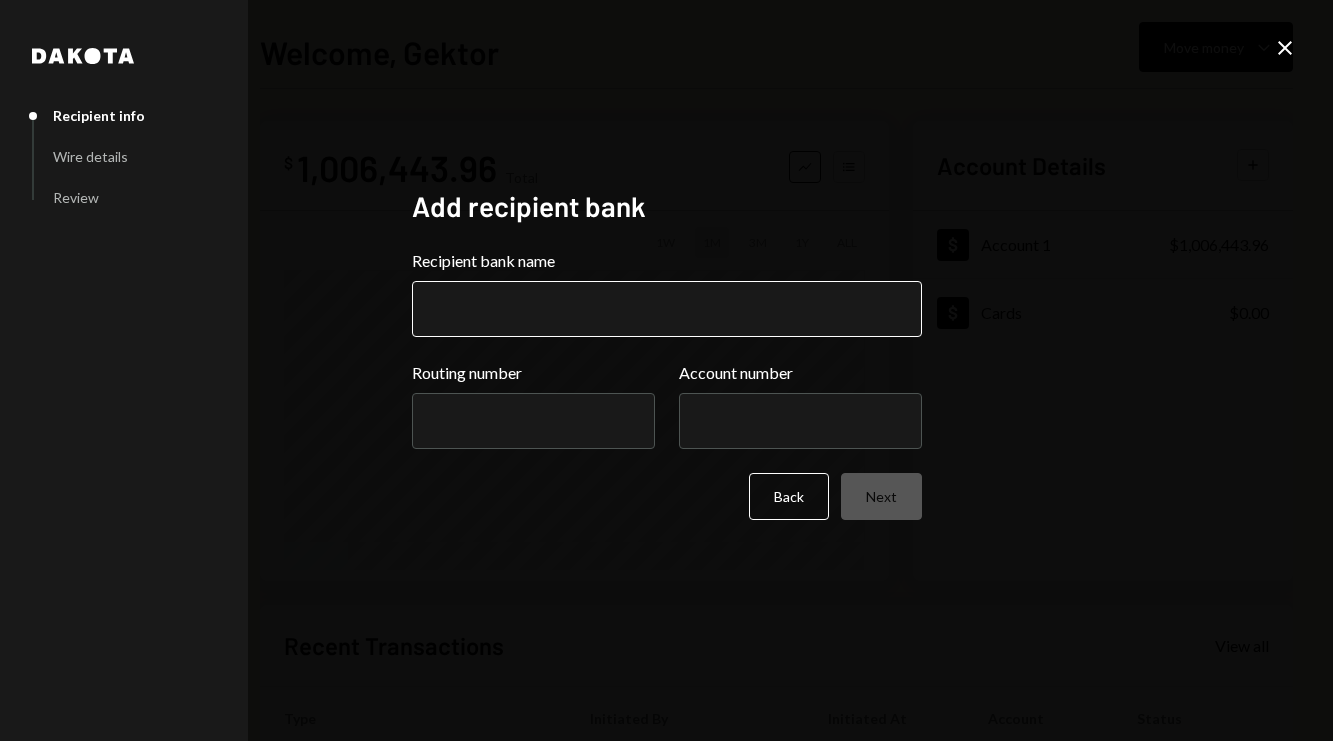 click on "Recipient bank name" at bounding box center [667, 309] 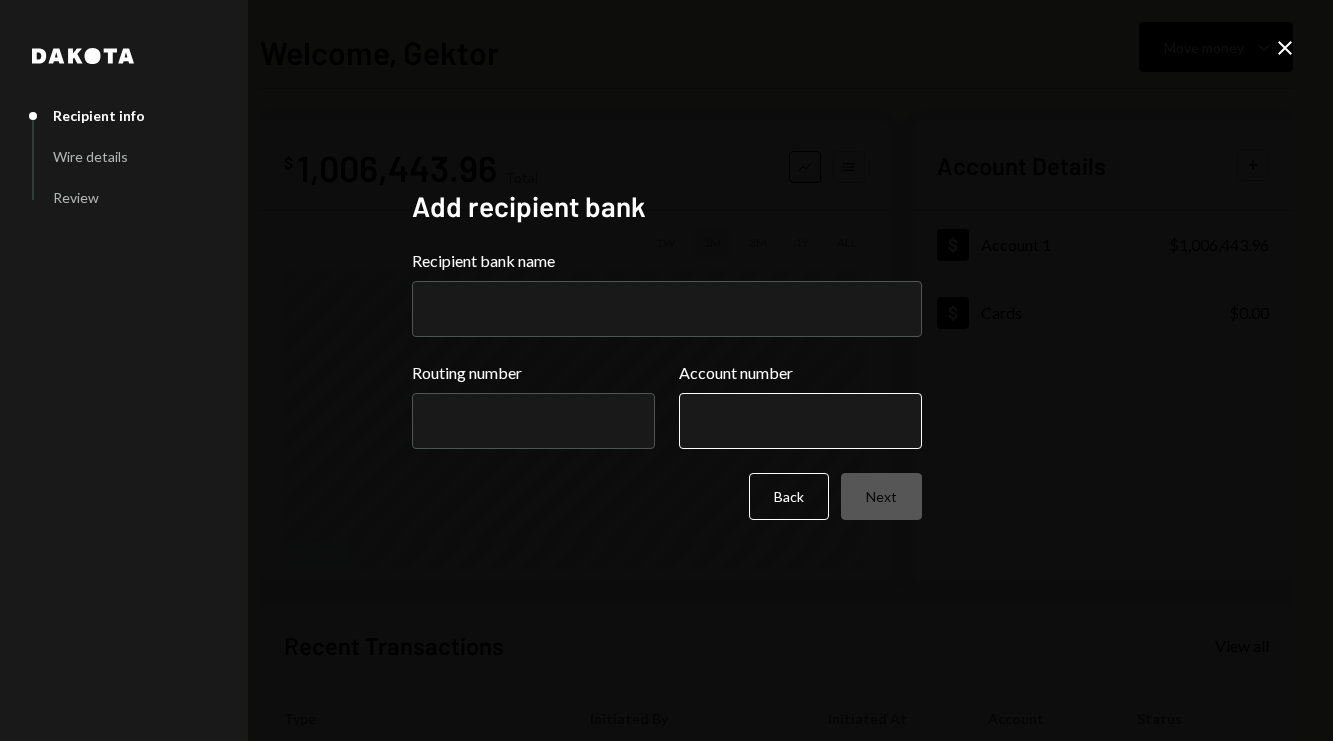 click on "Account number" at bounding box center (800, 421) 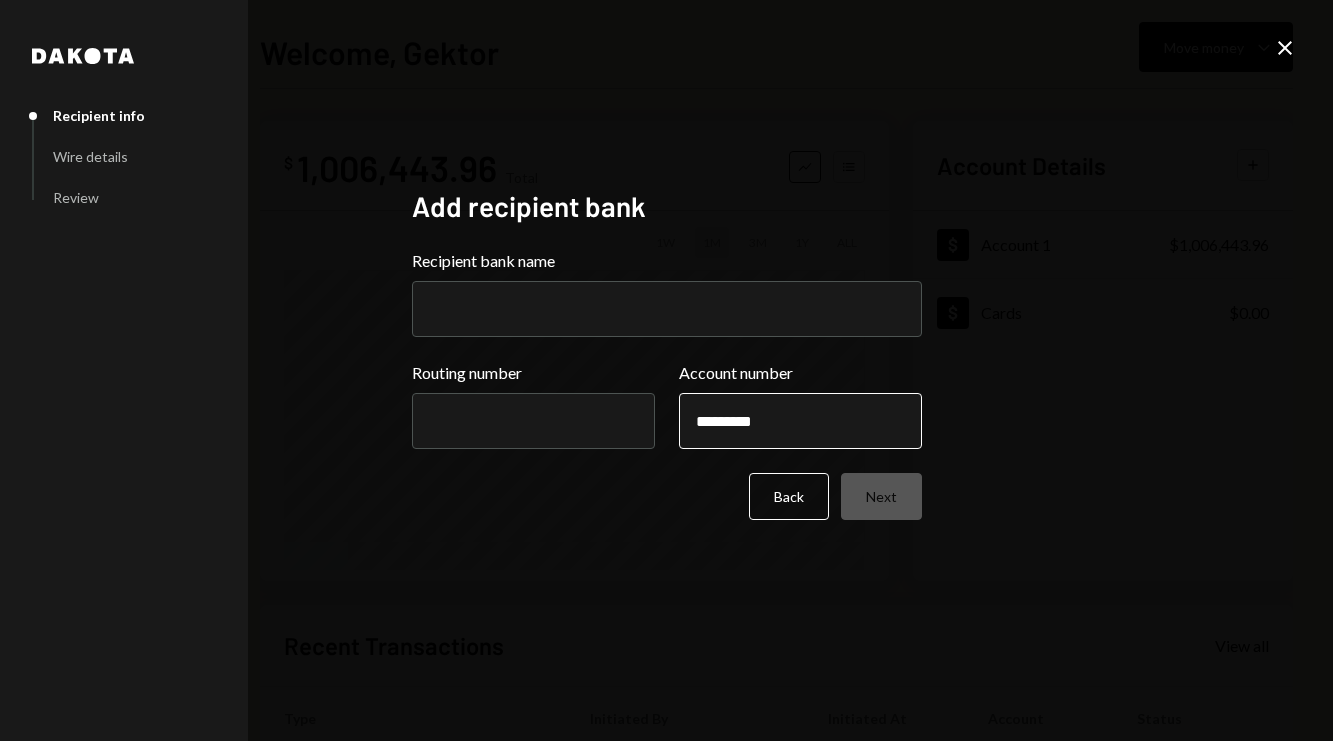 type on "*********" 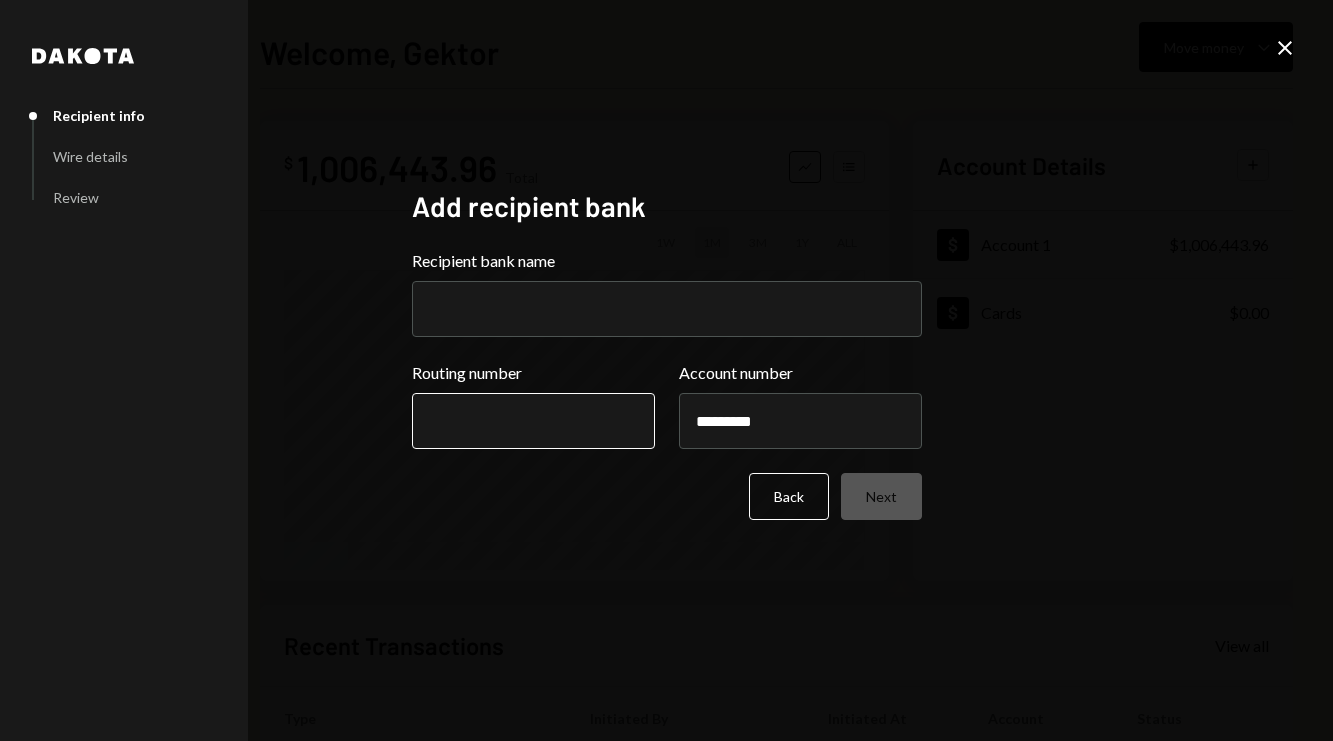click on "Routing number" at bounding box center [533, 421] 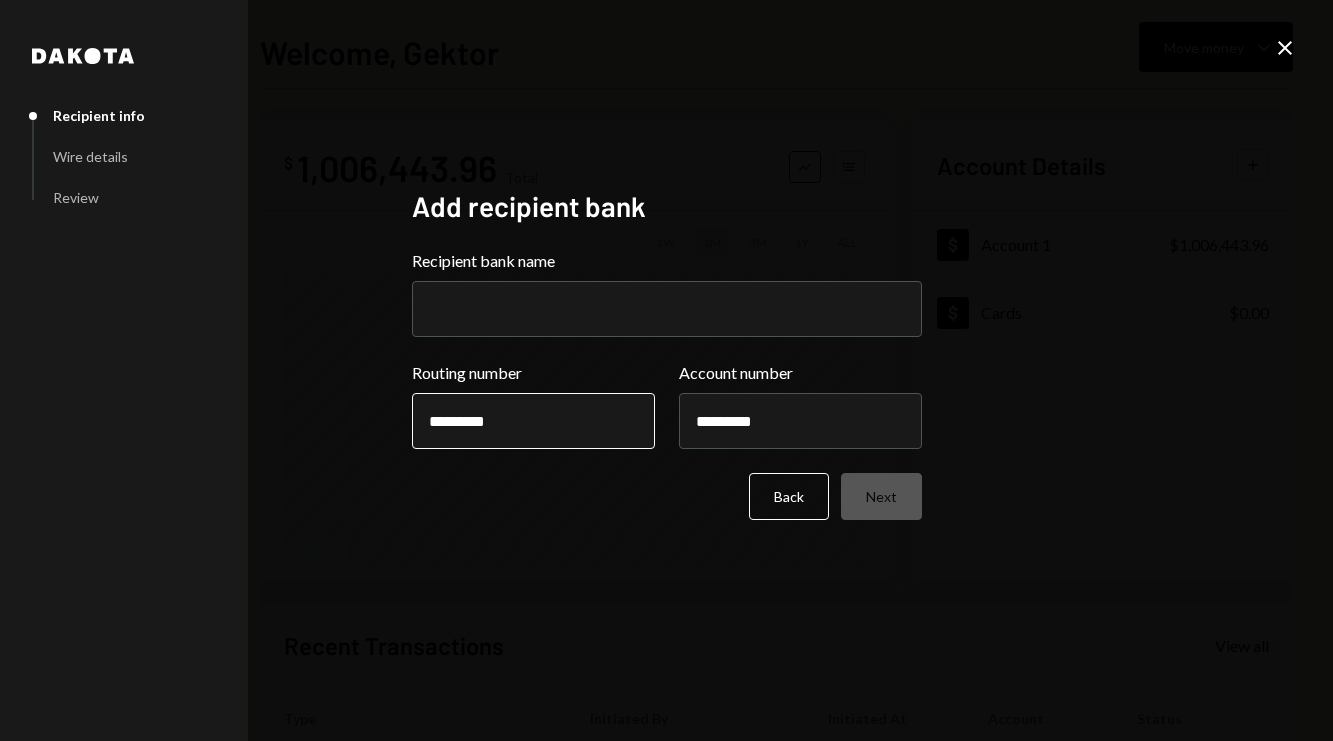 type on "*********" 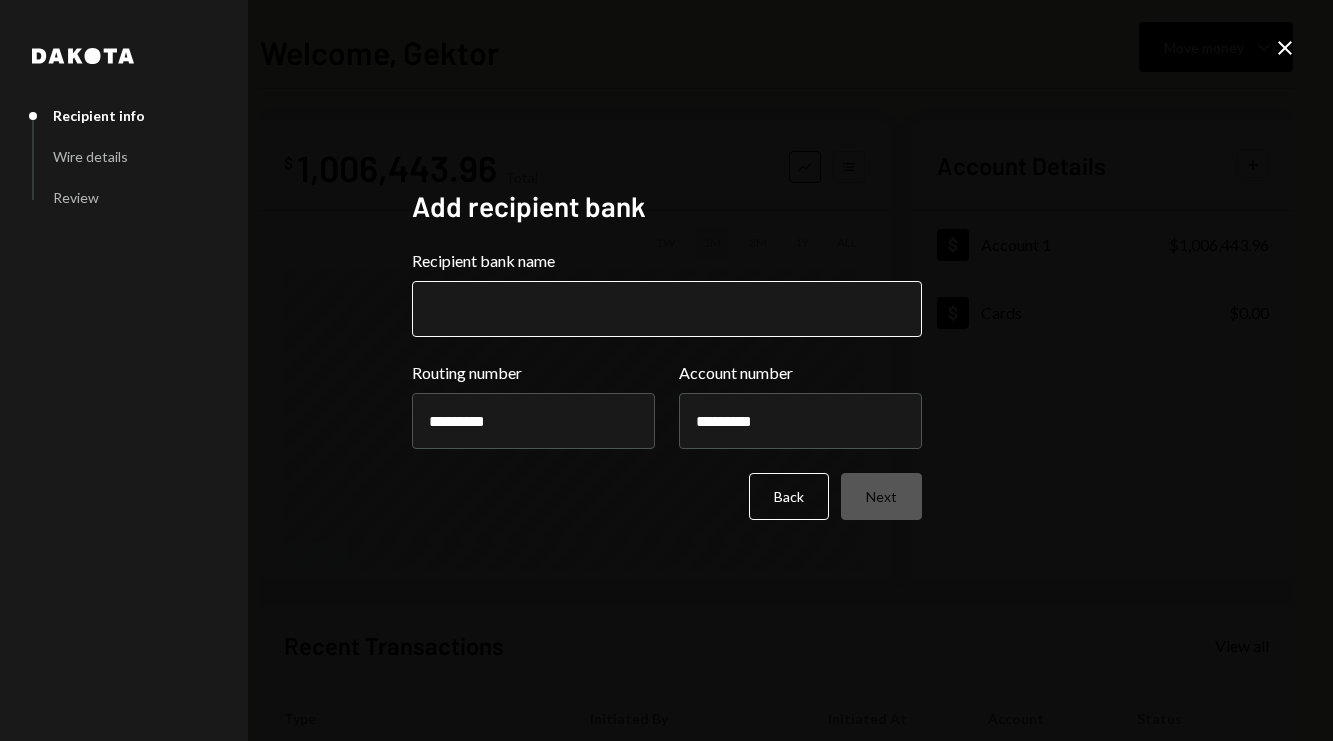 click on "Recipient bank name" at bounding box center [667, 309] 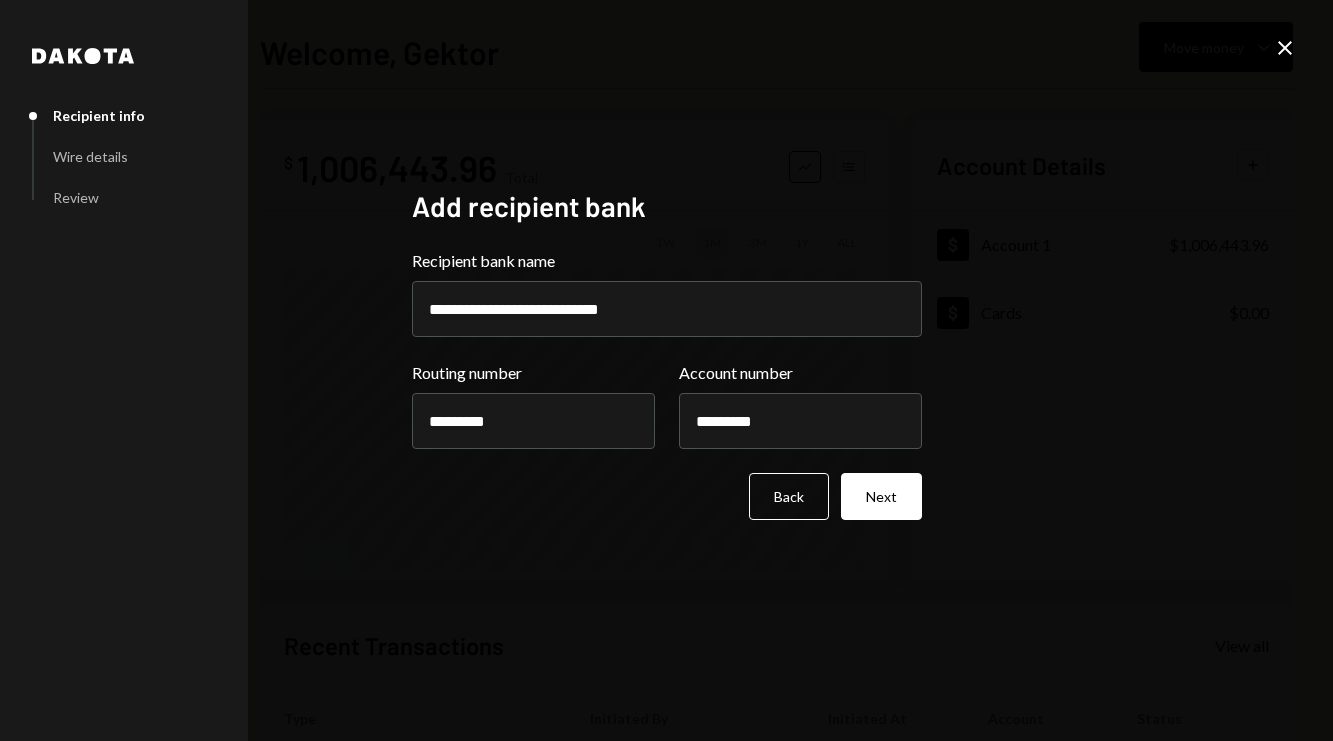 type on "**********" 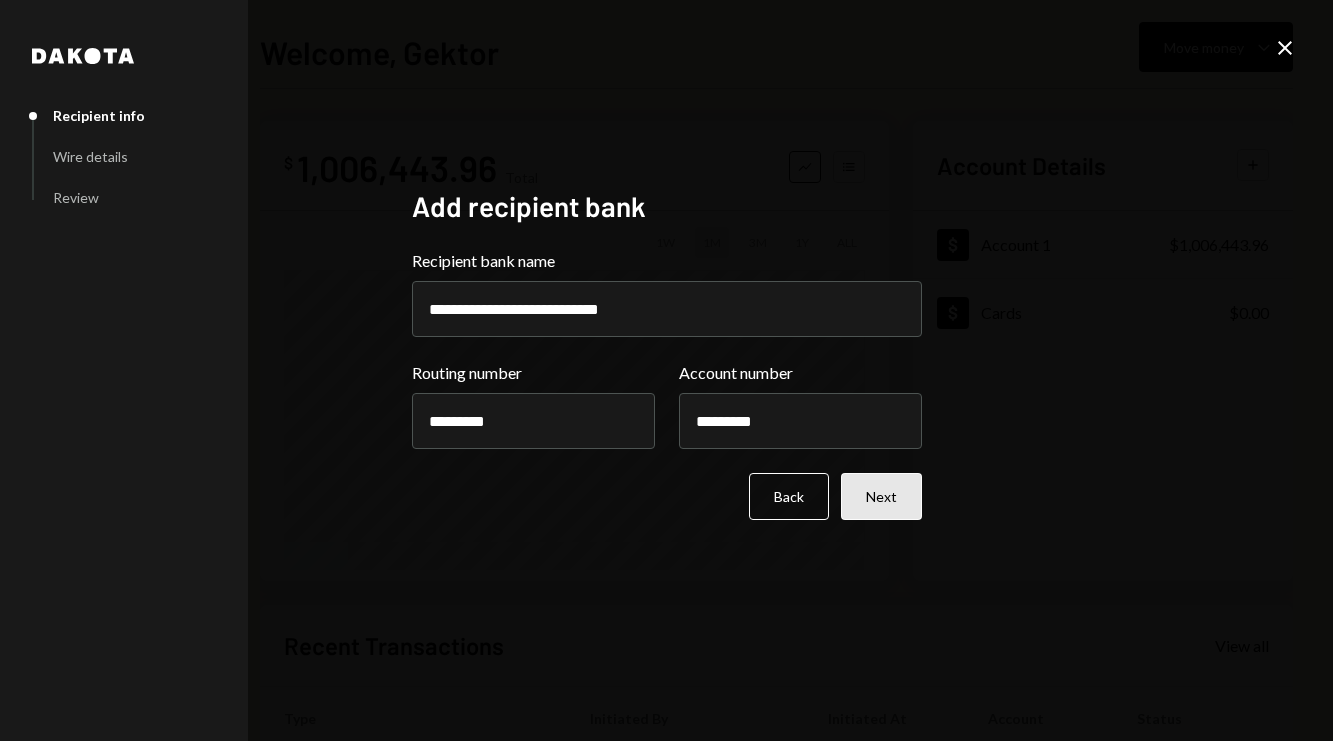 click on "Next" at bounding box center [881, 496] 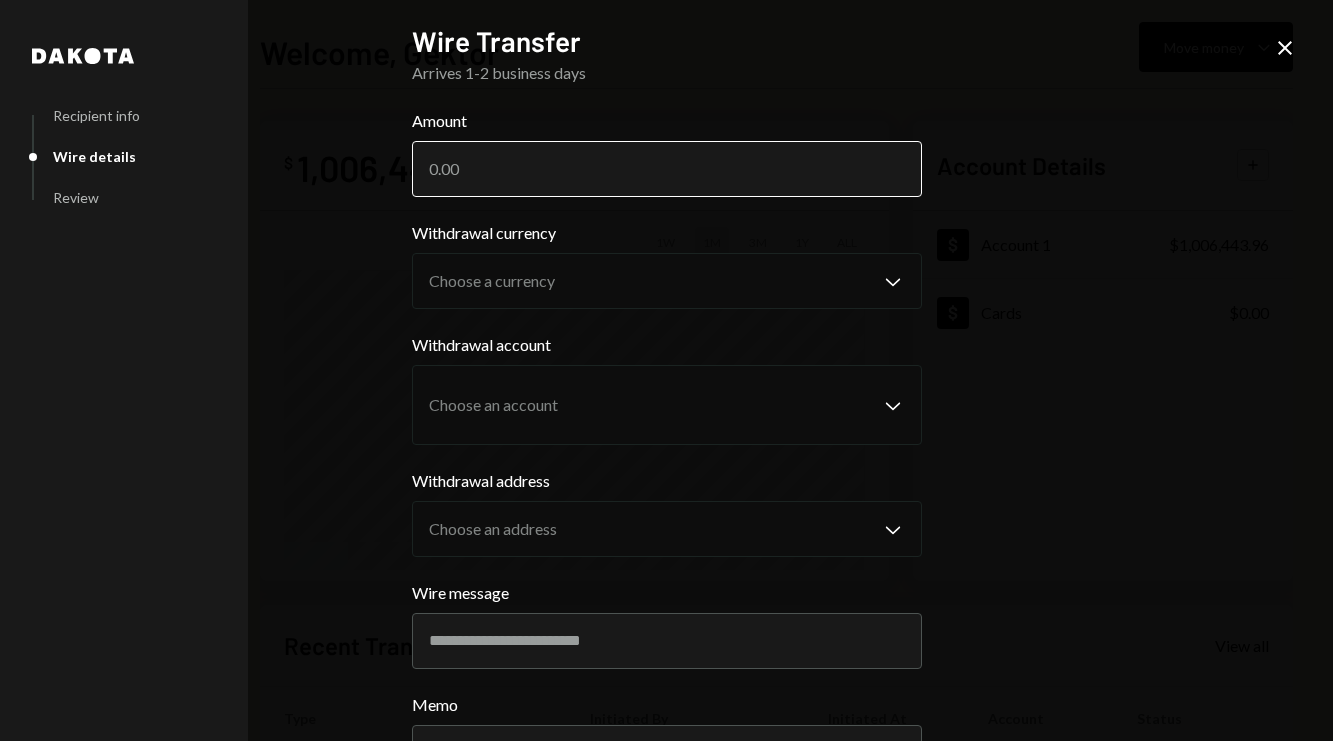 click on "Amount" at bounding box center (667, 169) 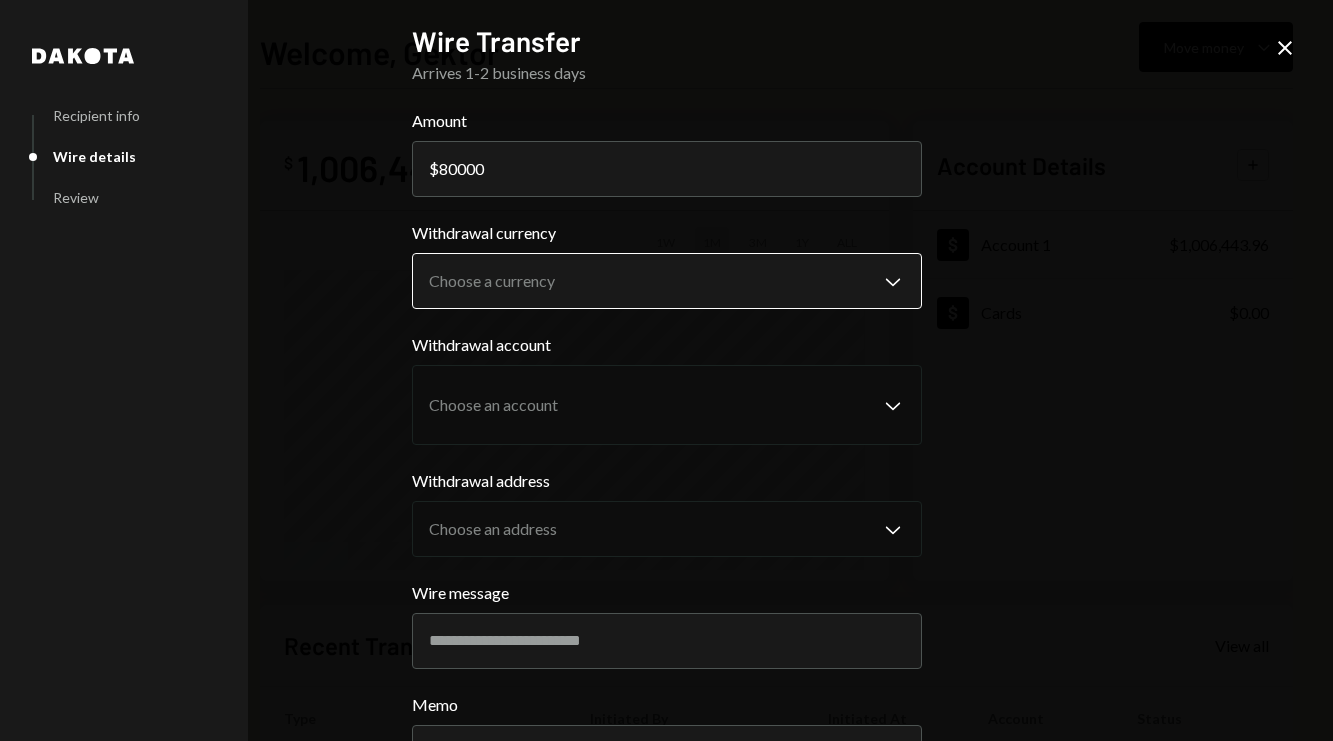 type on "80000" 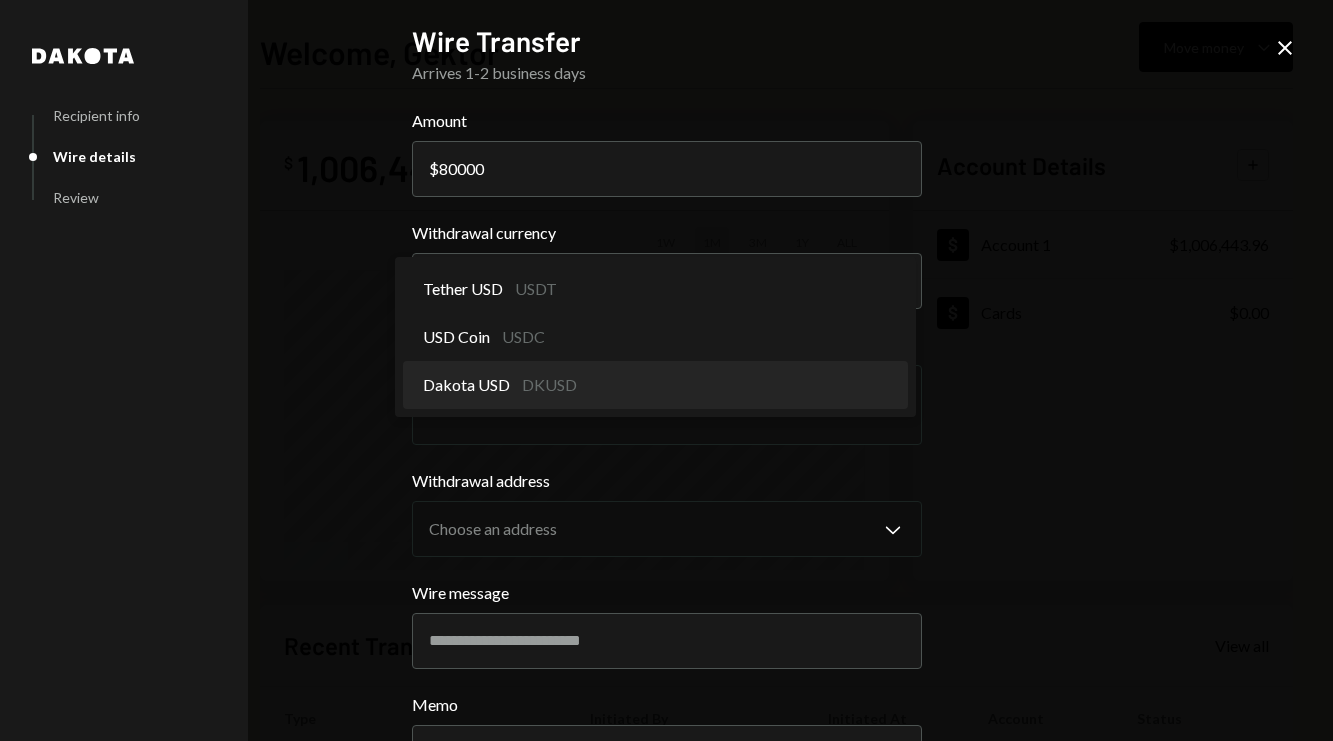 select on "*****" 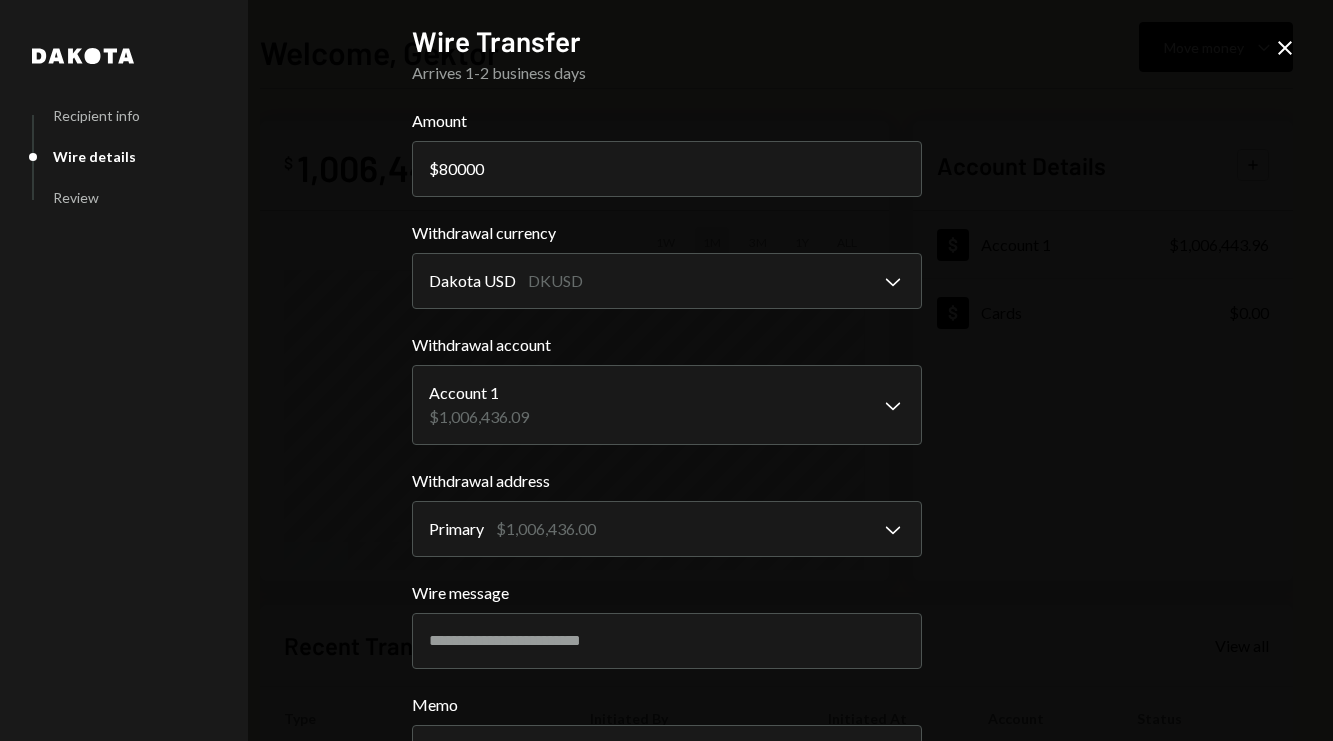 scroll, scrollTop: 166, scrollLeft: 0, axis: vertical 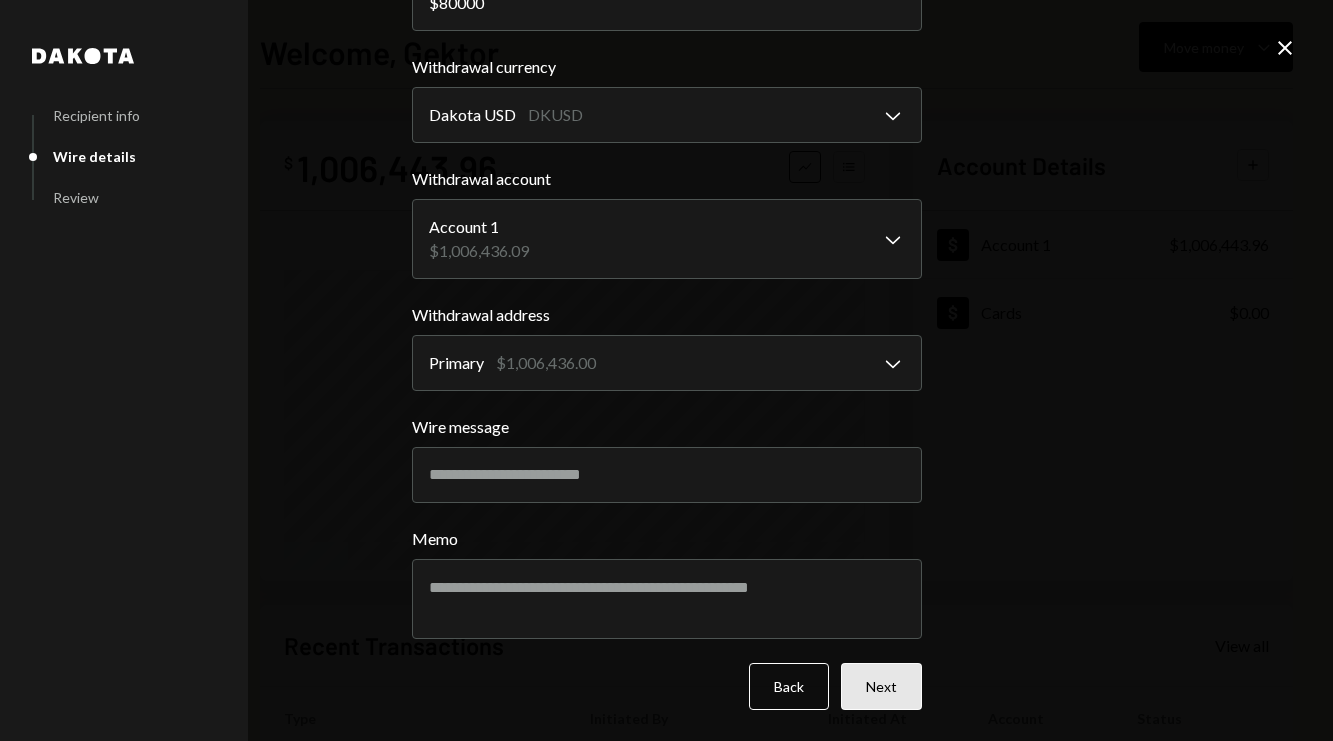 click on "Next" at bounding box center (881, 686) 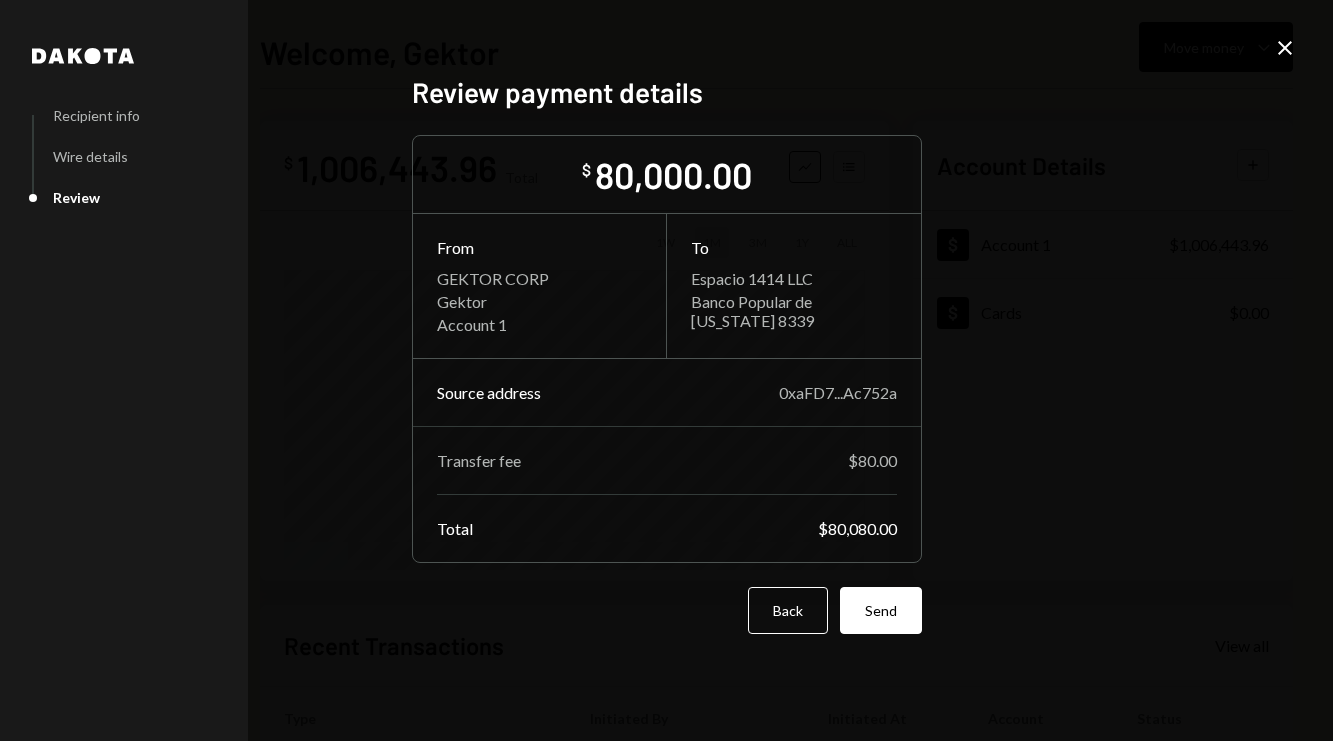 scroll, scrollTop: 0, scrollLeft: 0, axis: both 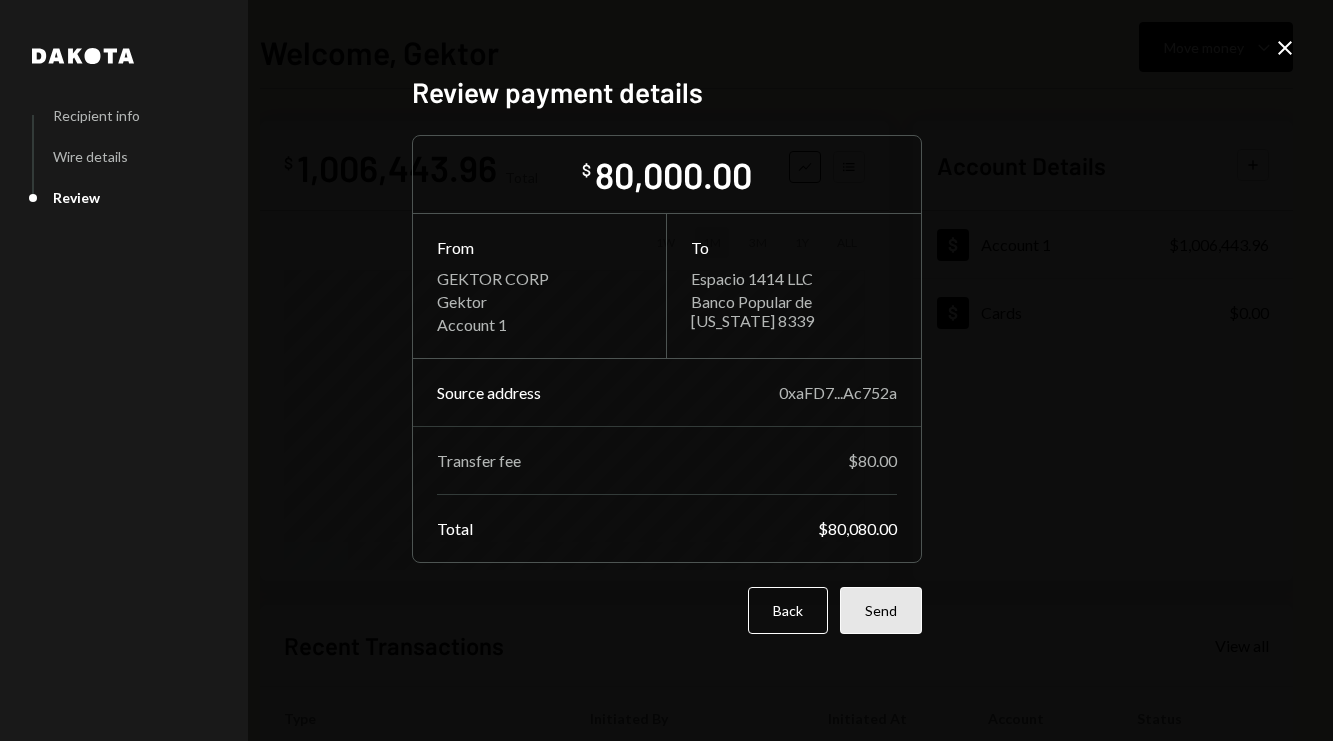 click on "Send" at bounding box center (881, 610) 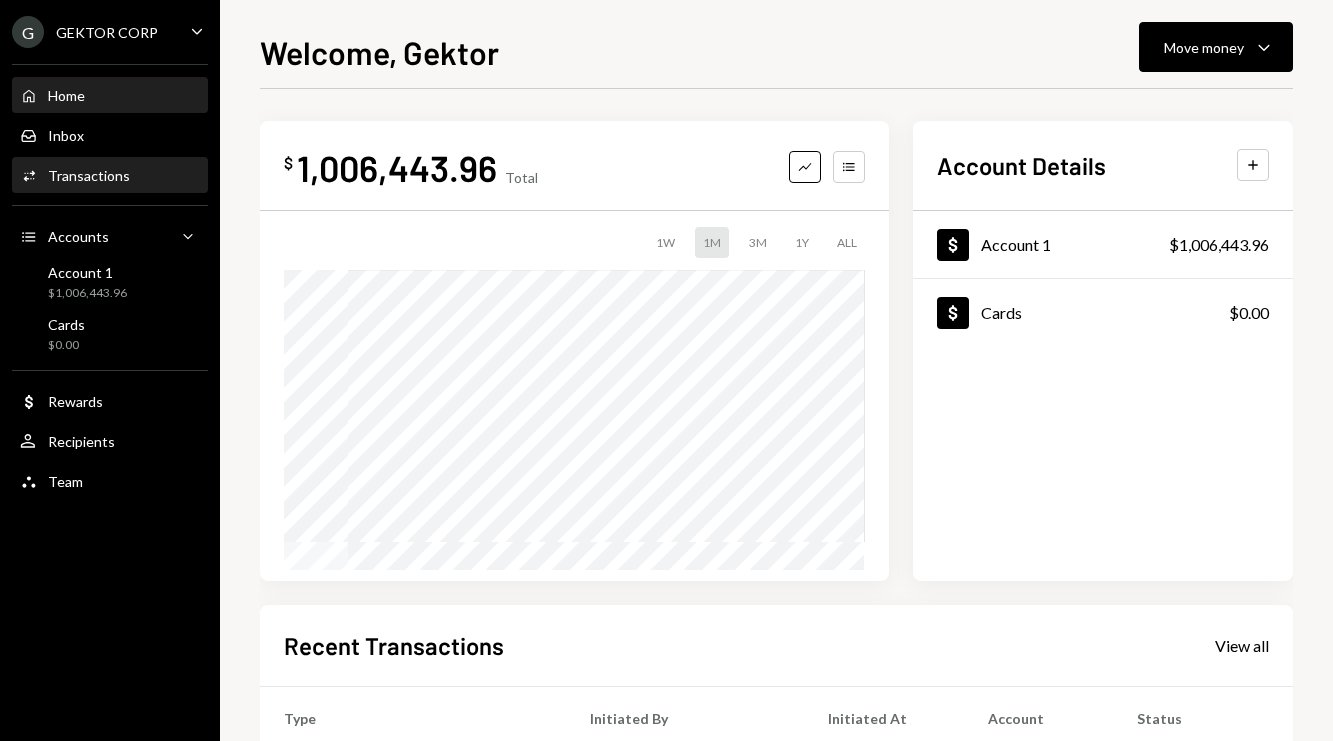 click on "Transactions" at bounding box center (89, 175) 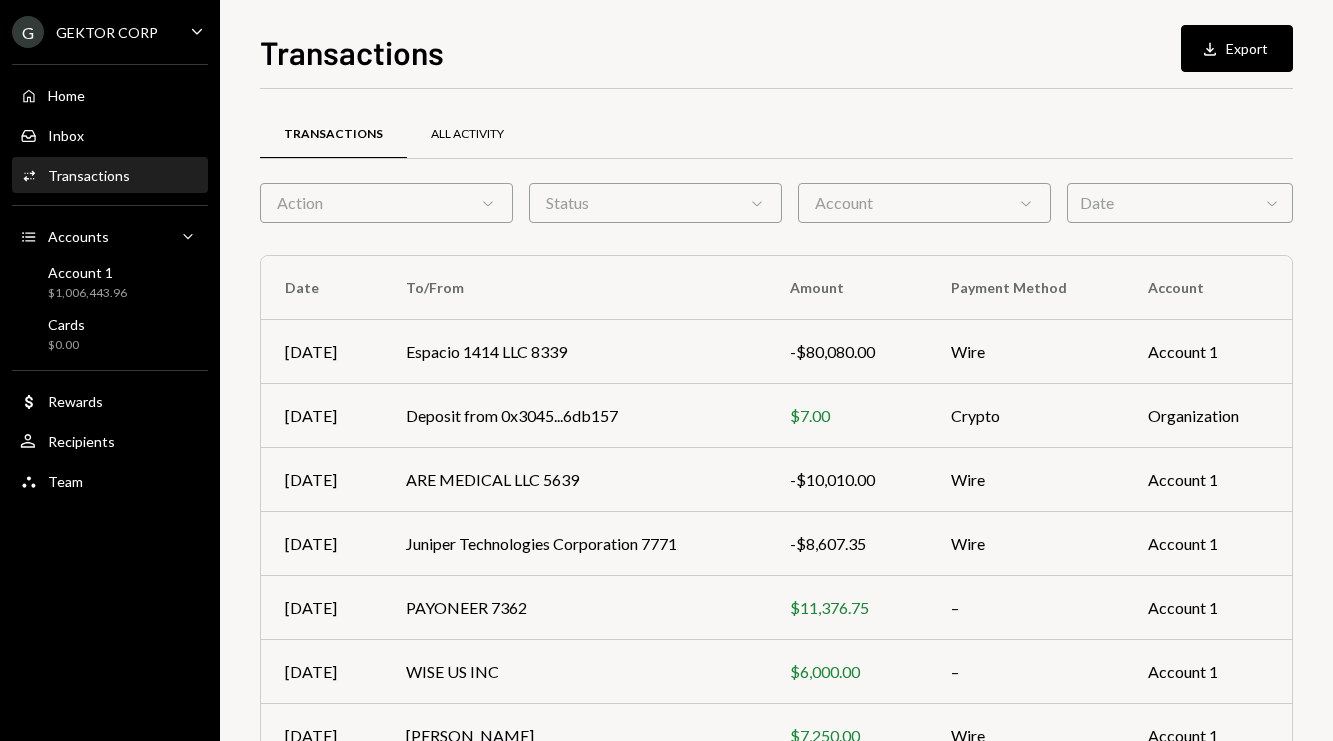 click on "All Activity" at bounding box center (467, 134) 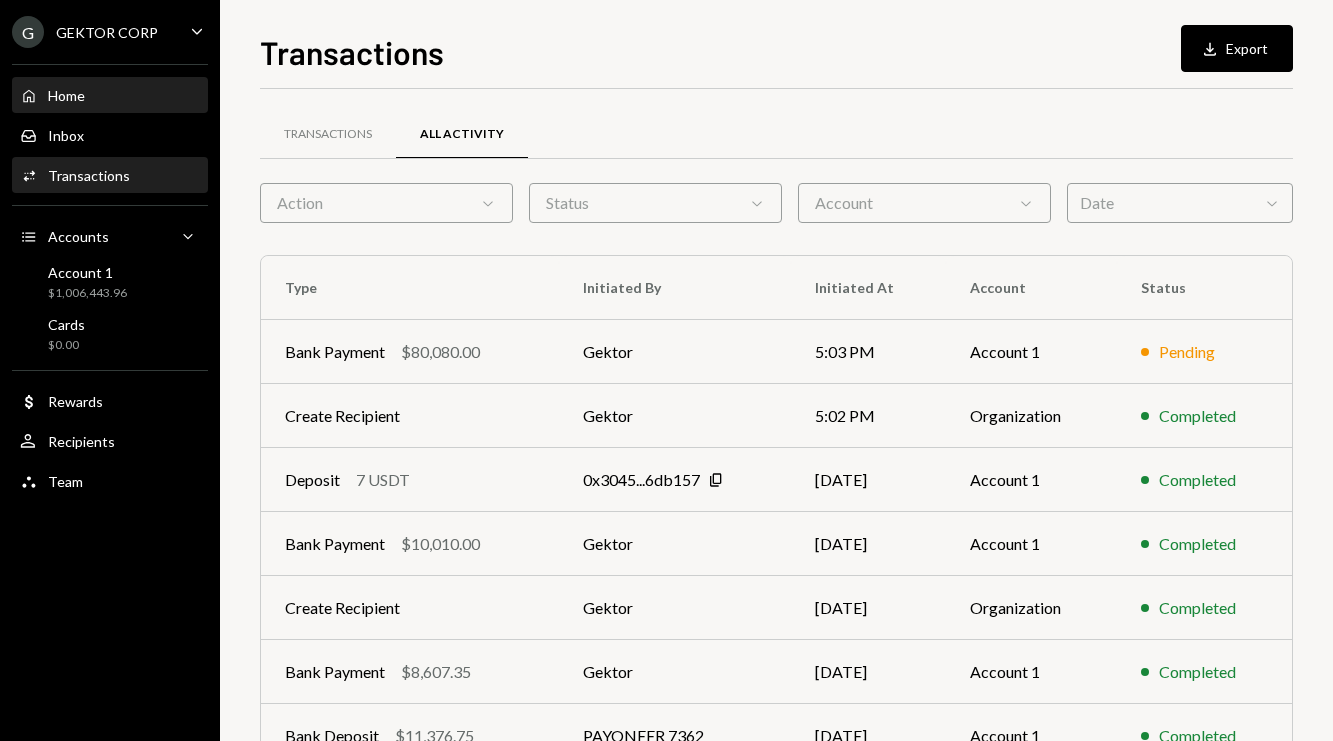 click on "Home Home" at bounding box center (110, 96) 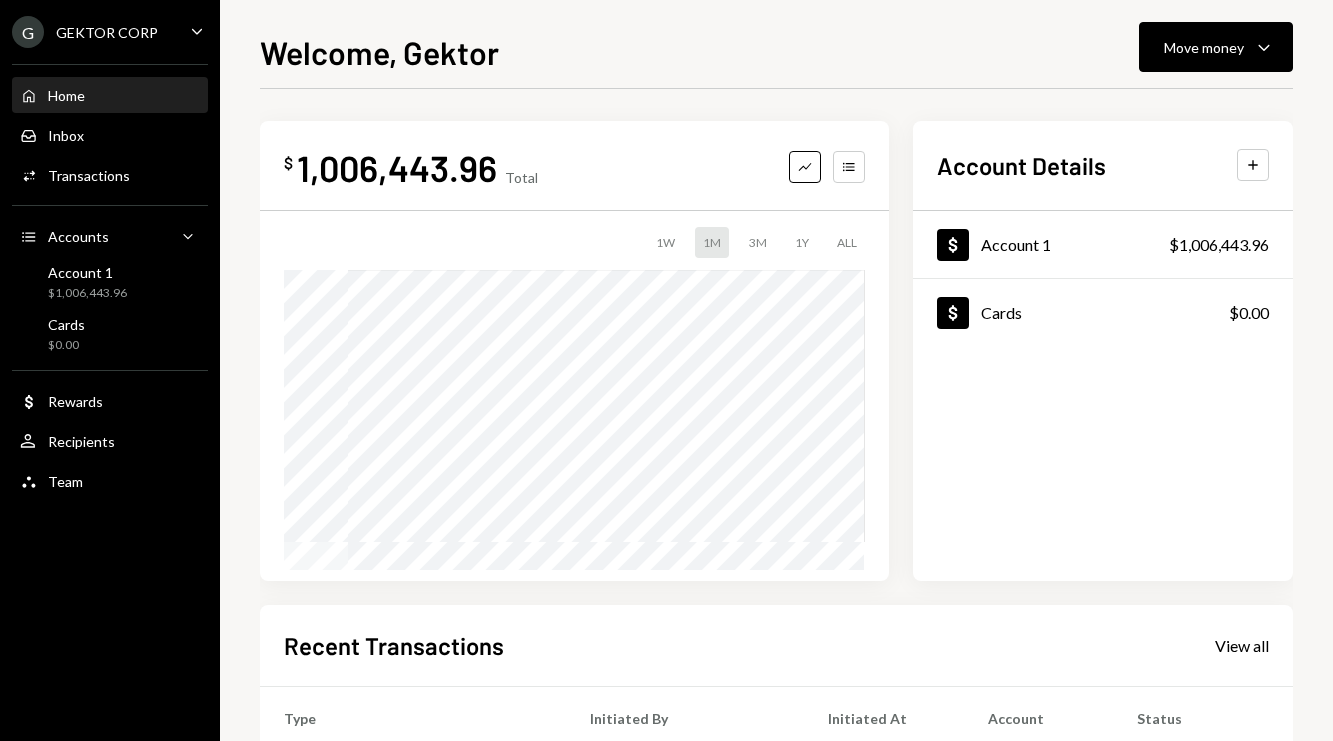 click on "Welcome, Gektor Move money Caret Down $ 1,006,443.96 Total Graph Accounts 1W 1M 3M 1Y ALL Account Details Plus Dollar Account 1 $1,006,443.96 Dollar Cards $0.00 Recent Transactions View all Type Initiated By Initiated At Account Status Bank Payment $80,080.00 Gektor 5:03 PM Account 1 Pending Deposit 7  USDT 0x3045...6db157 Copy 07/05/2025 Account 1 Completed Bank Payment $10,010.00 Gektor 07/04/2025 Account 1 Completed Bank Payment $8,607.35 Gektor 07/04/2025 Account 1 Completed Bank Deposit $11,376.75 PAYONEER 7362 07/04/2025 Account 1 Completed" at bounding box center [776, 384] 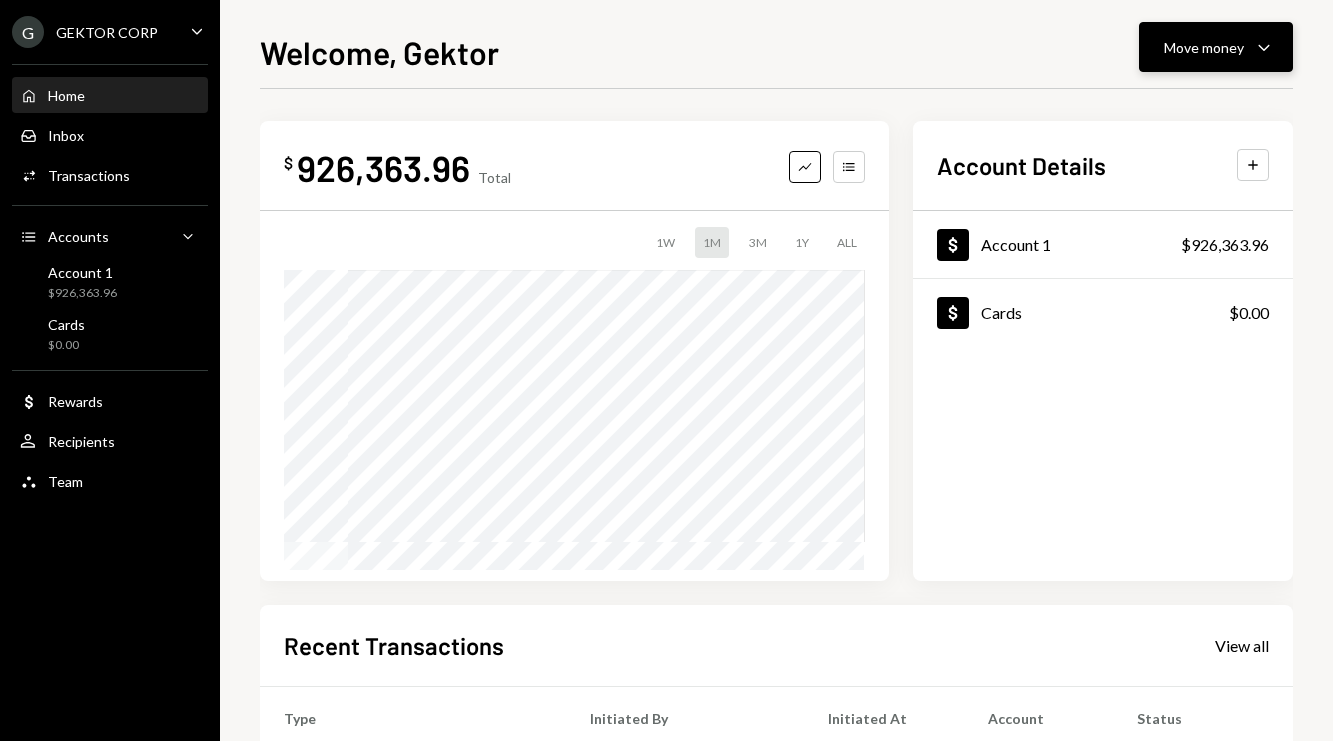 click on "Move money Caret Down" at bounding box center (1216, 47) 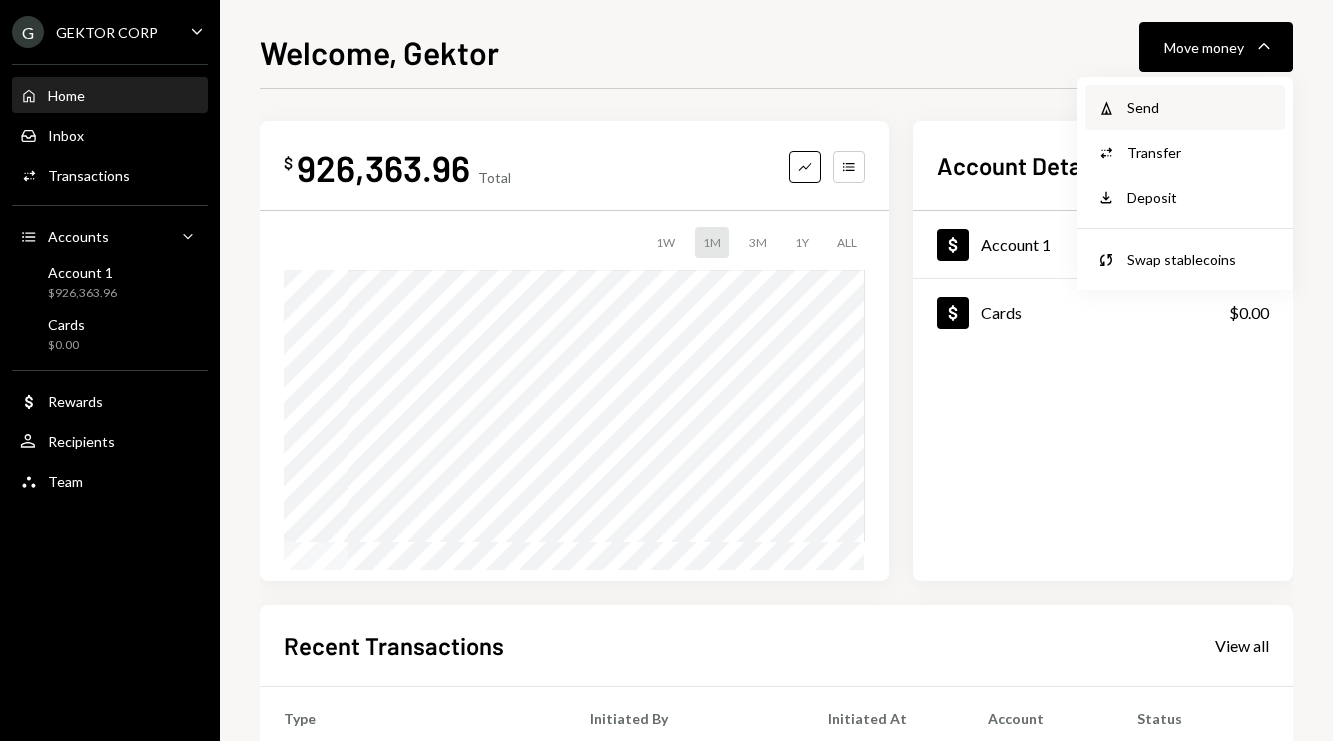 click on "Send" at bounding box center (1200, 107) 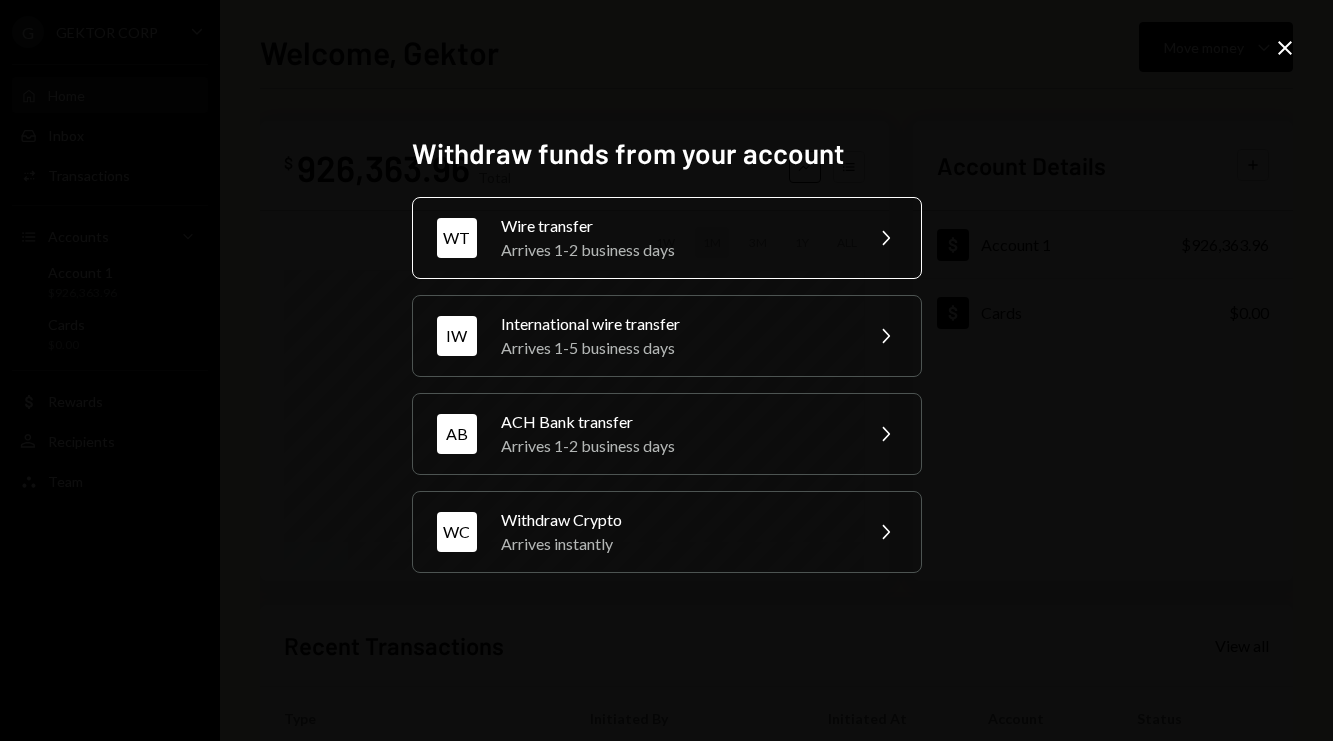 click on "Arrives 1-2 business days" at bounding box center [675, 250] 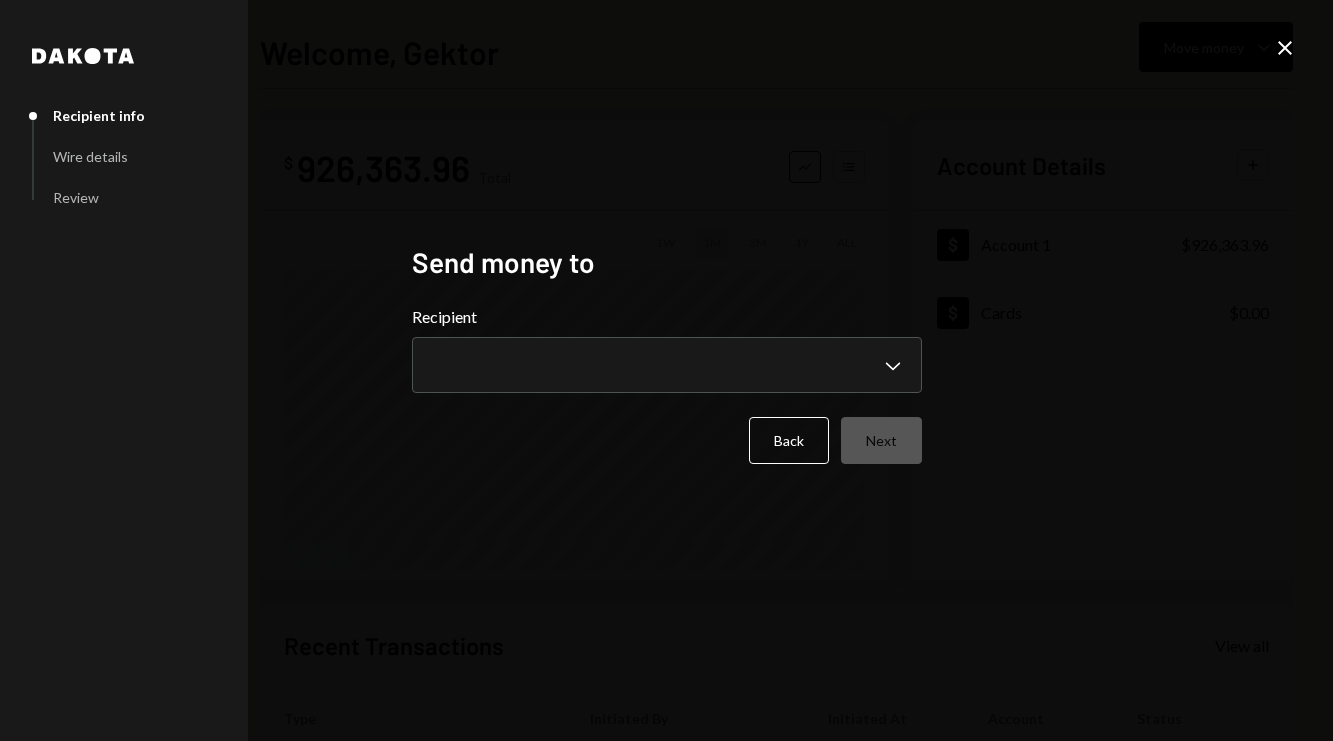 click on "**********" at bounding box center (667, 384) 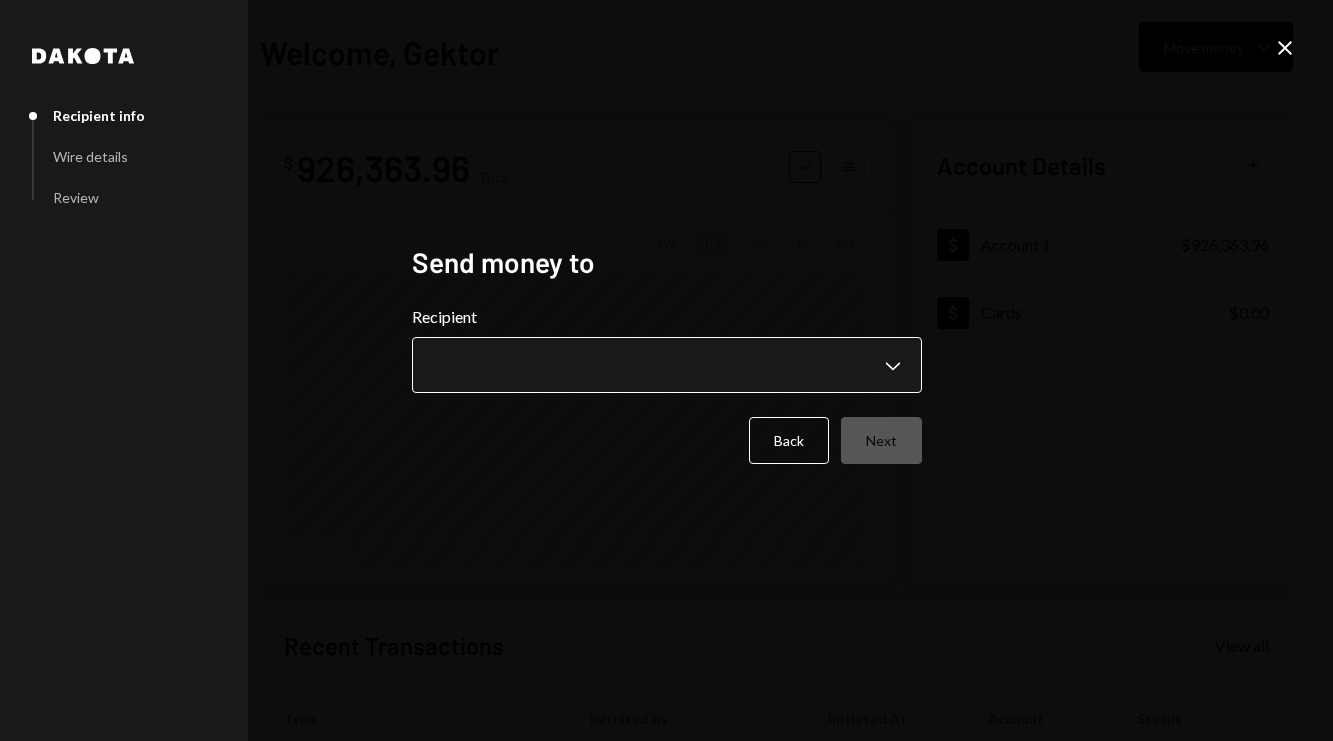 click on "**********" at bounding box center [666, 370] 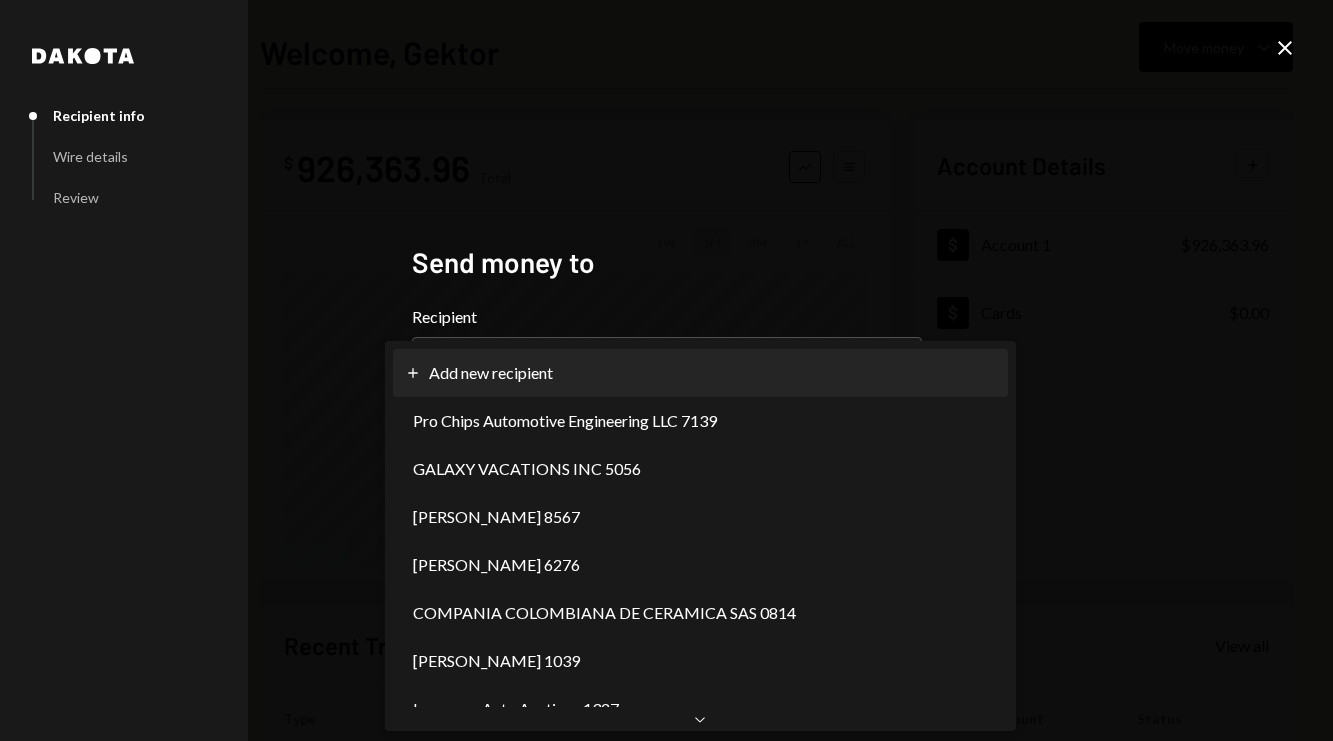 select on "**********" 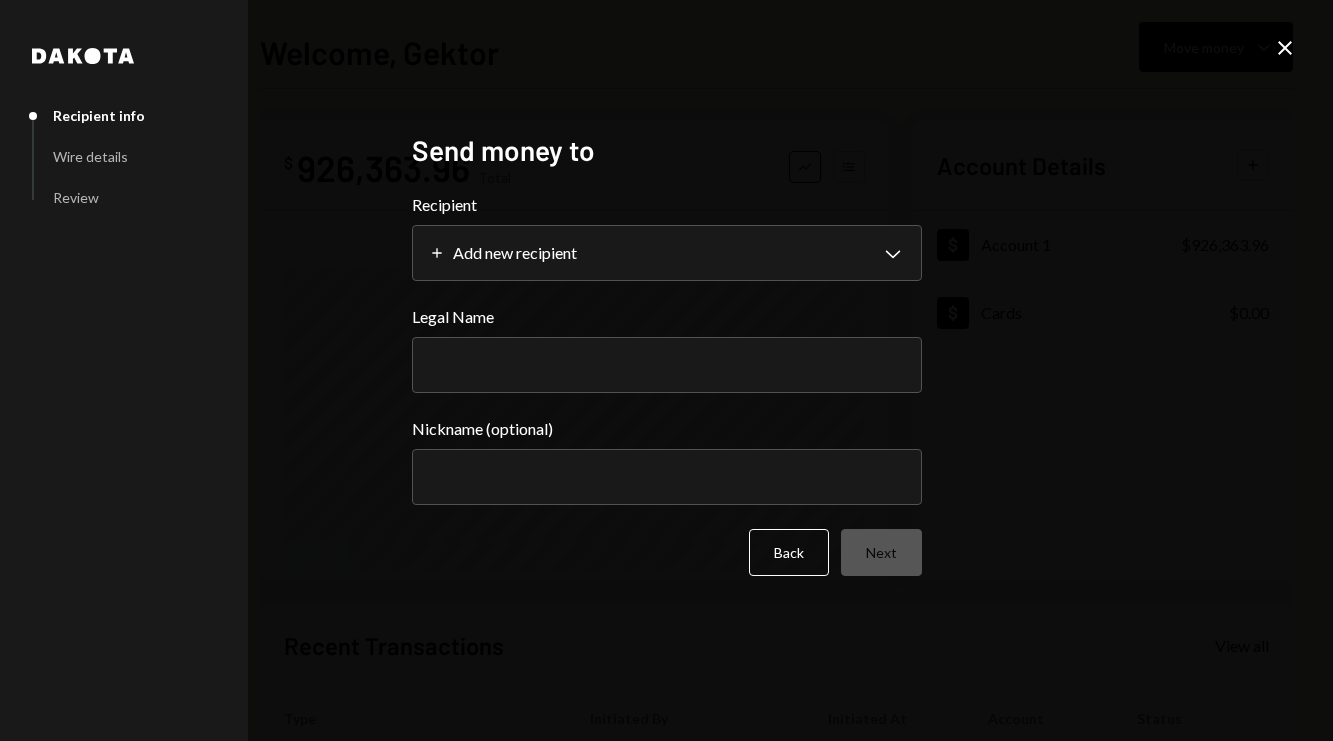 type 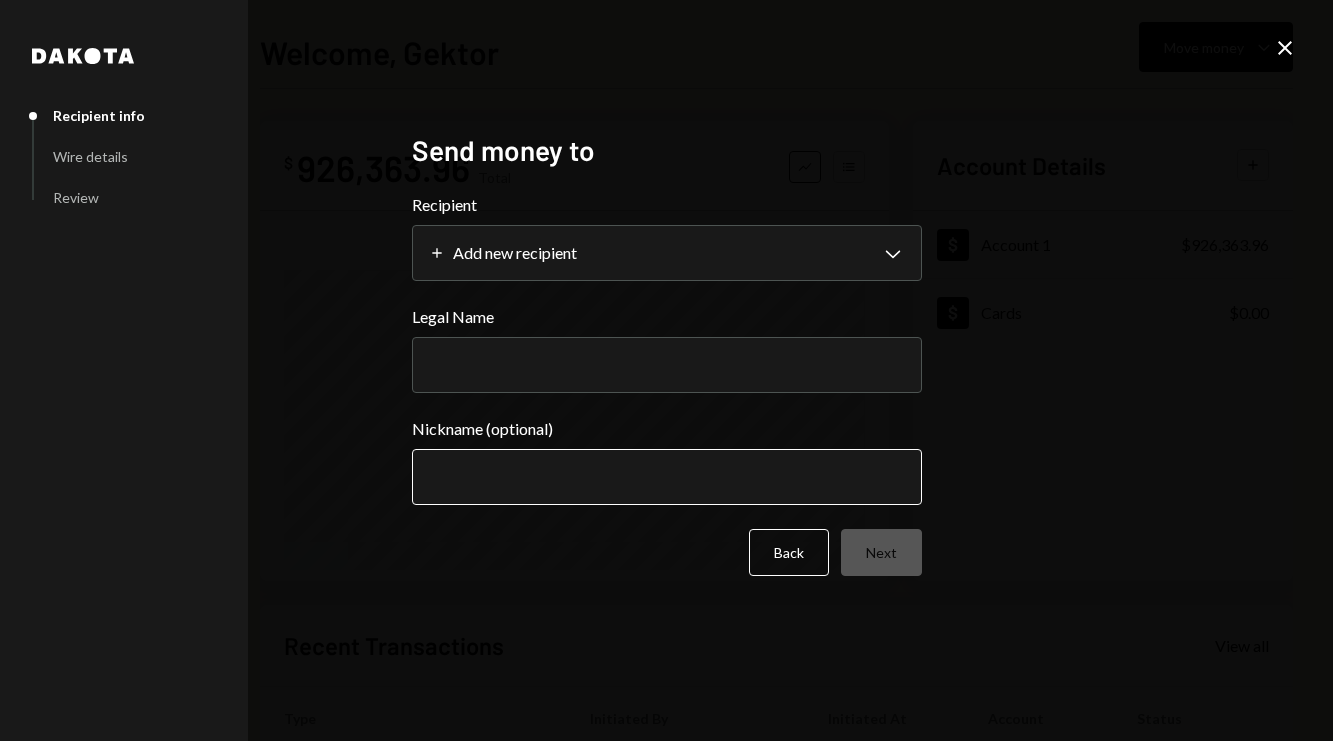 click on "Nickname (optional)" at bounding box center (667, 477) 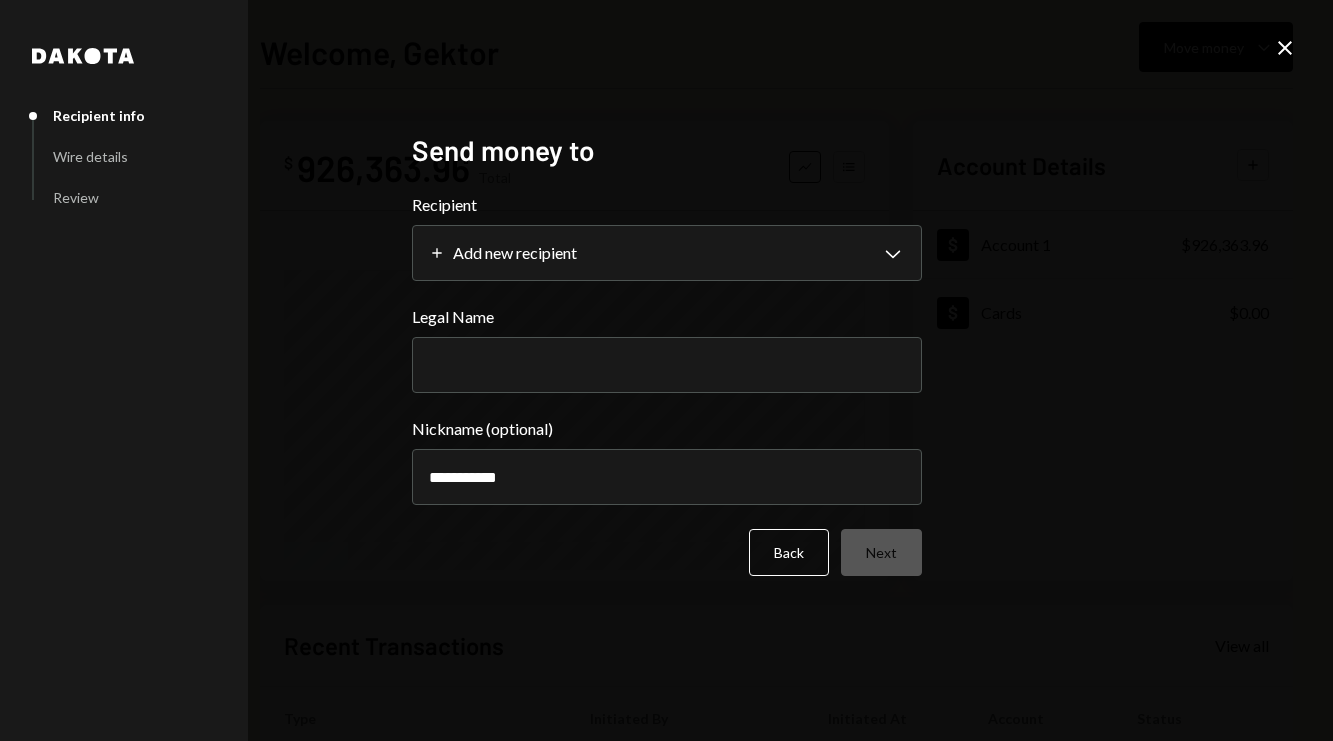 type on "**********" 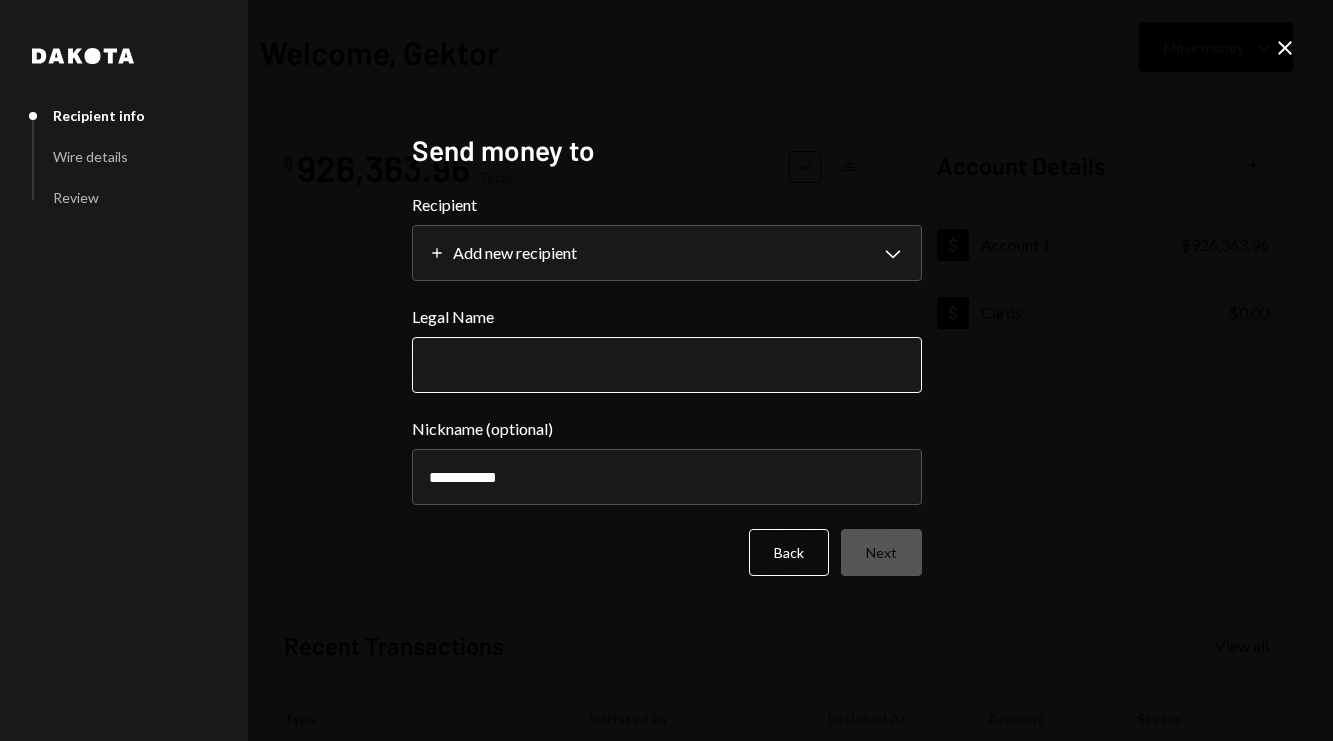 click on "Legal Name" at bounding box center [667, 365] 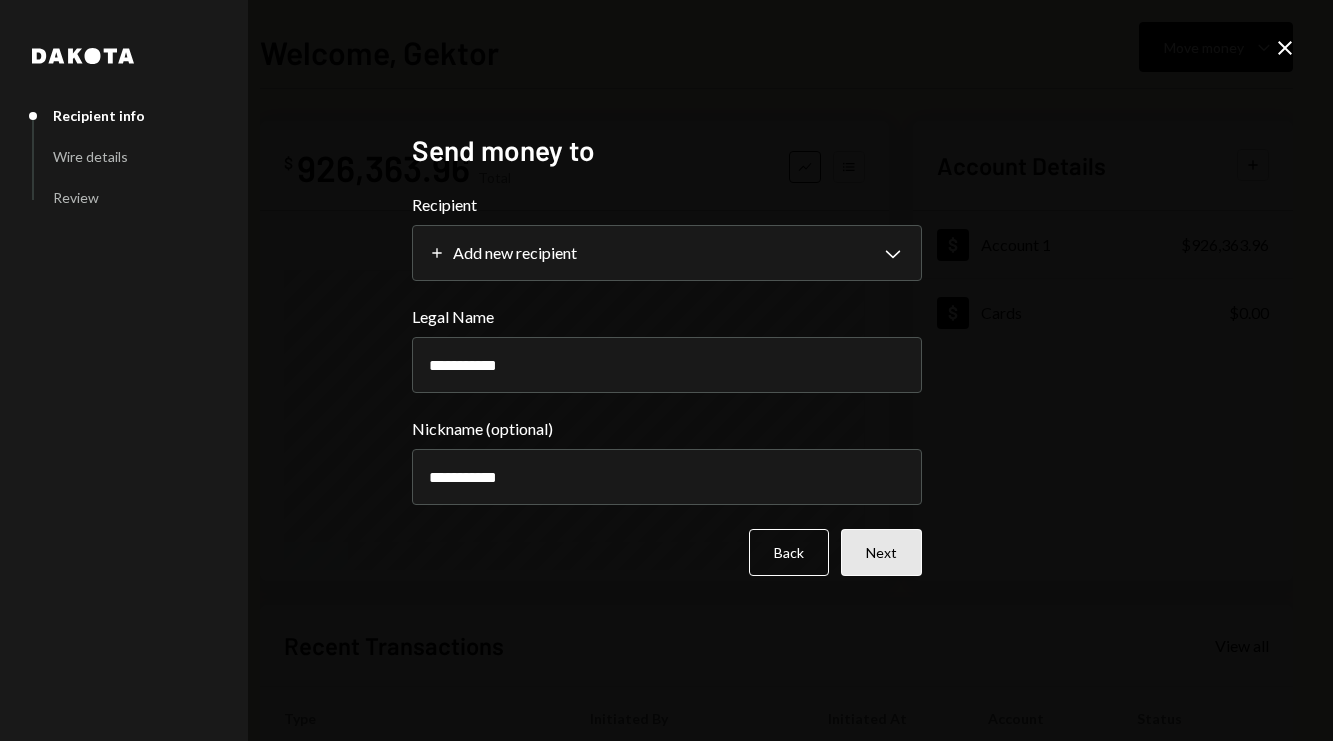 type on "**********" 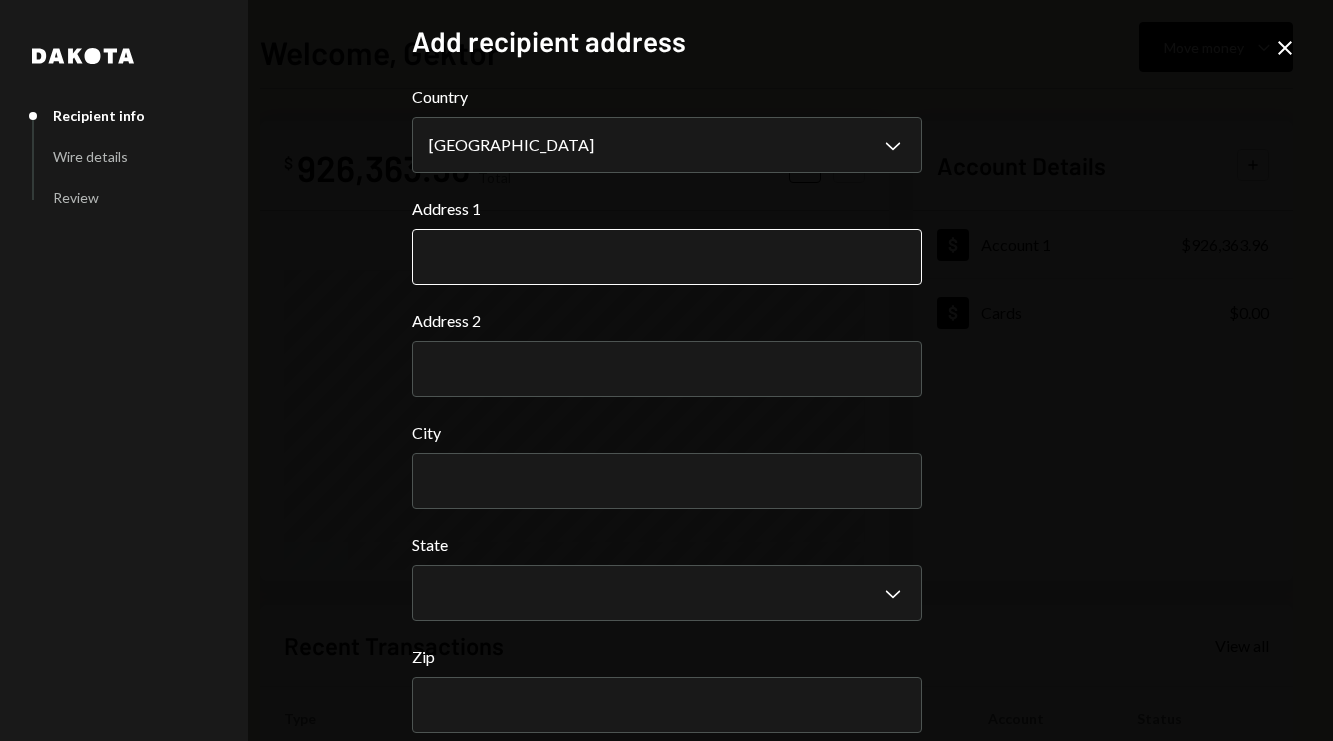 click on "Address 1" at bounding box center [667, 257] 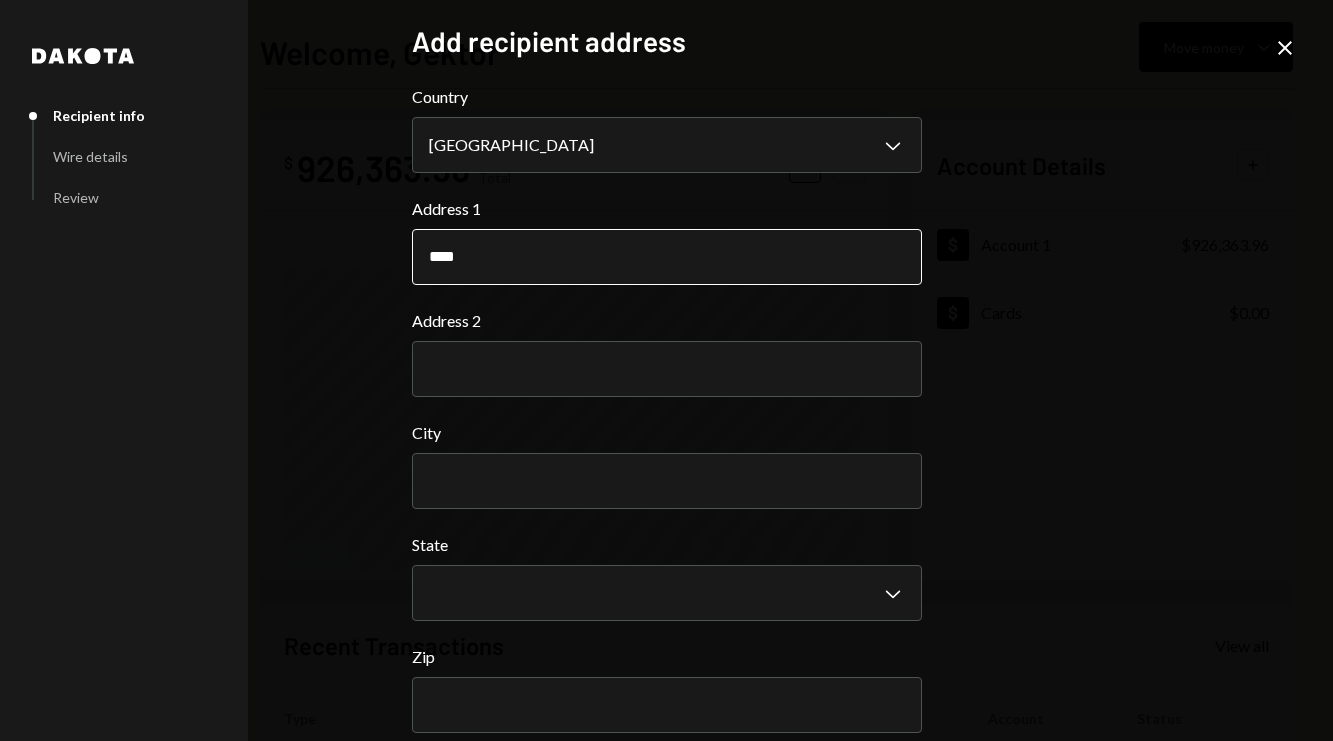 type on "**********" 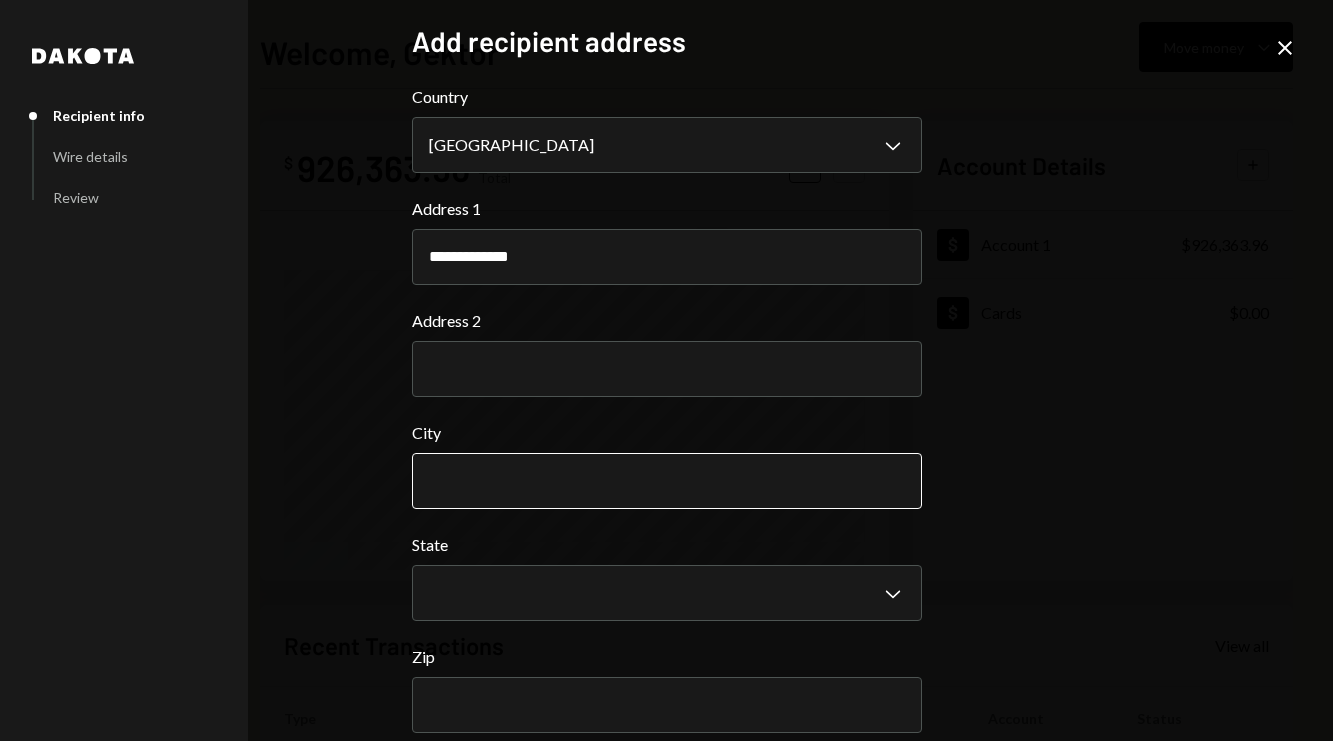 click on "City" at bounding box center [667, 481] 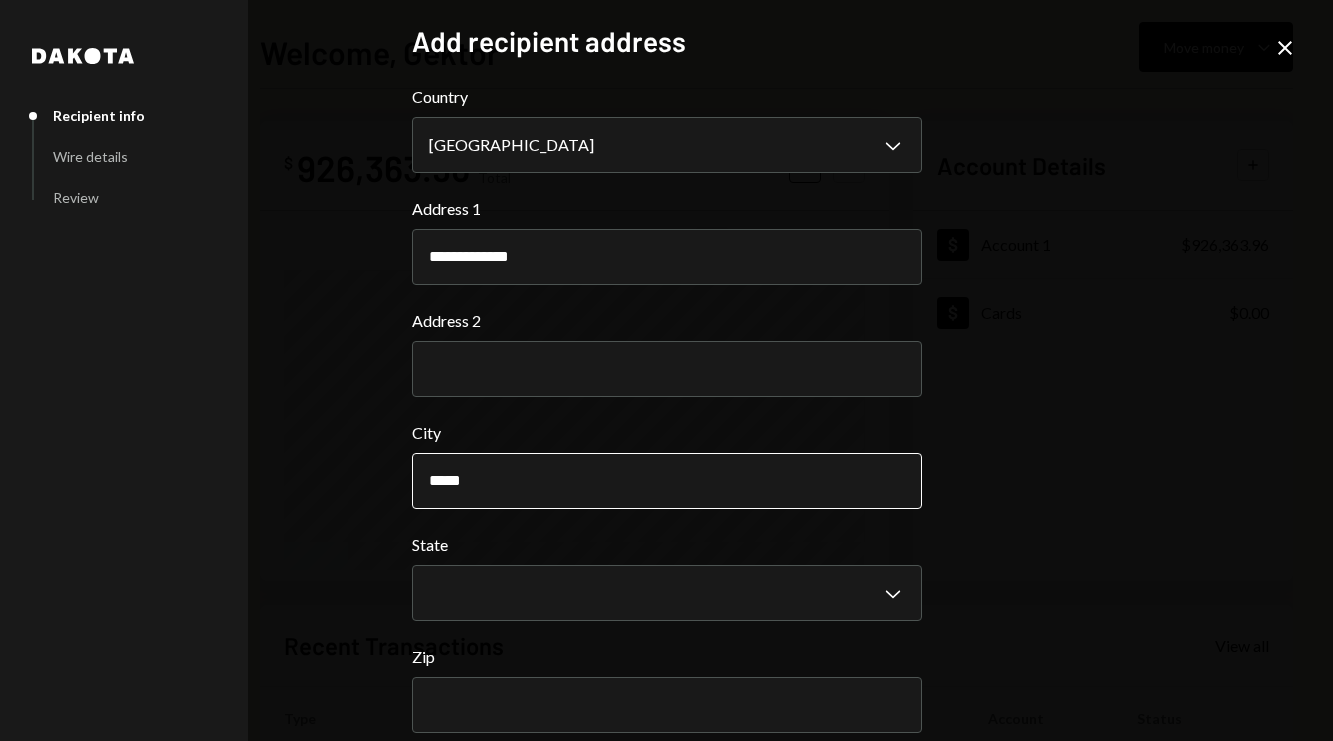 type on "*****" 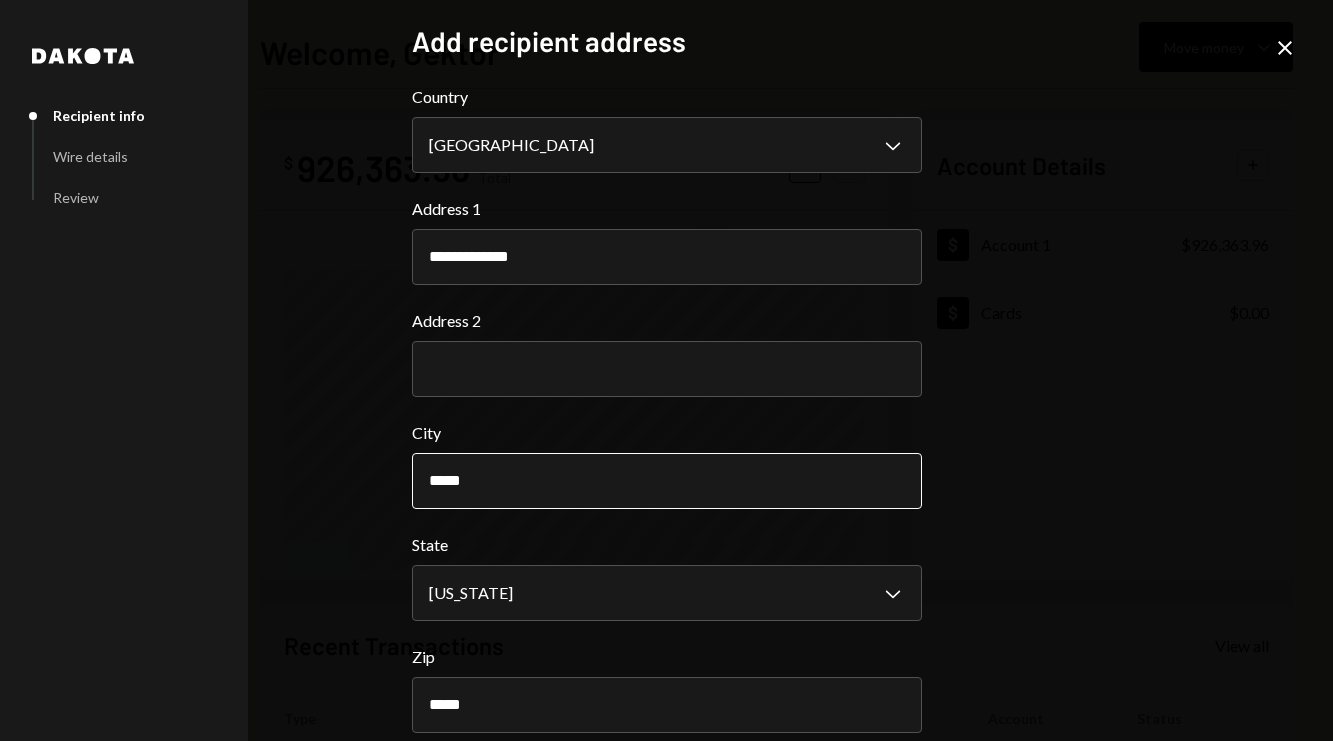 type on "*****" 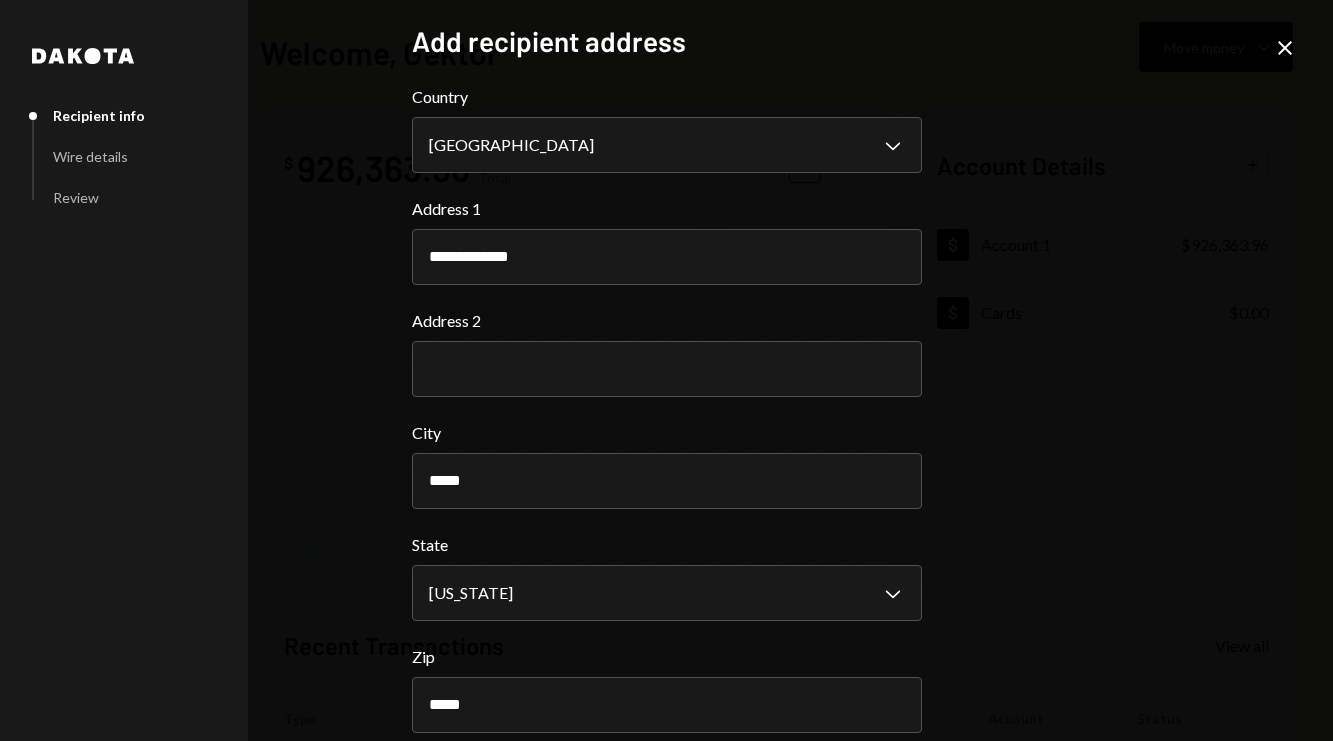 scroll, scrollTop: 37, scrollLeft: 0, axis: vertical 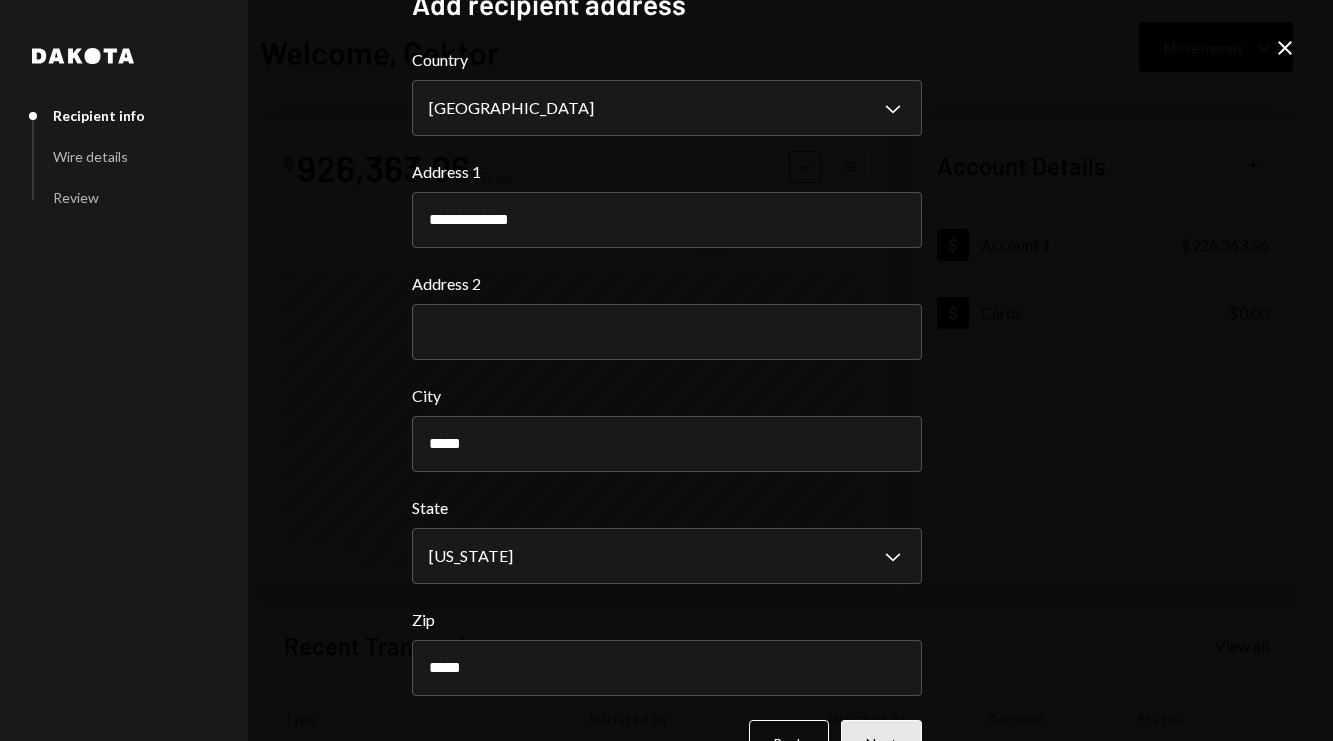 click on "Next" at bounding box center (881, 743) 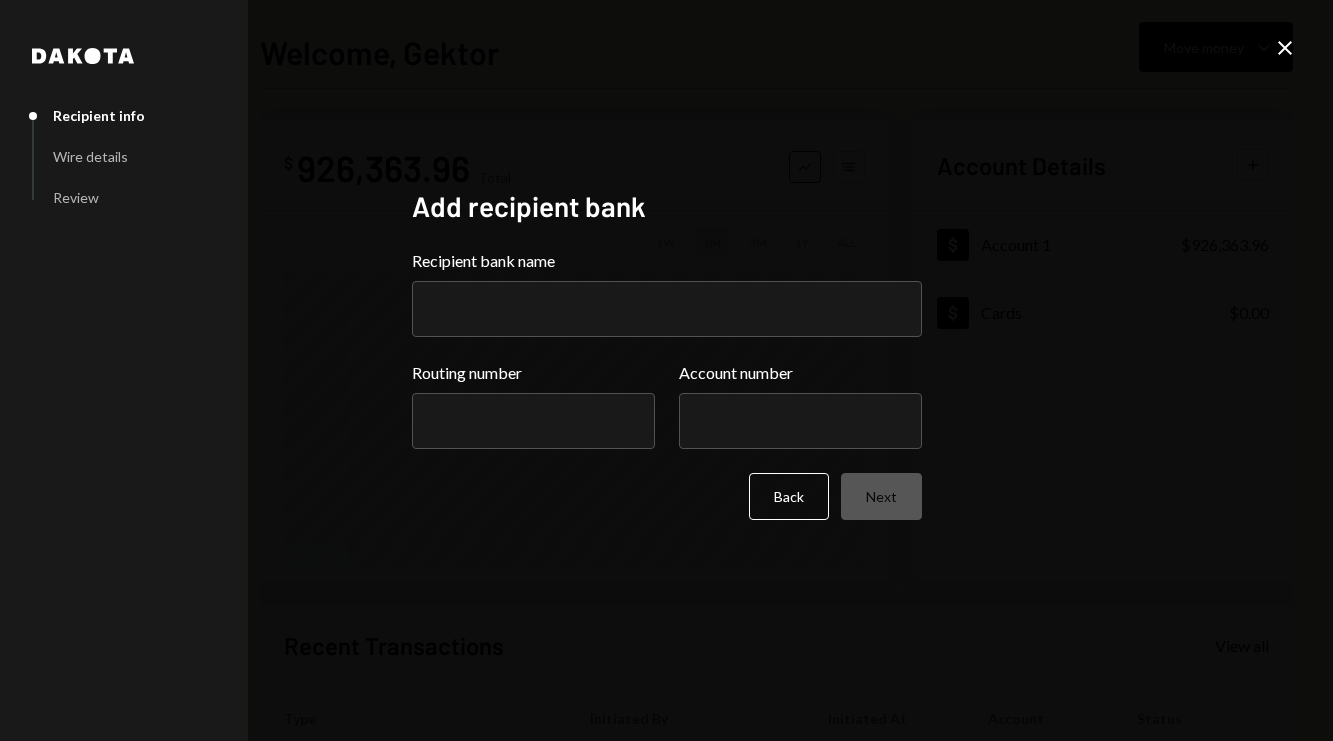 scroll, scrollTop: 0, scrollLeft: 0, axis: both 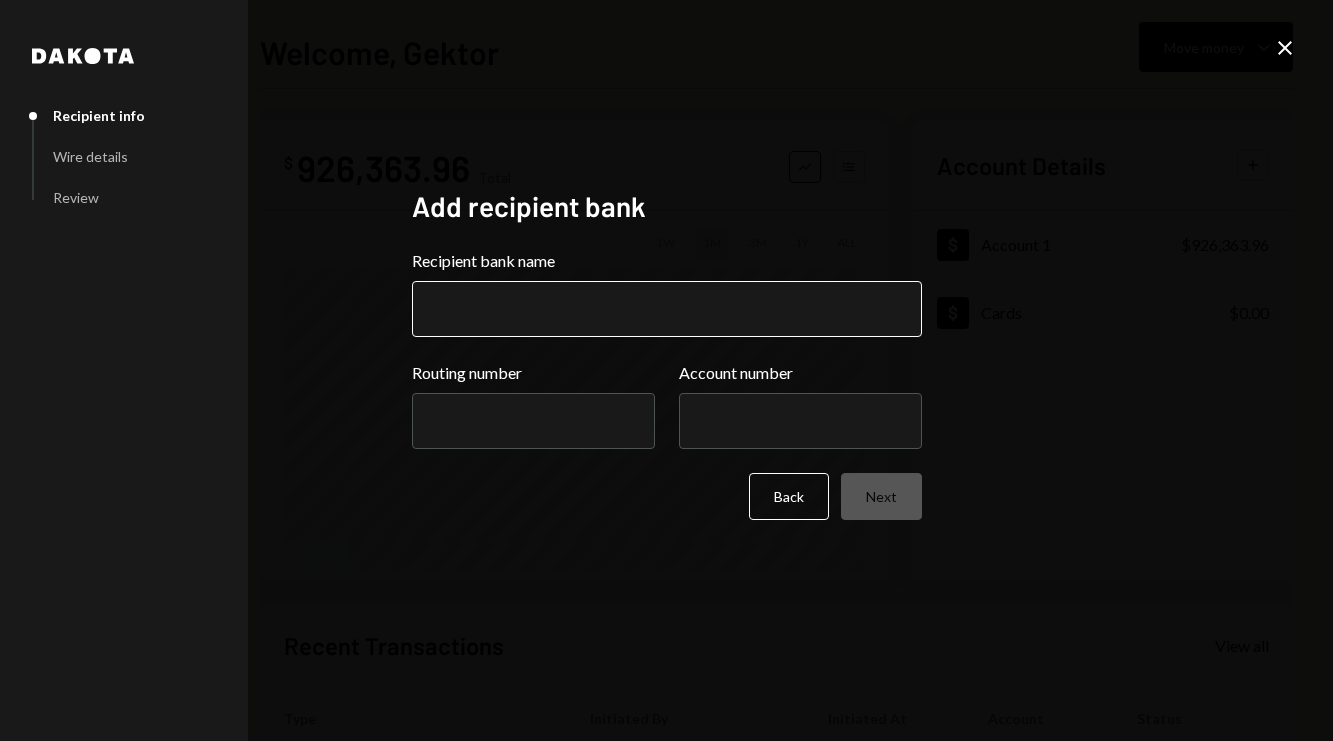 click on "Recipient bank name" at bounding box center [667, 309] 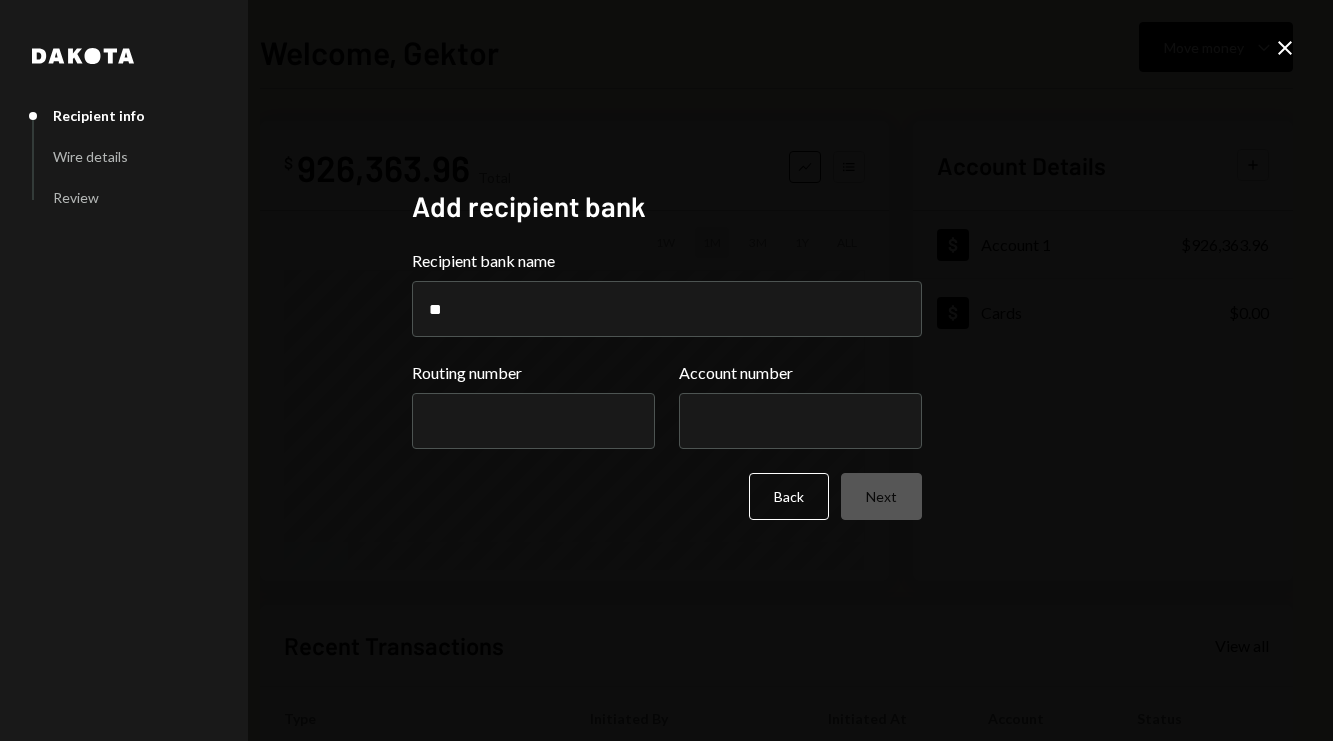 type on "**********" 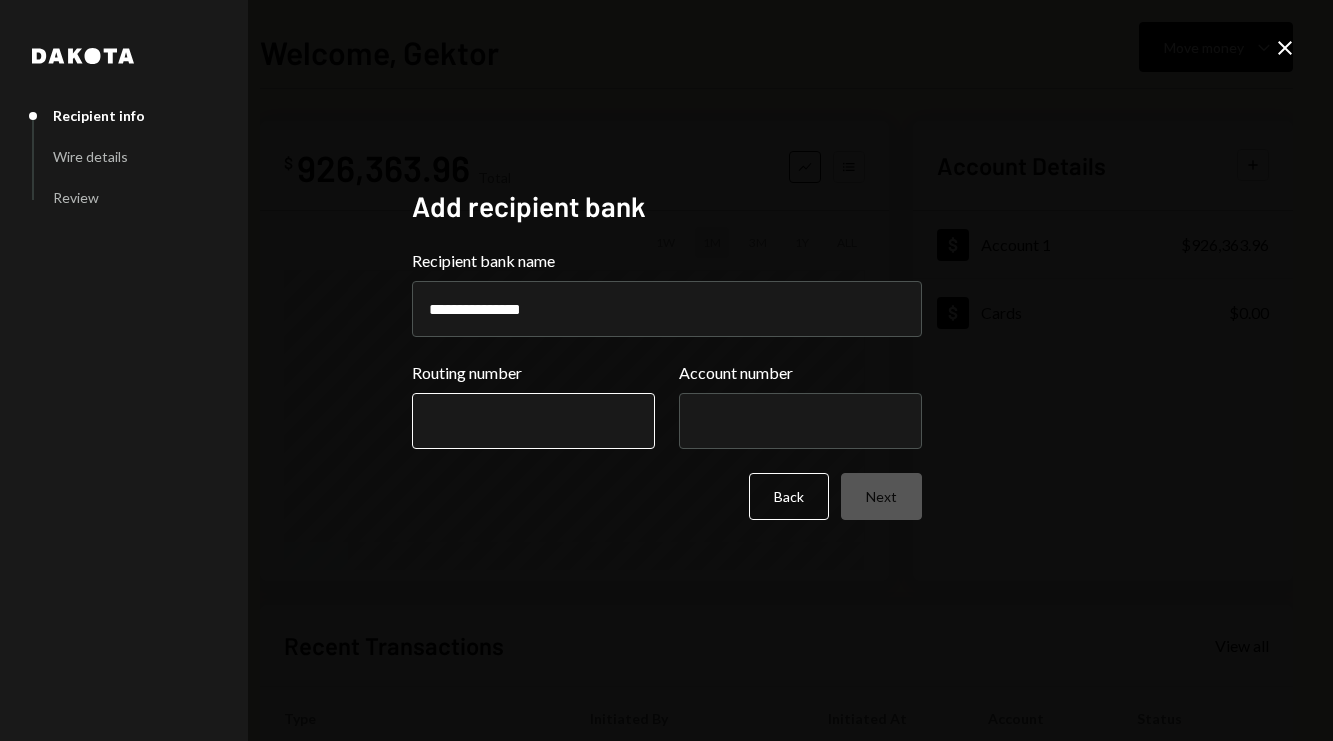 click on "Routing number" at bounding box center (533, 421) 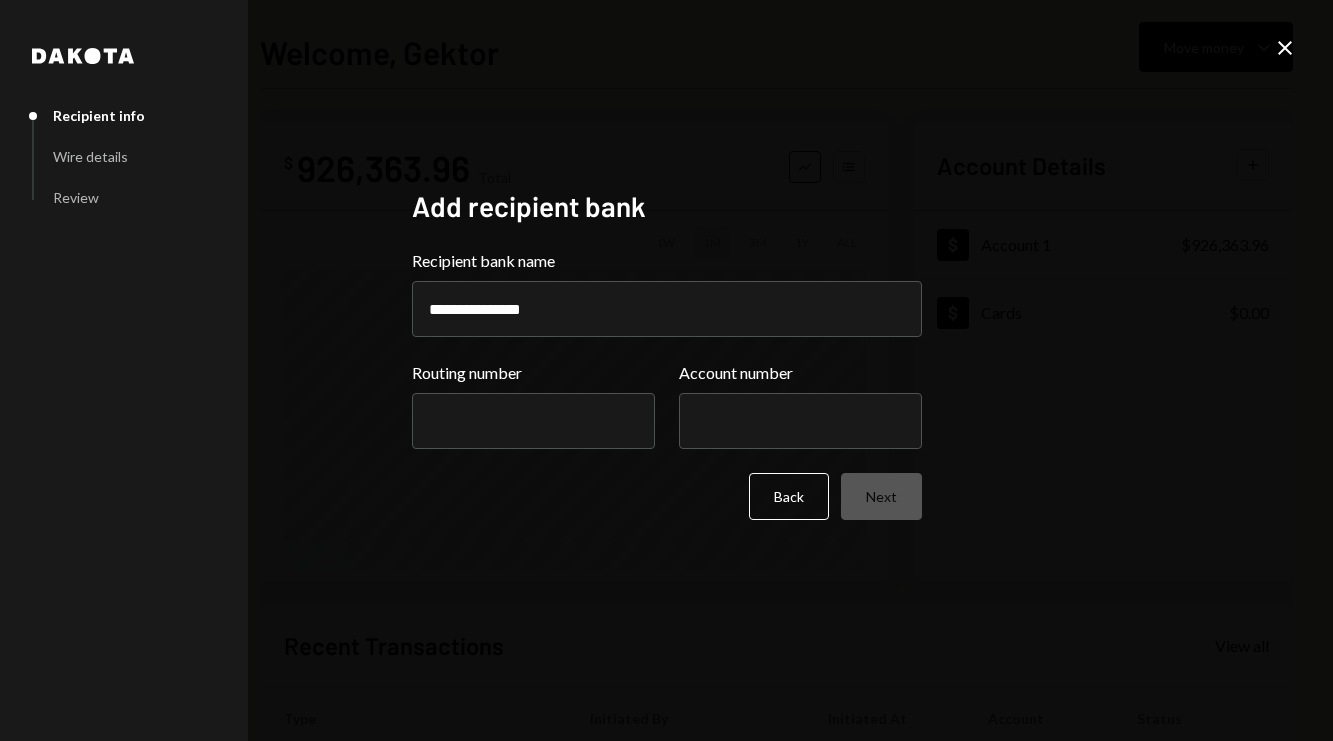 paste on "*********" 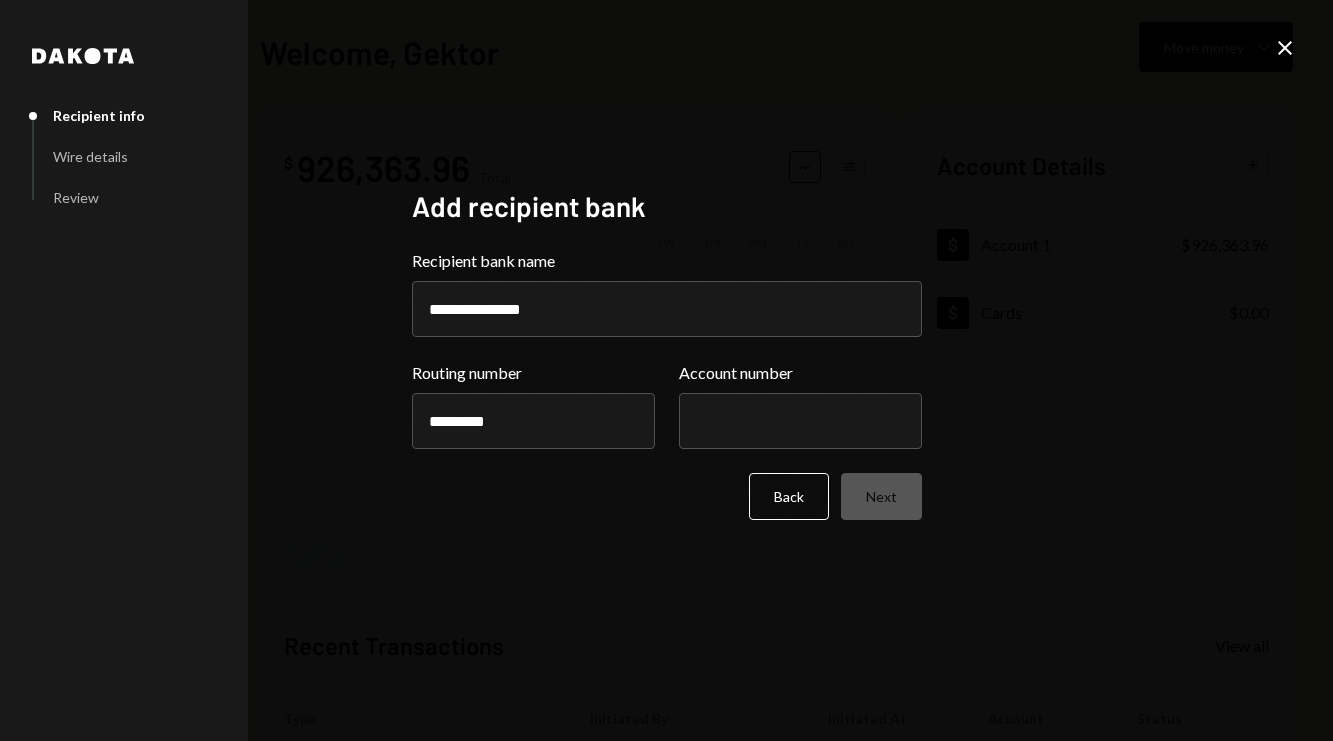 type on "*********" 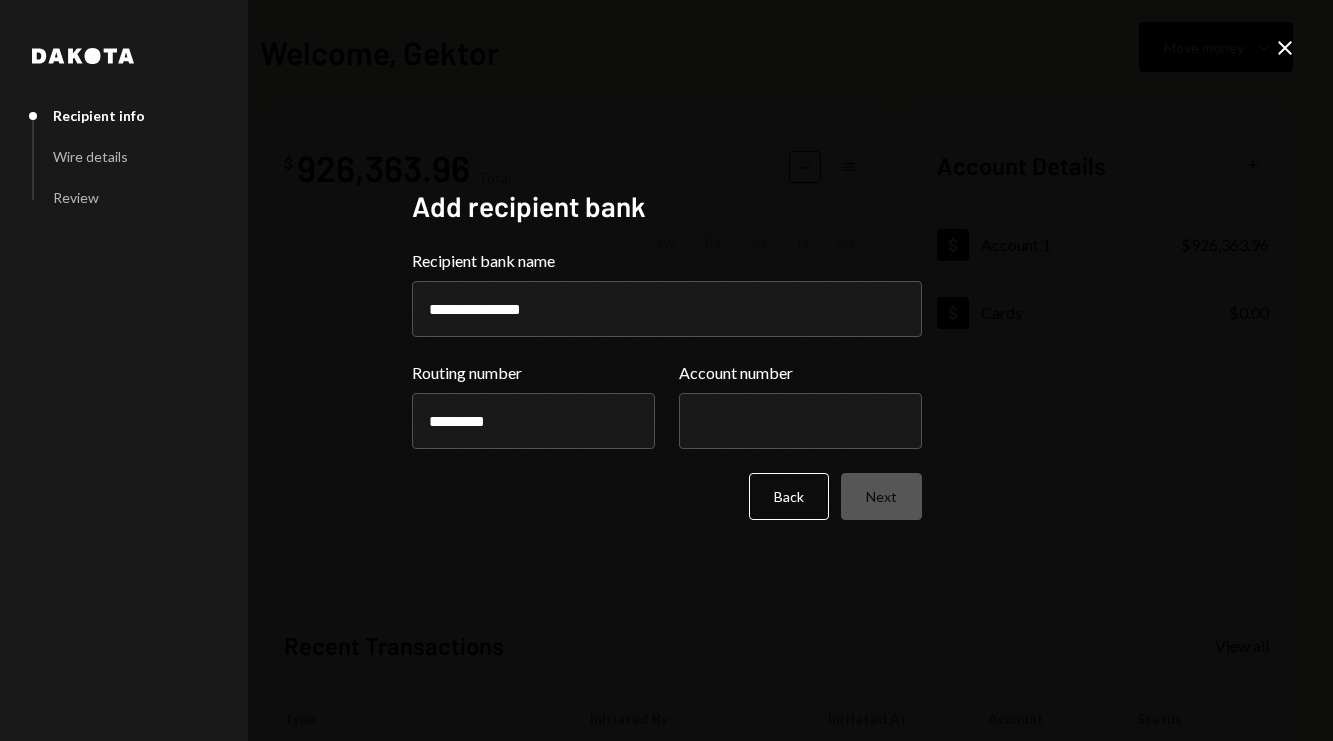 click on "**********" at bounding box center [667, 384] 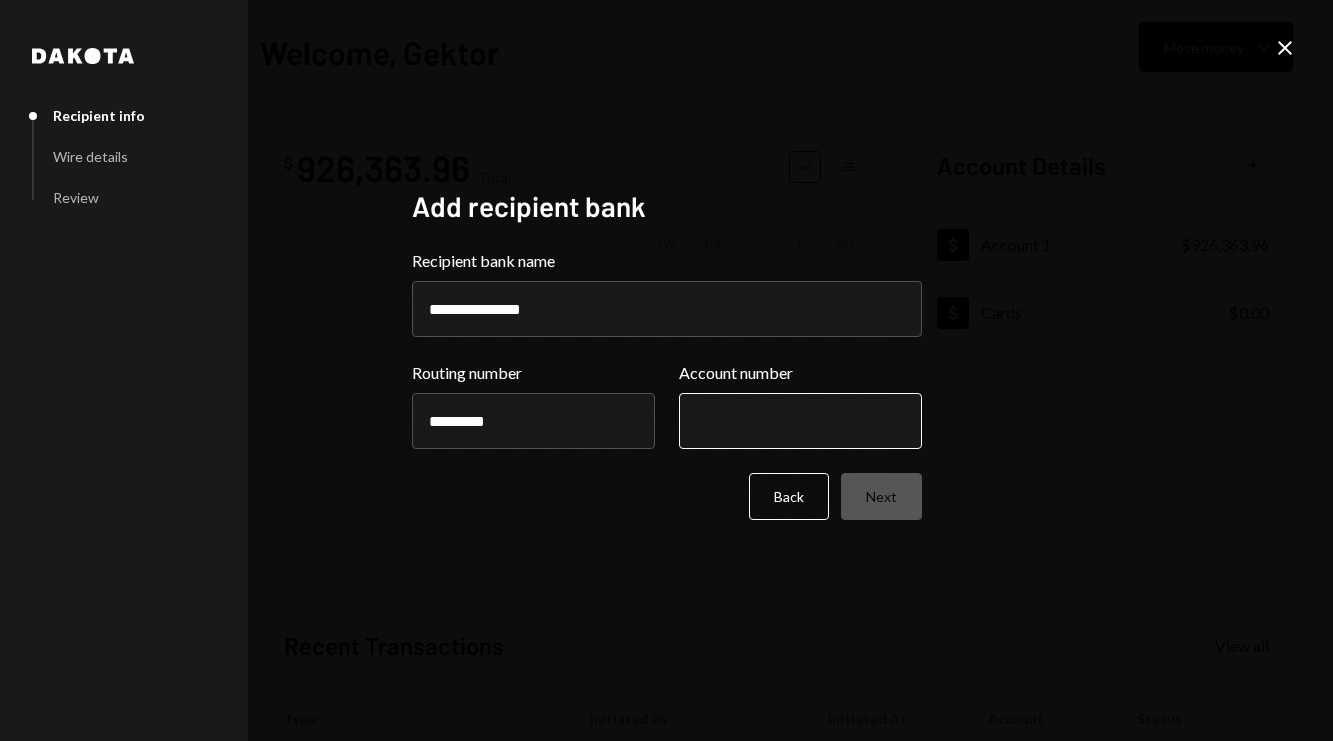 click on "Account number" at bounding box center (800, 421) 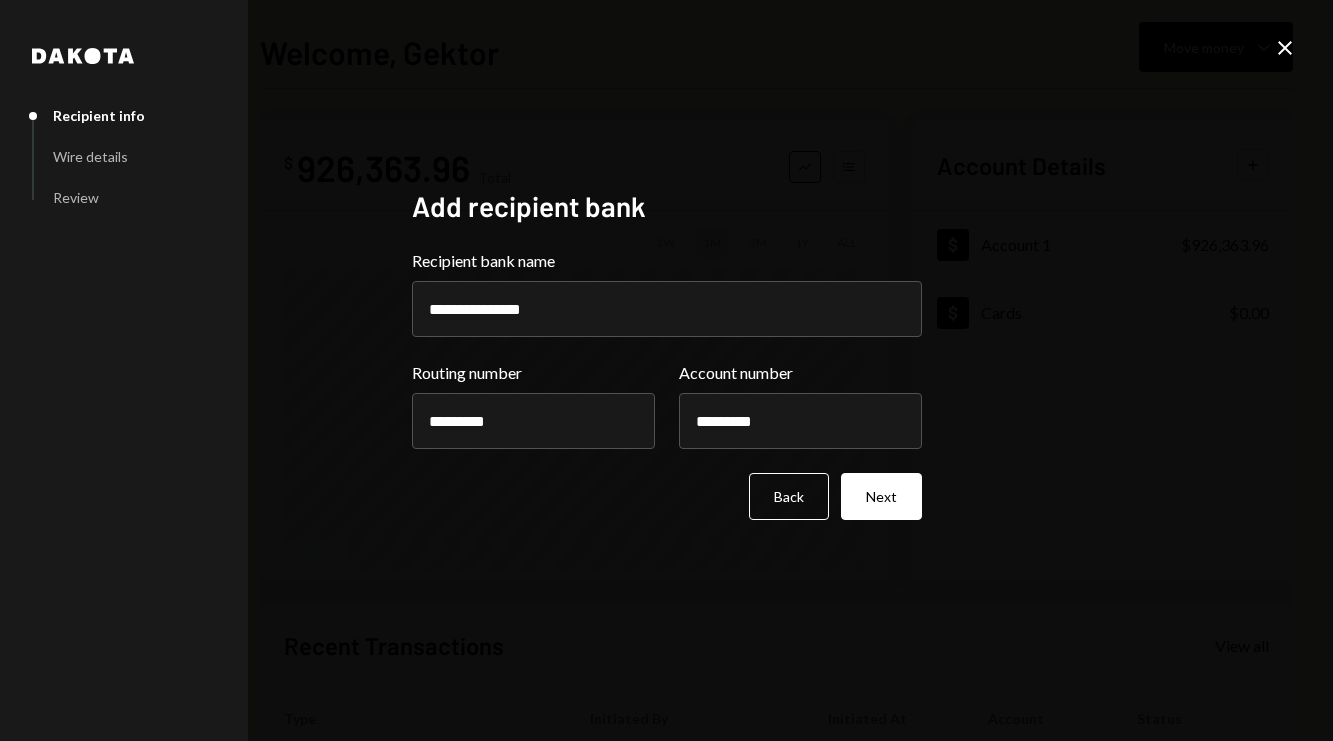 type on "*********" 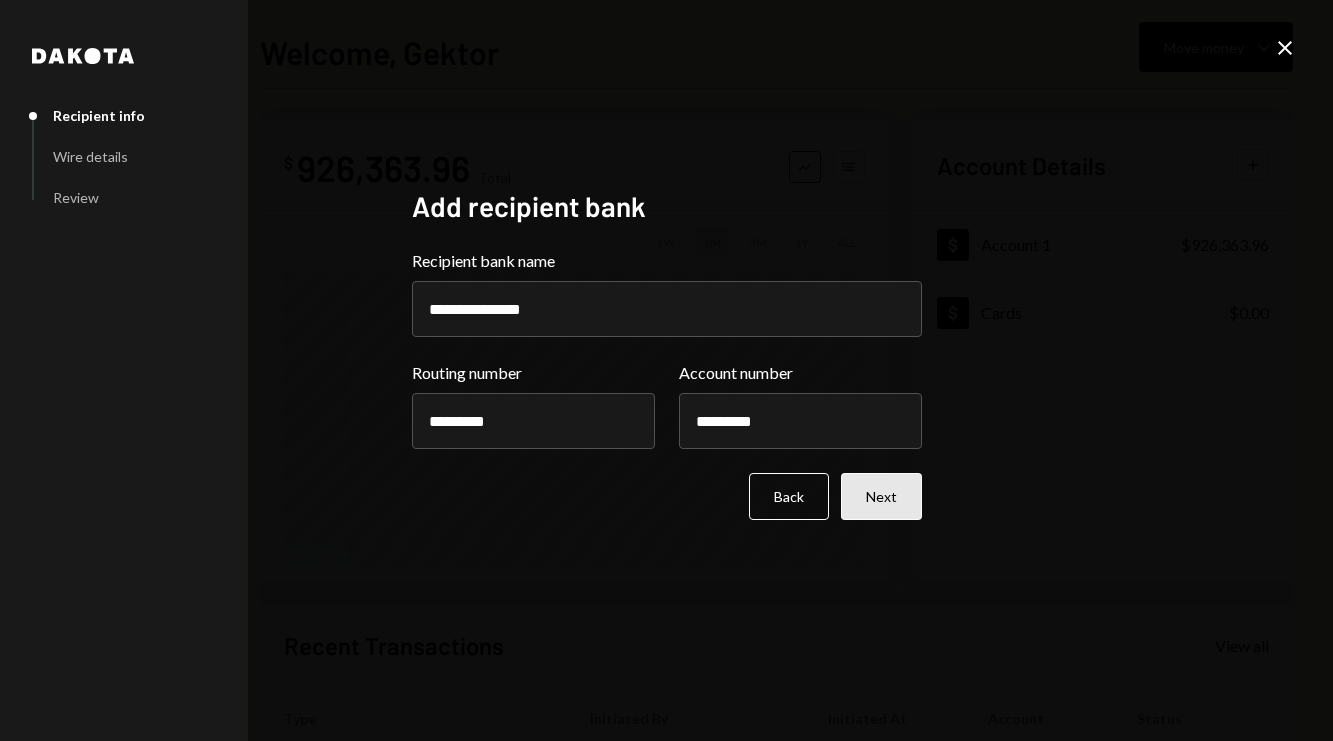 click on "Next" at bounding box center (881, 496) 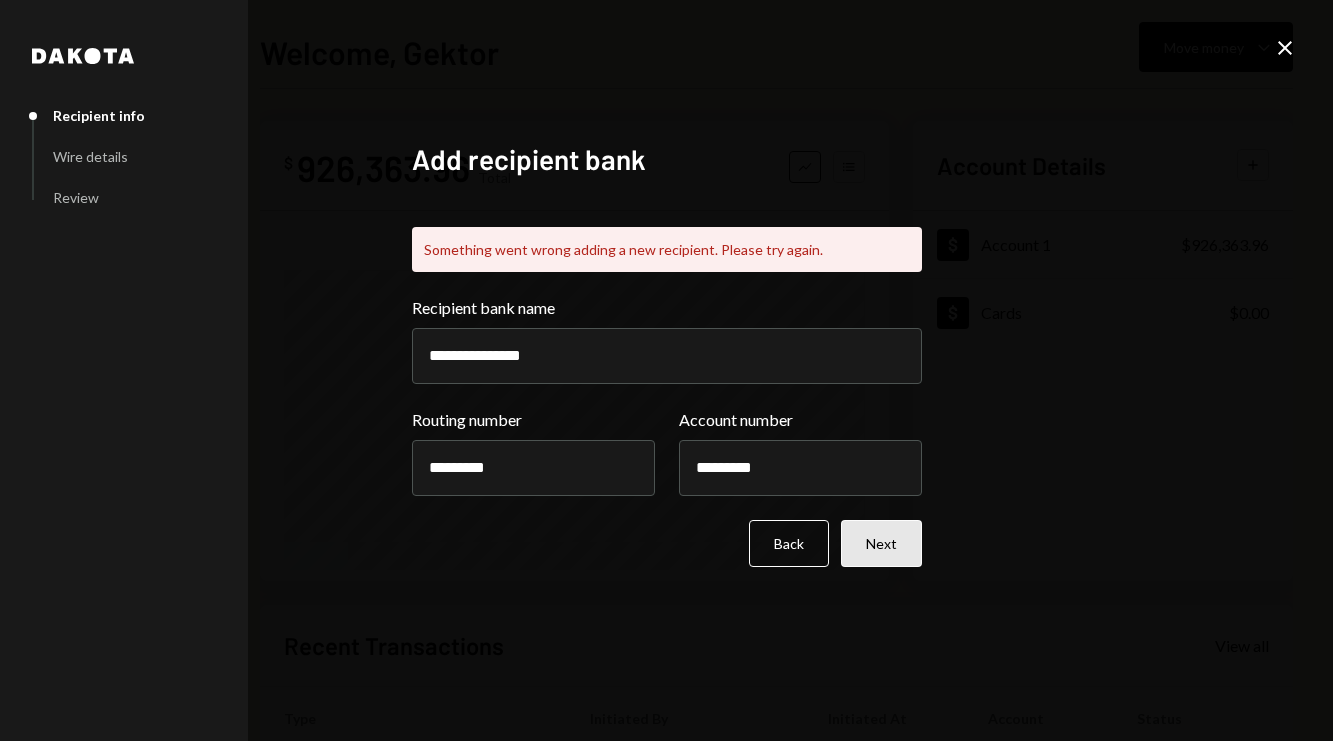 click on "Next" at bounding box center [881, 543] 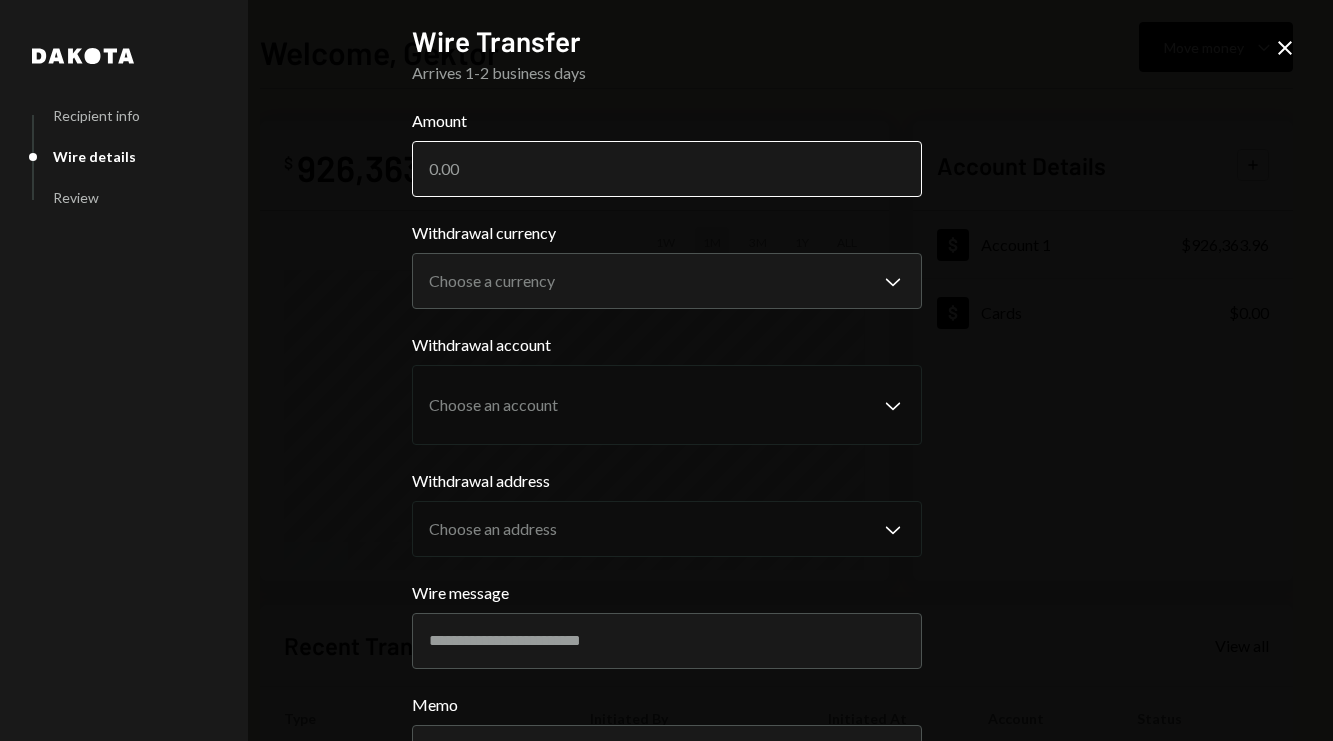 click on "Amount" at bounding box center (667, 169) 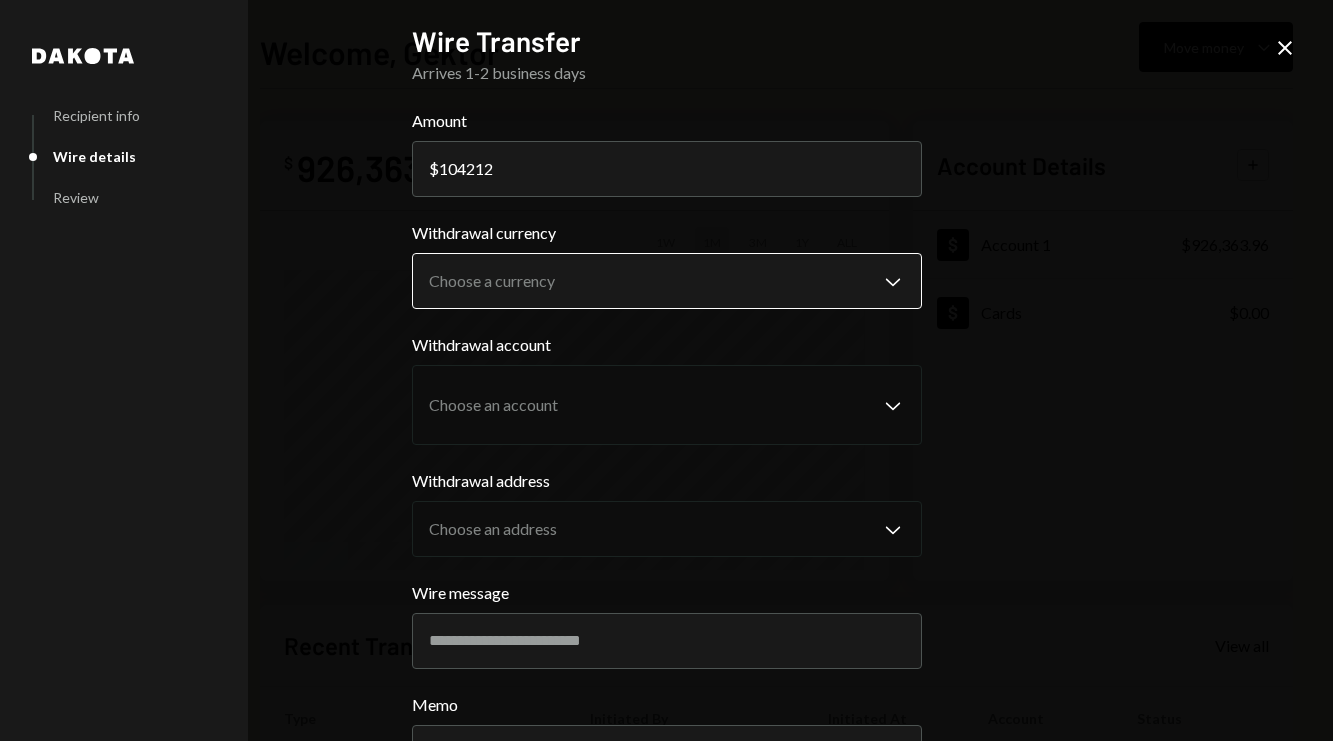 type on "104212" 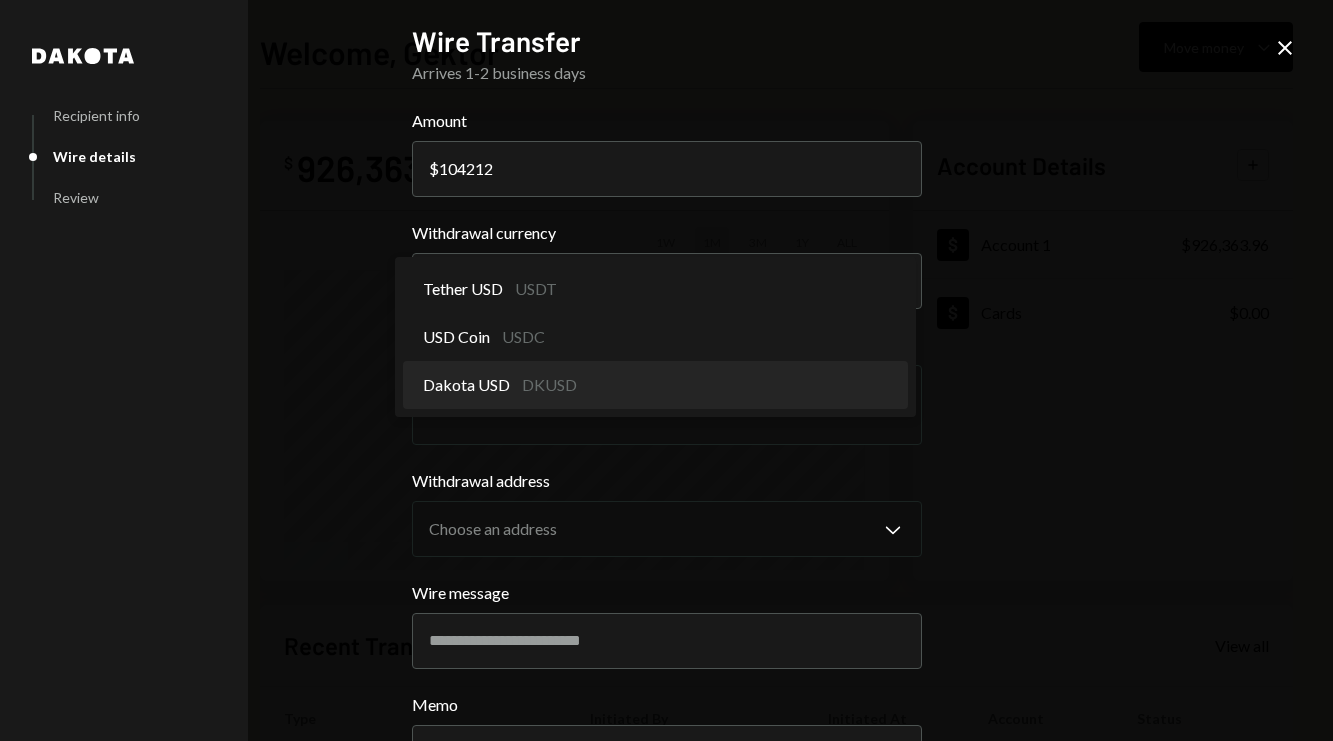 select on "*****" 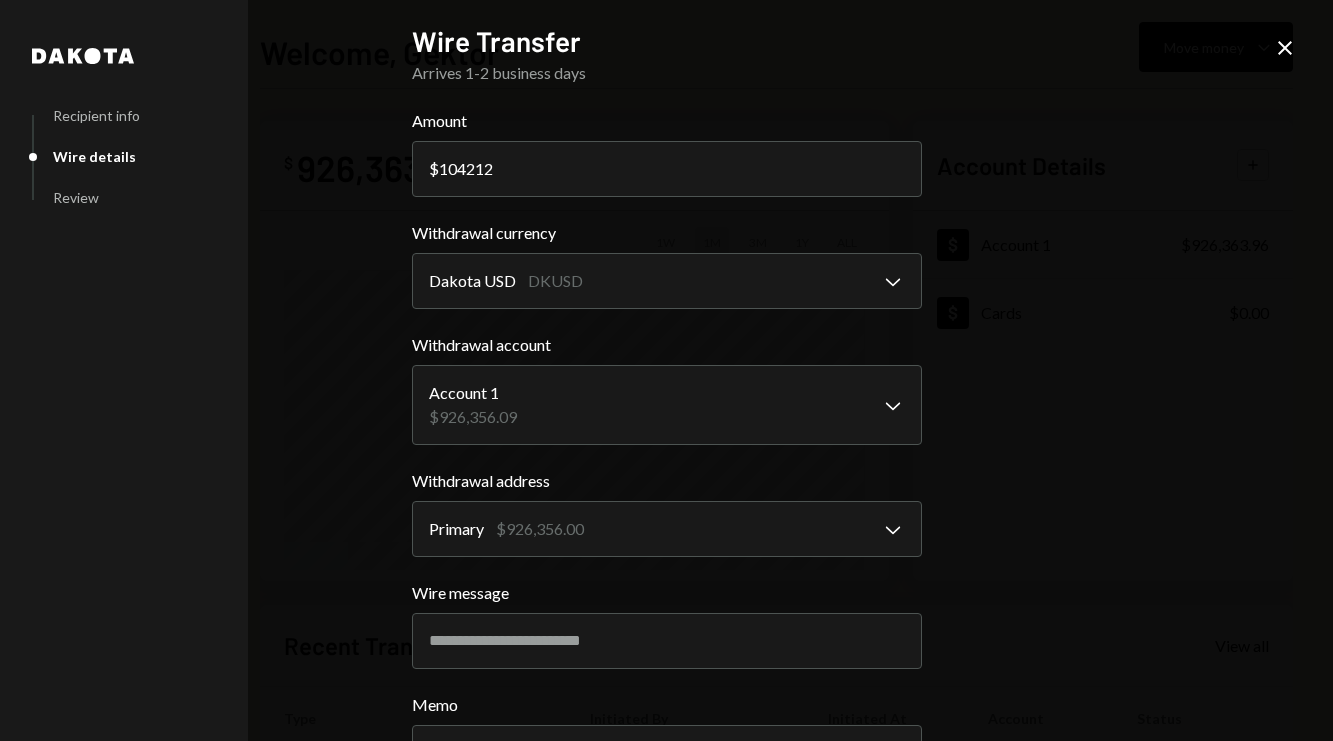 scroll, scrollTop: 166, scrollLeft: 0, axis: vertical 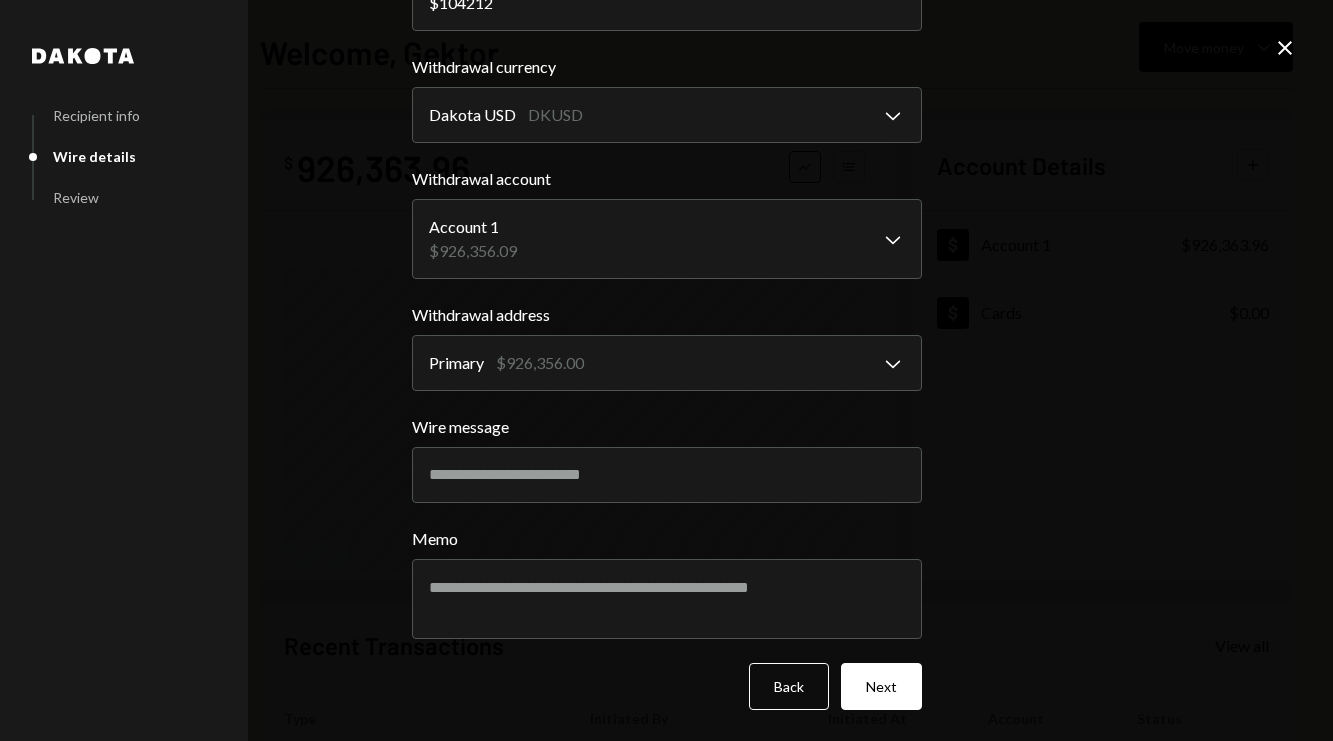 click on "**********" at bounding box center [667, 300] 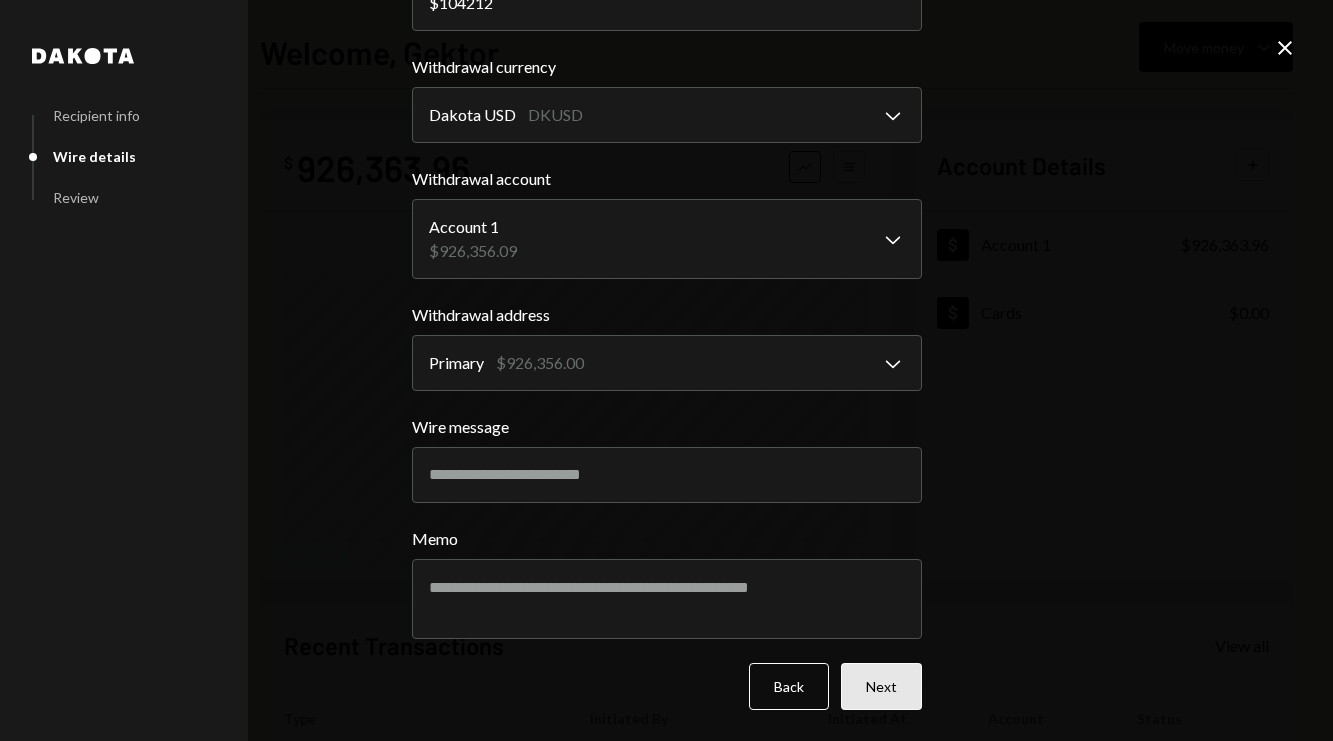 click on "Next" at bounding box center (881, 686) 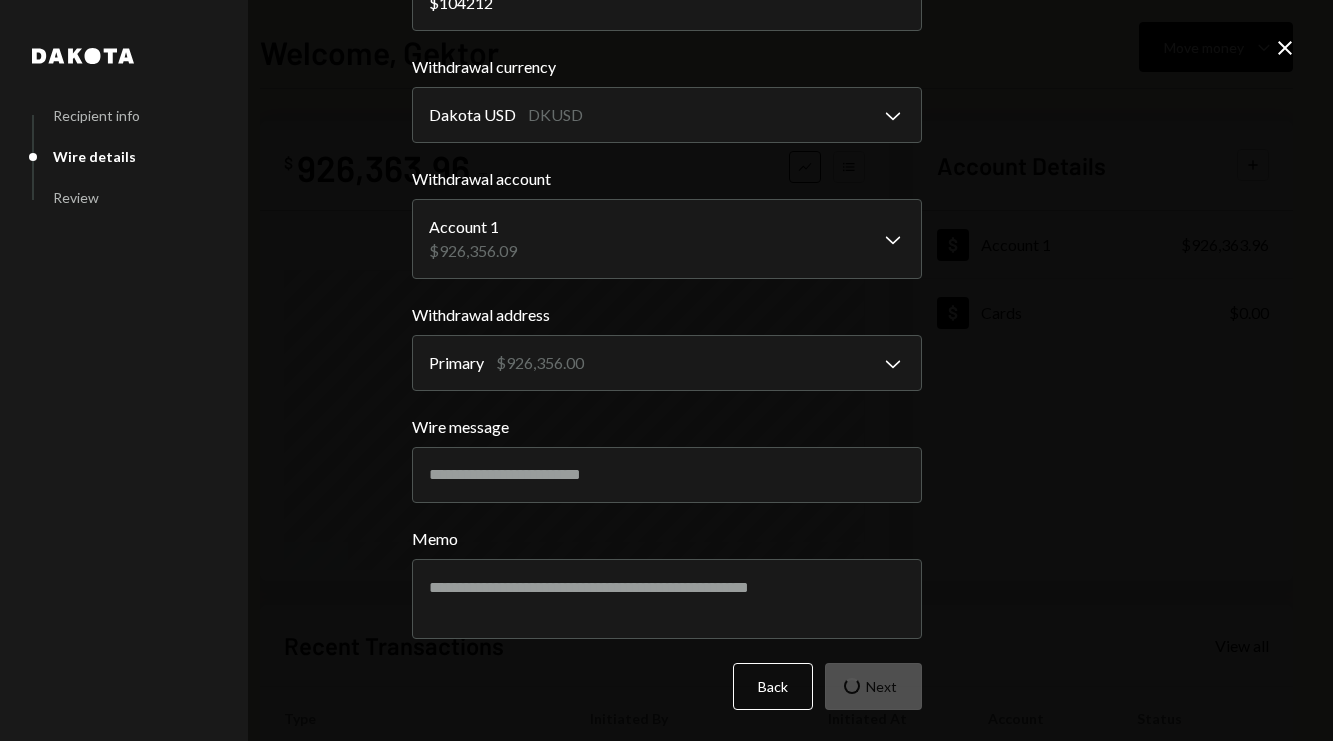 scroll, scrollTop: 0, scrollLeft: 0, axis: both 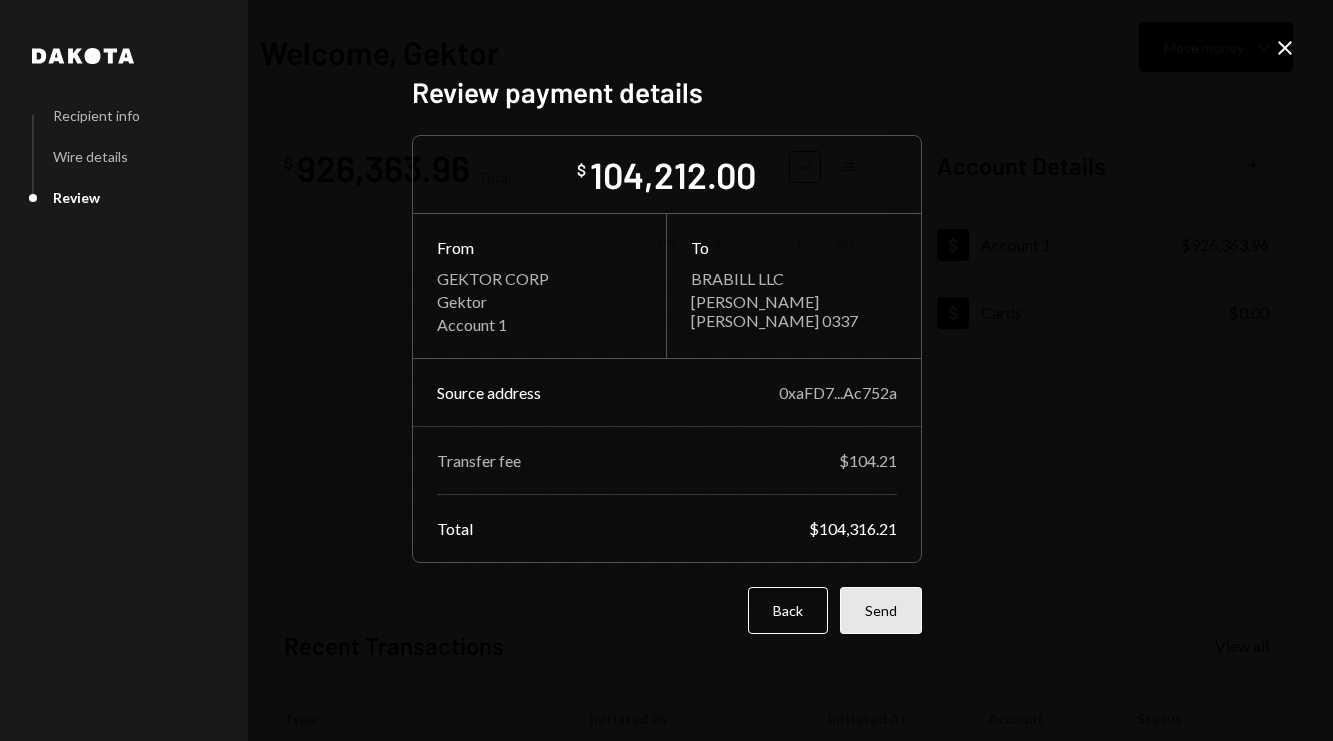 click on "Send" at bounding box center (881, 610) 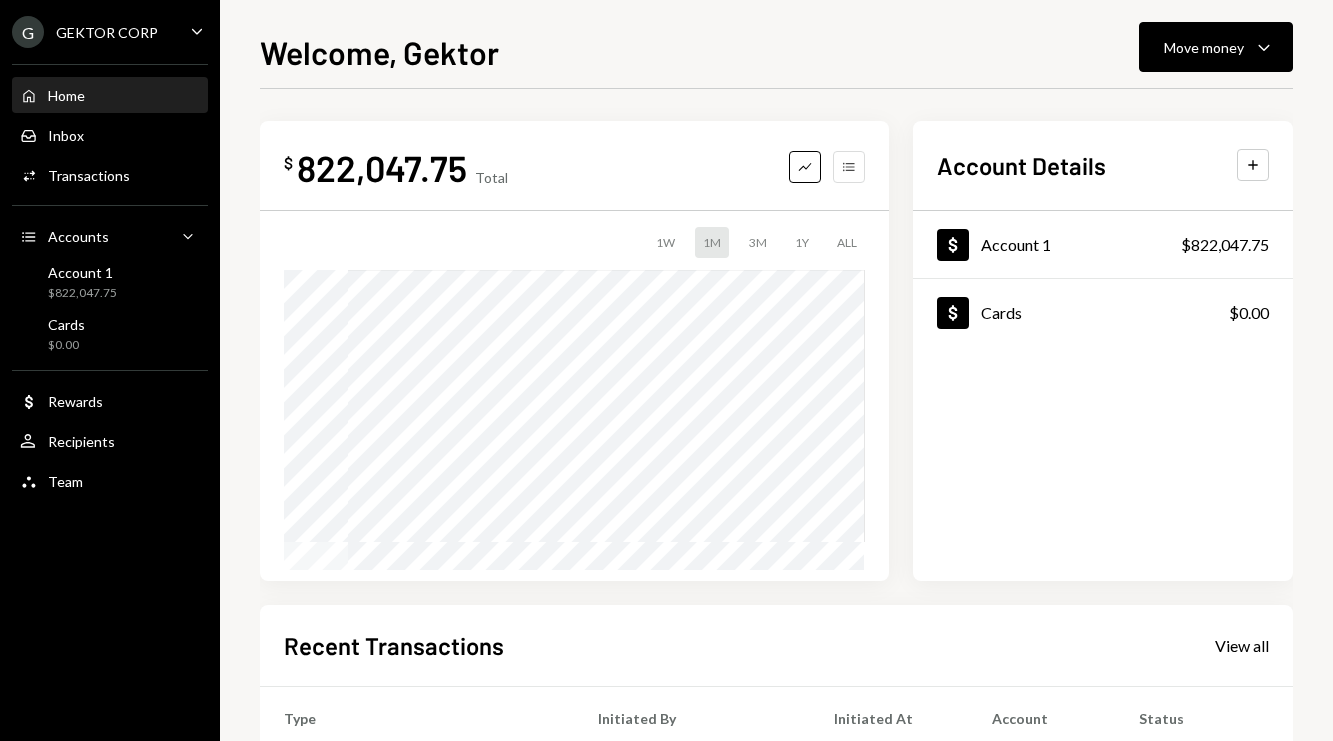 click on "Accounts" at bounding box center [849, 167] 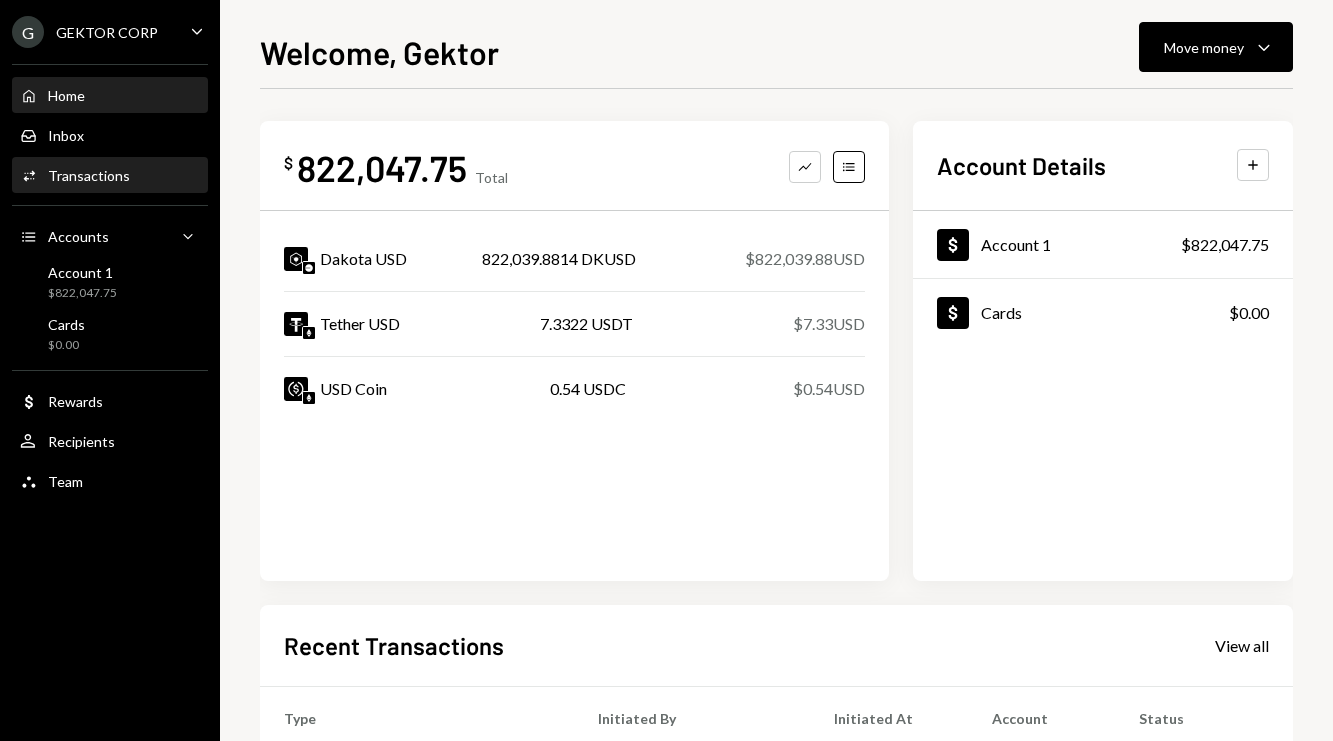 click on "Activities Transactions" at bounding box center (110, 176) 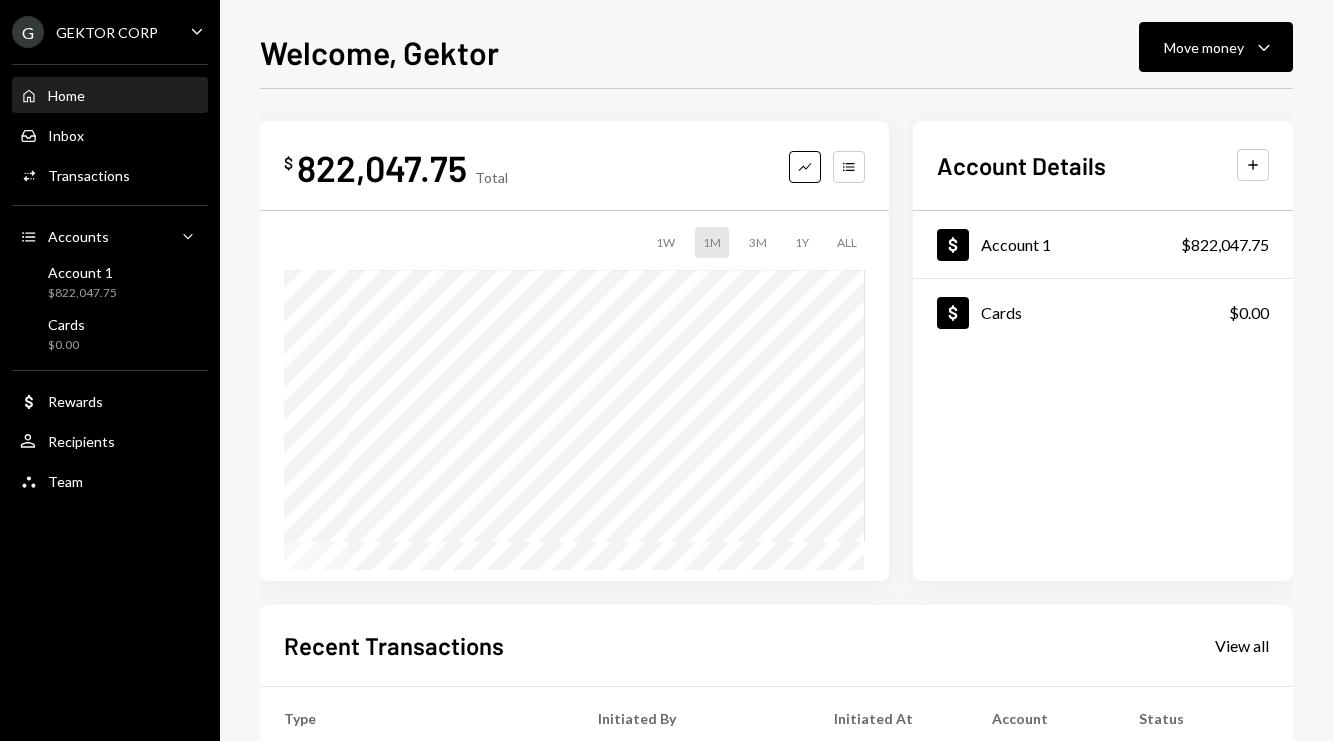 scroll, scrollTop: 0, scrollLeft: 0, axis: both 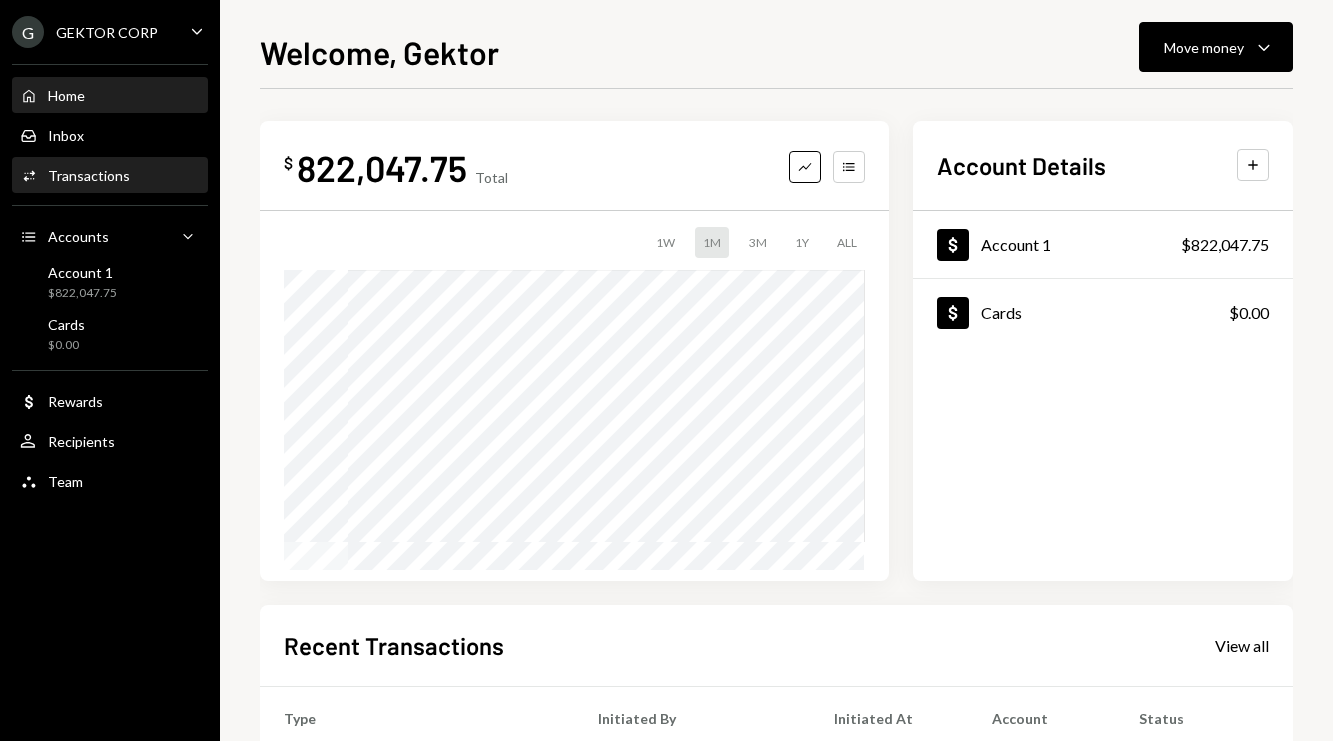 click on "Activities Transactions" at bounding box center [110, 176] 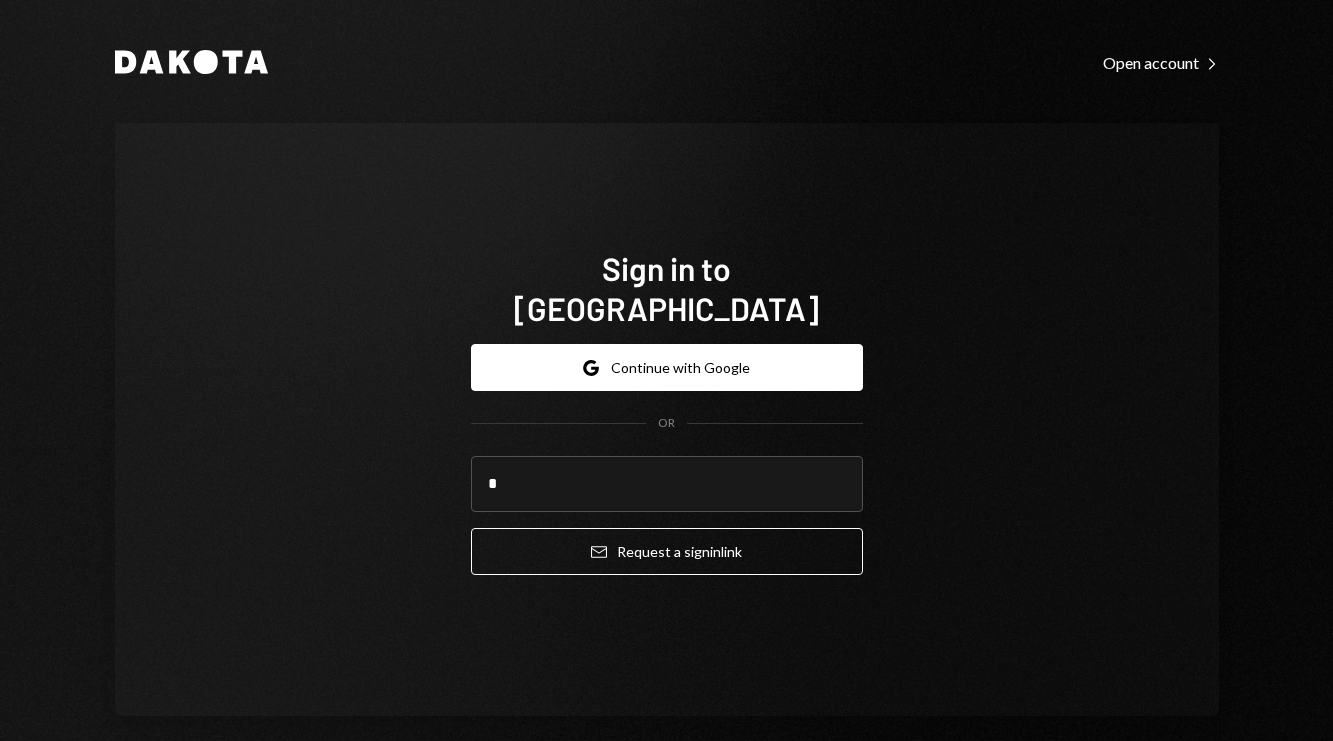 type on "**********" 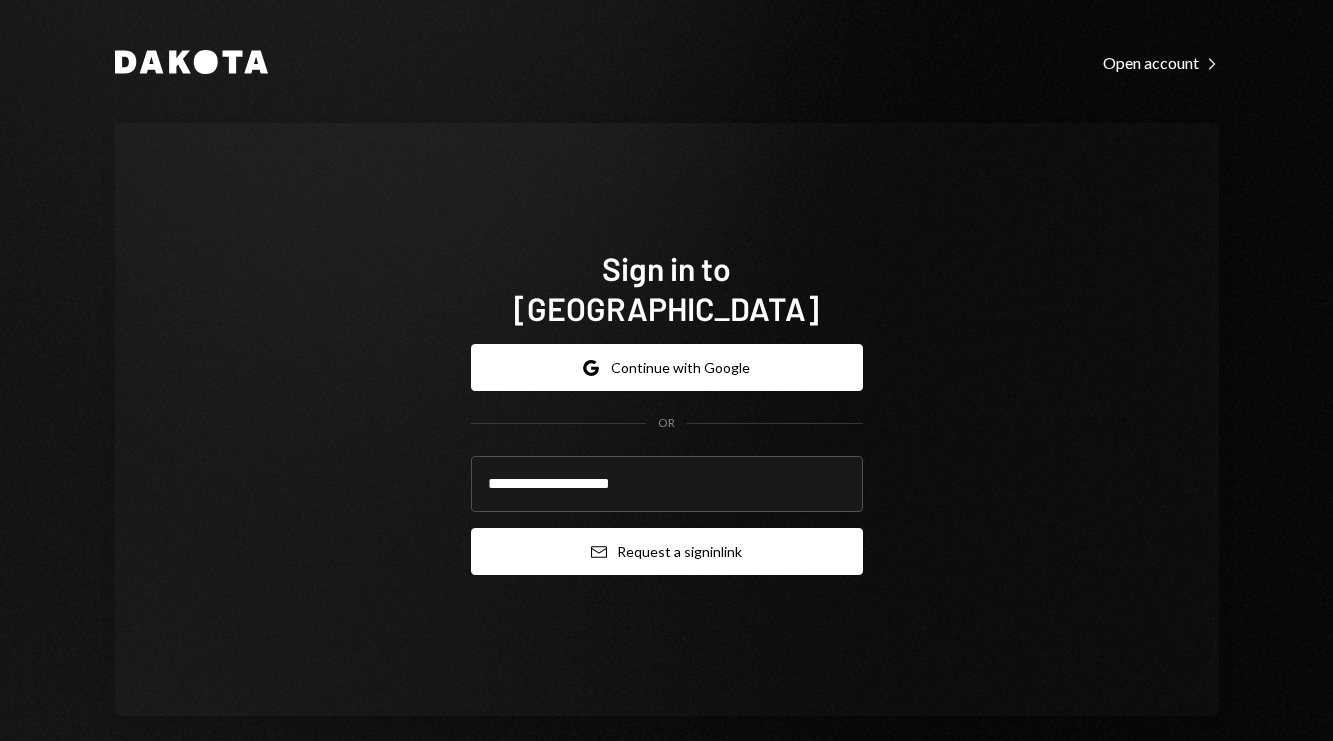 click on "Email Request a sign  in  link" at bounding box center [667, 551] 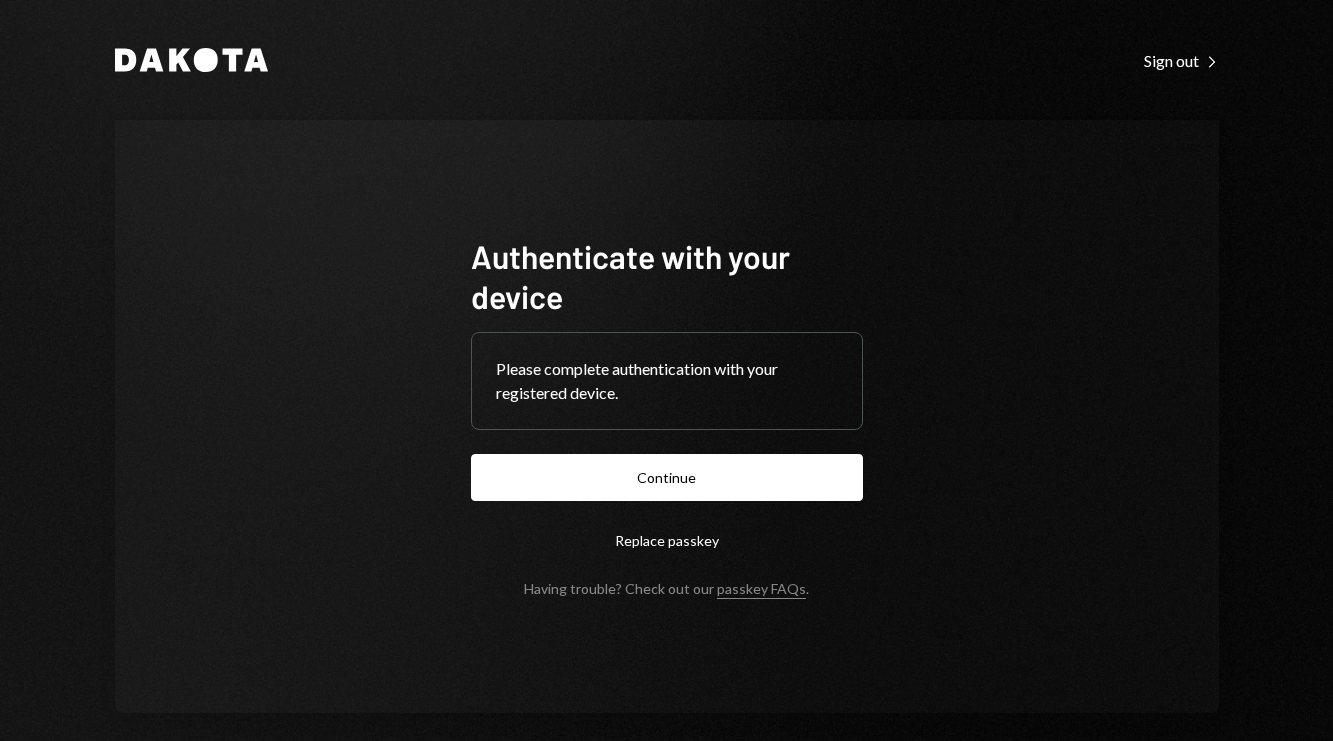 scroll, scrollTop: 0, scrollLeft: 0, axis: both 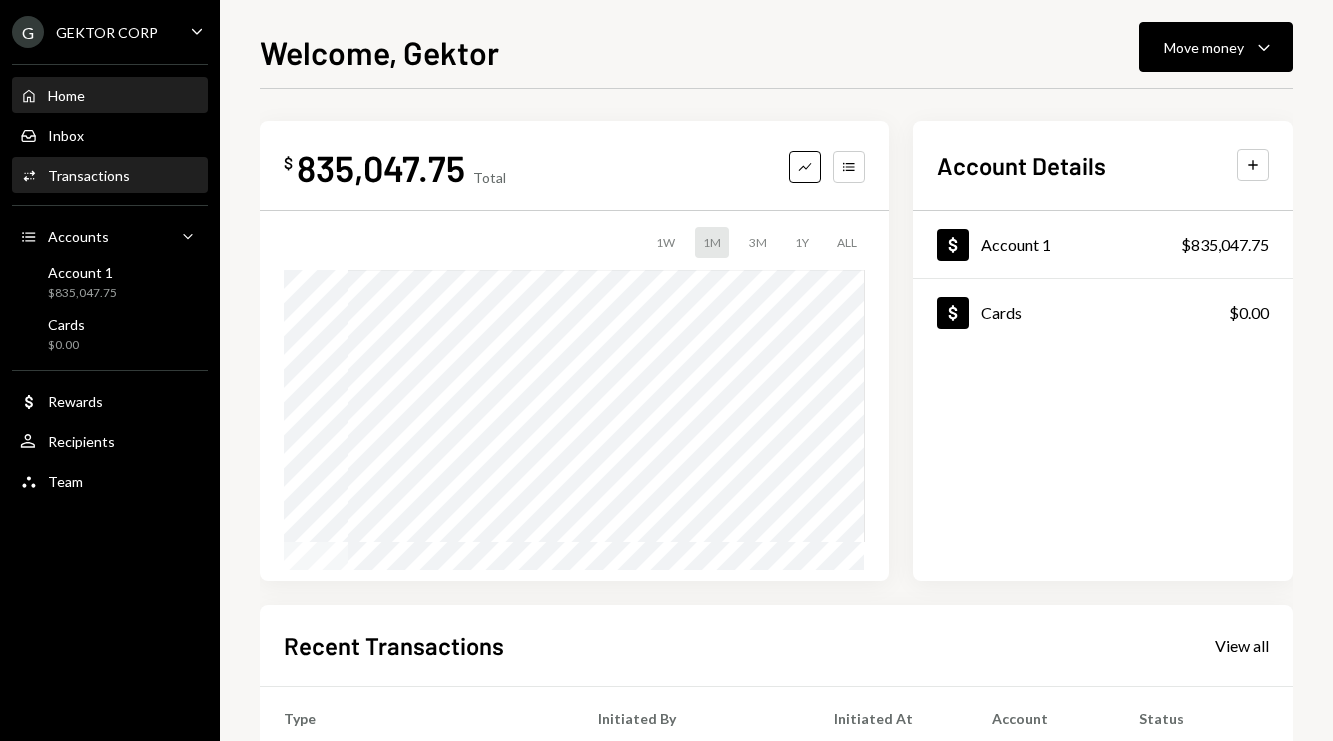 click on "Transactions" at bounding box center (89, 175) 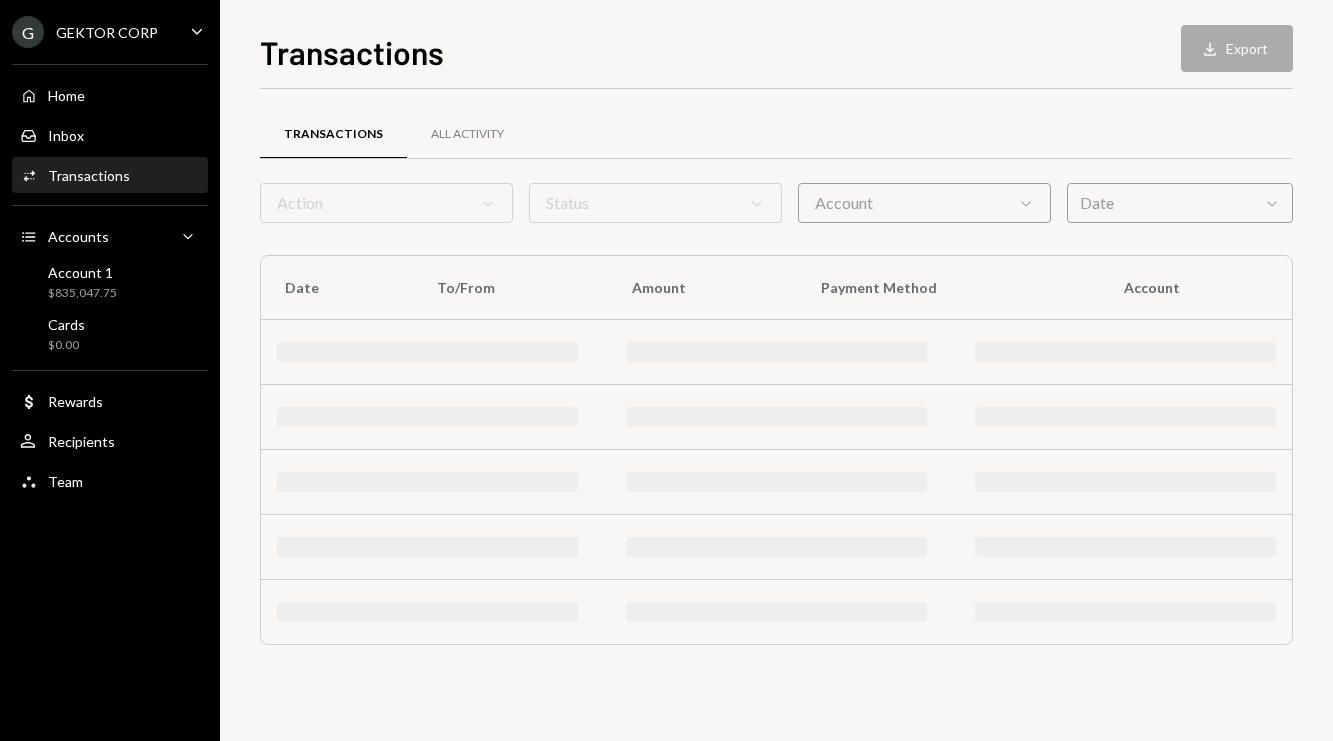 click on "Transactions Download Export" at bounding box center (776, 50) 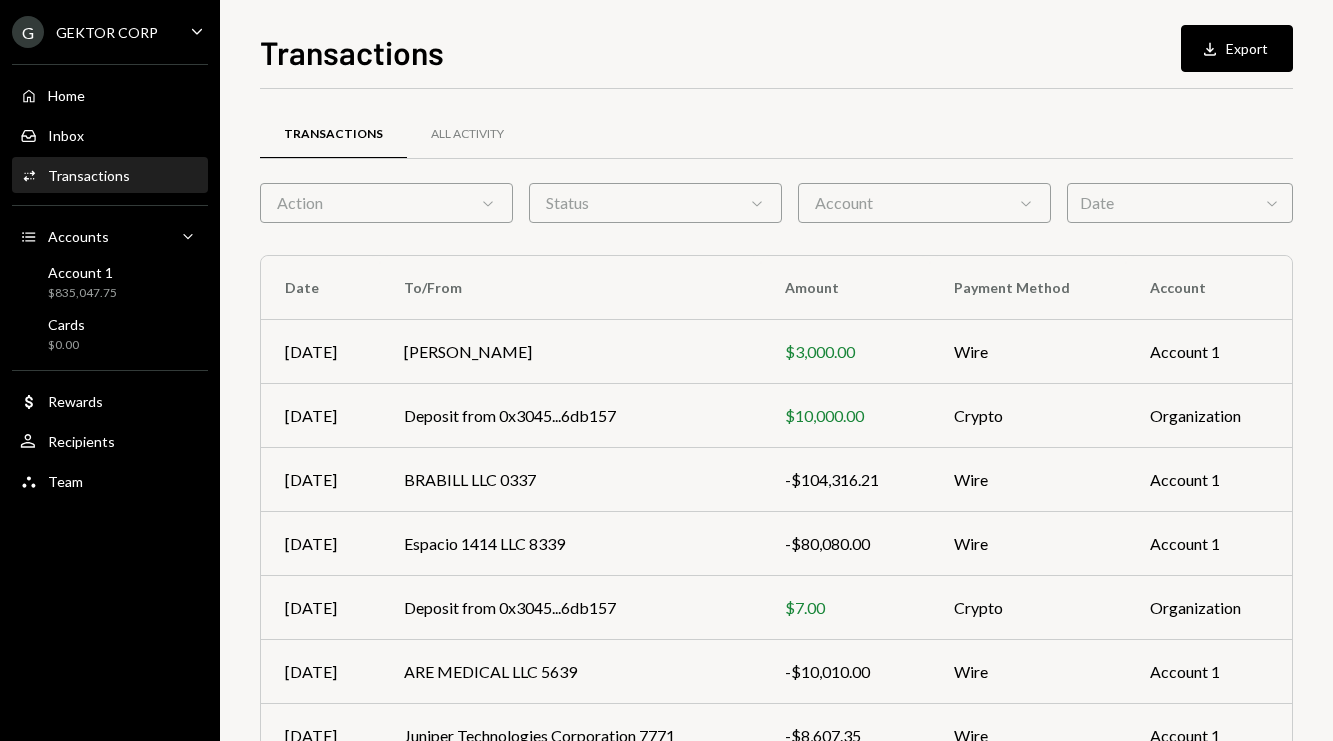 click on "Home Home Inbox Inbox Activities Transactions Accounts Accounts Caret Down Account 1 $835,047.75 Cards $0.00 Dollar Rewards User Recipients Team Team" at bounding box center [110, 277] 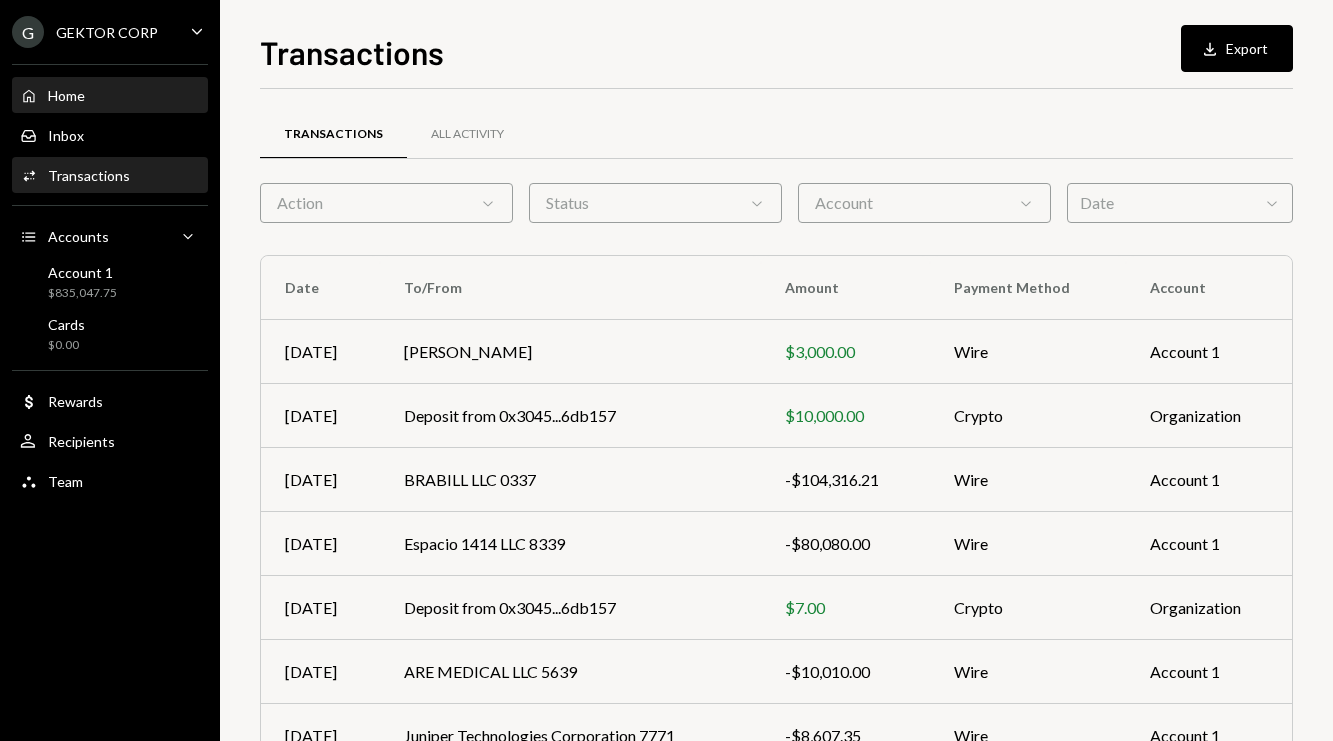 click on "Home Home" at bounding box center [110, 96] 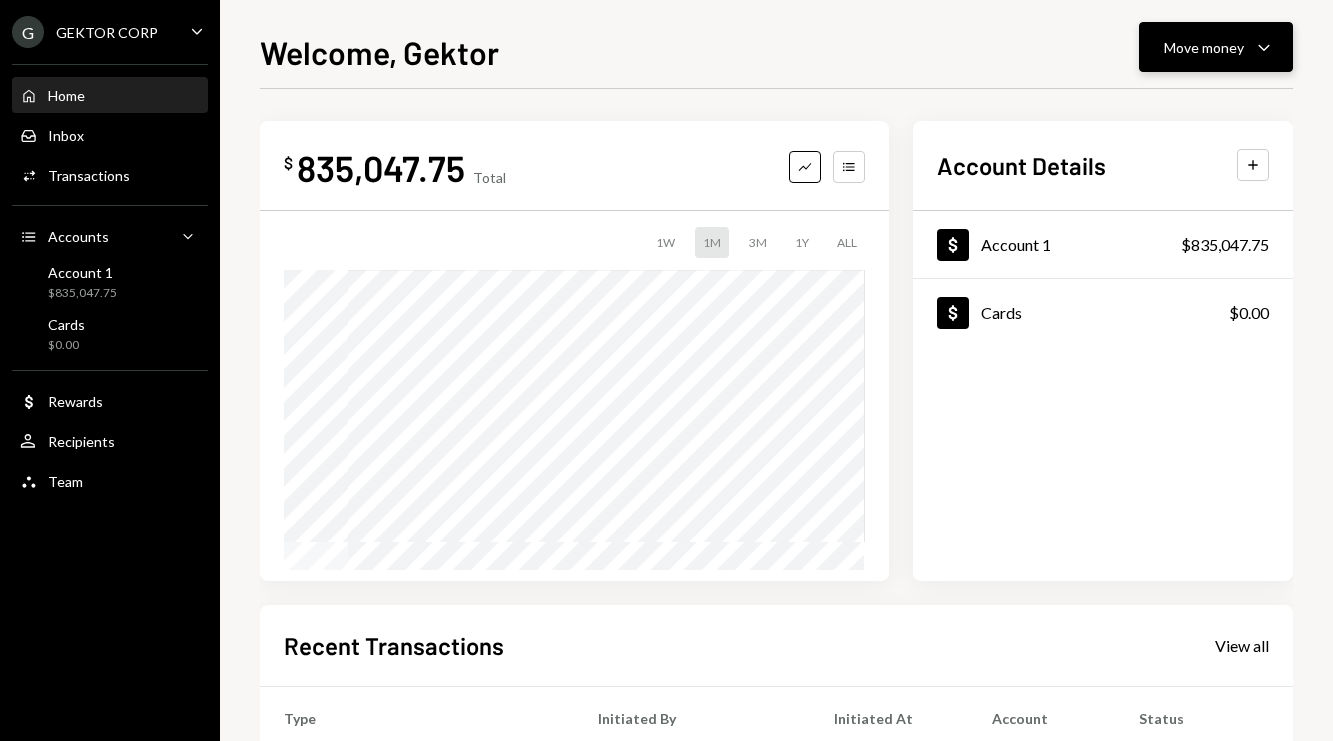 click 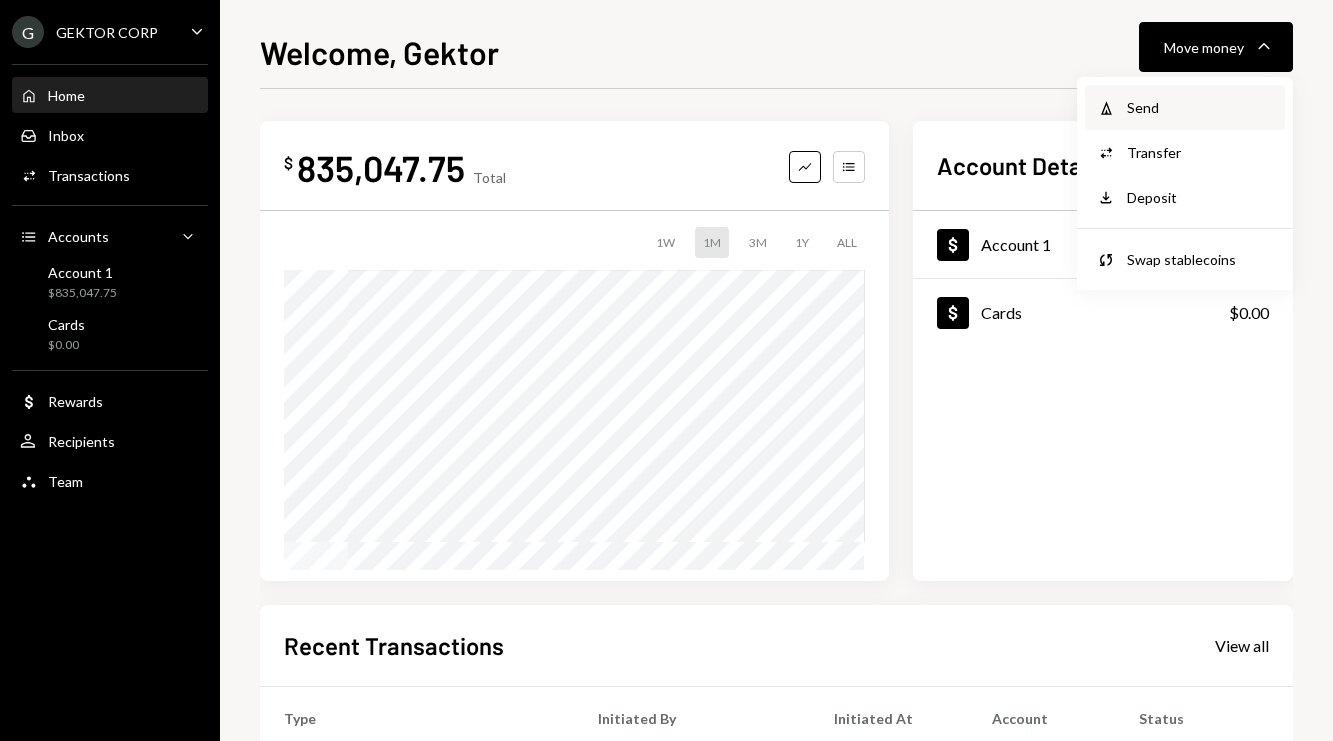 click on "Send" at bounding box center [1200, 107] 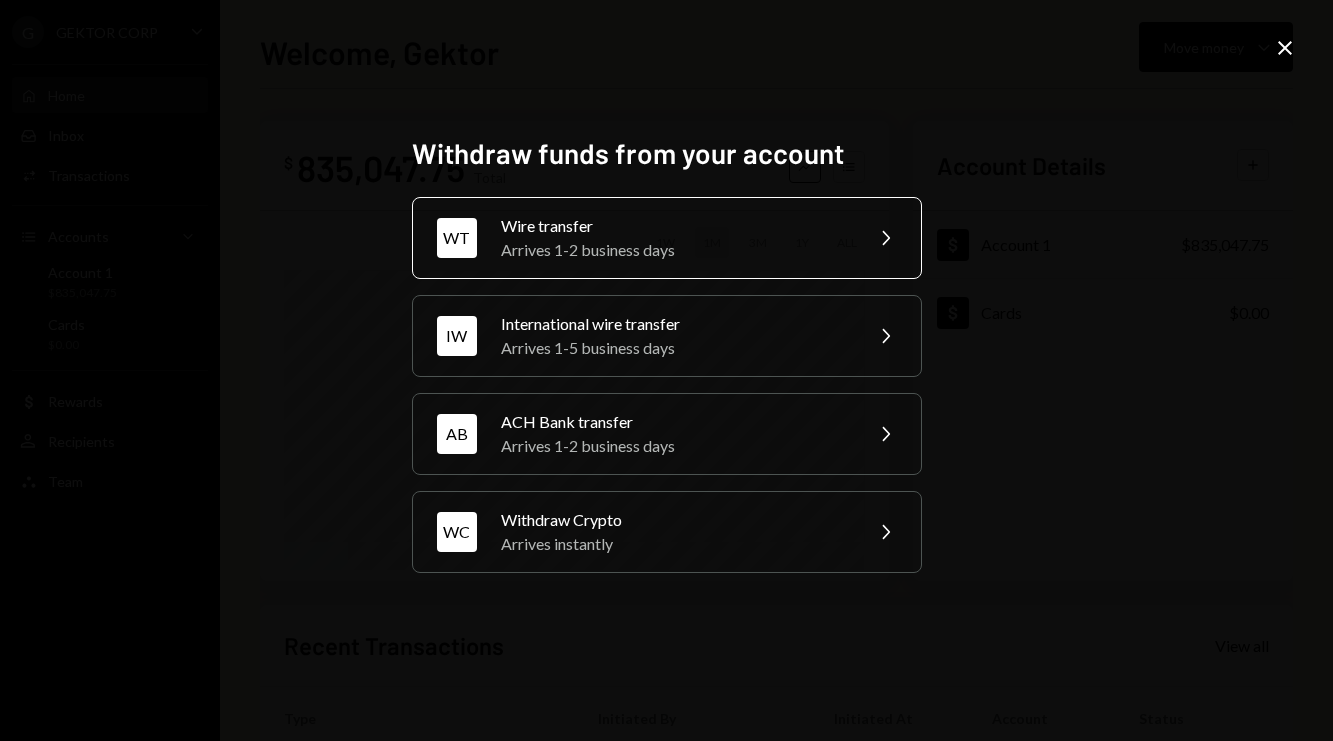 click on "Wire transfer" at bounding box center (675, 226) 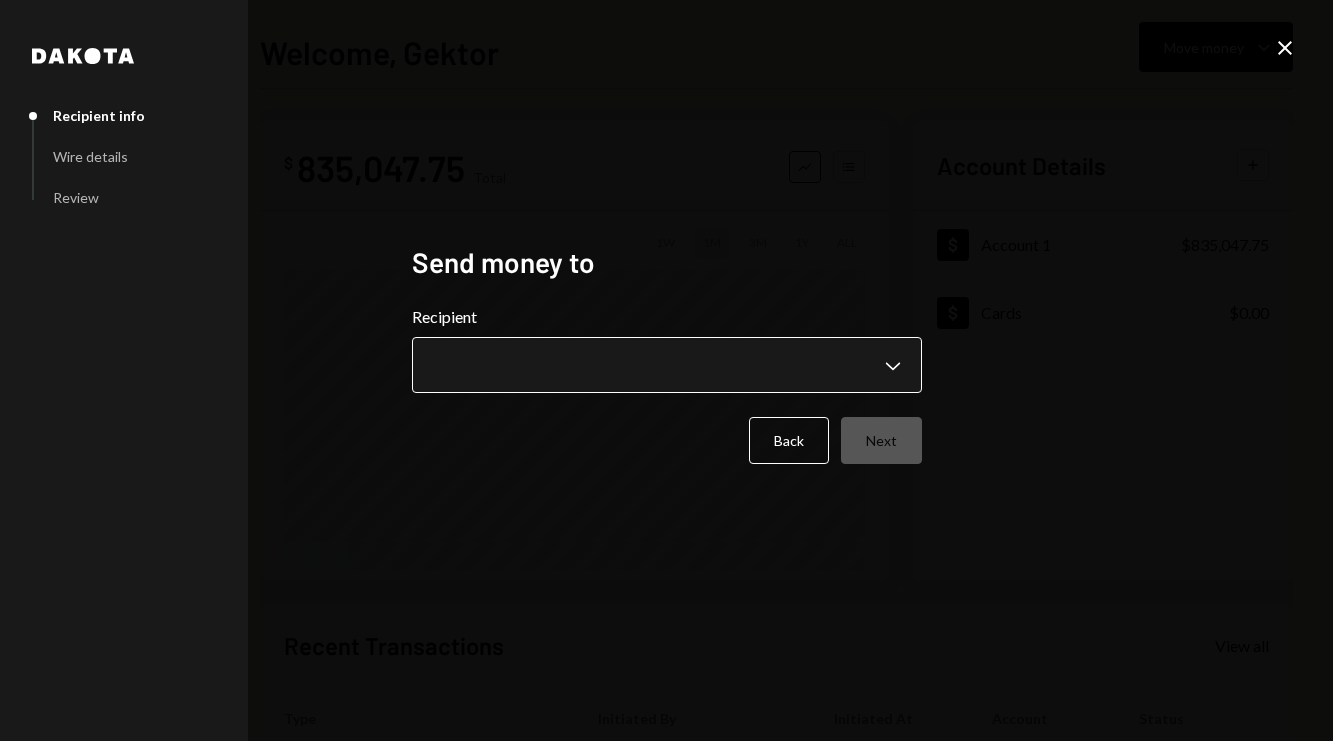 click on "**********" at bounding box center [666, 370] 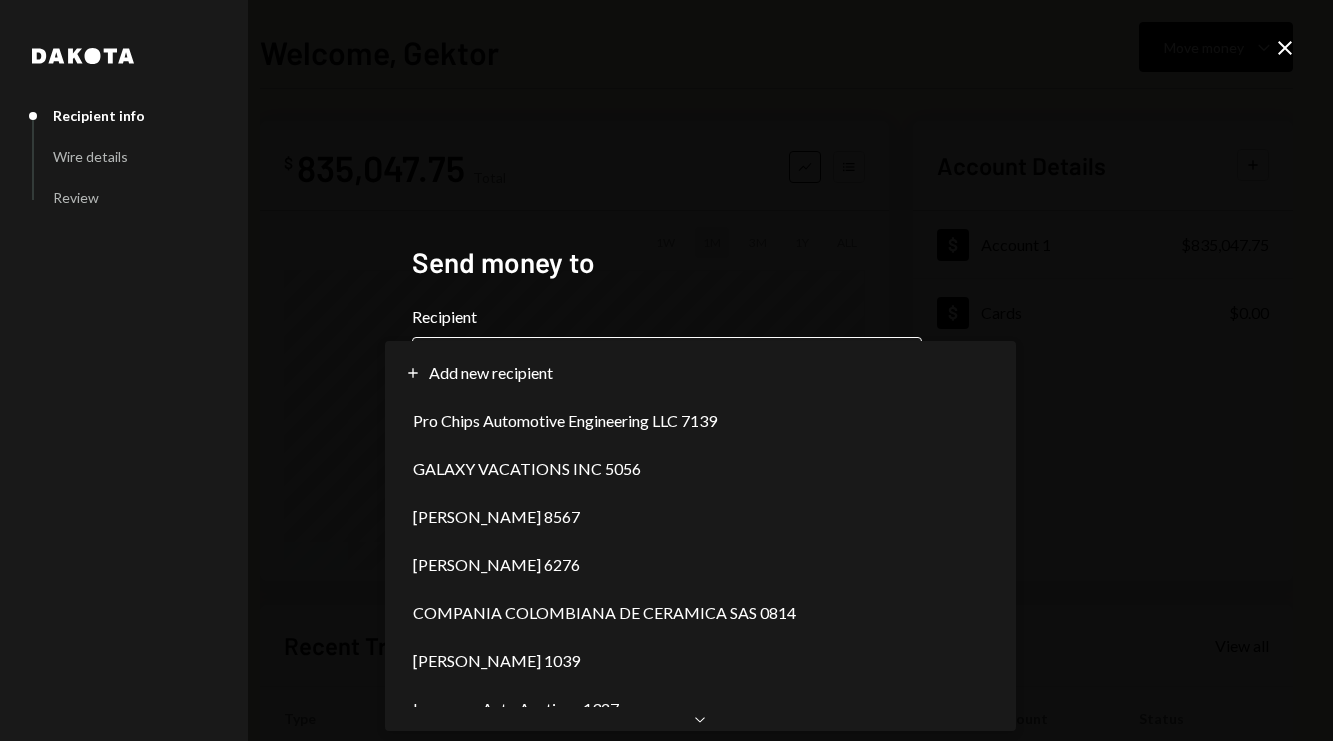 select on "**********" 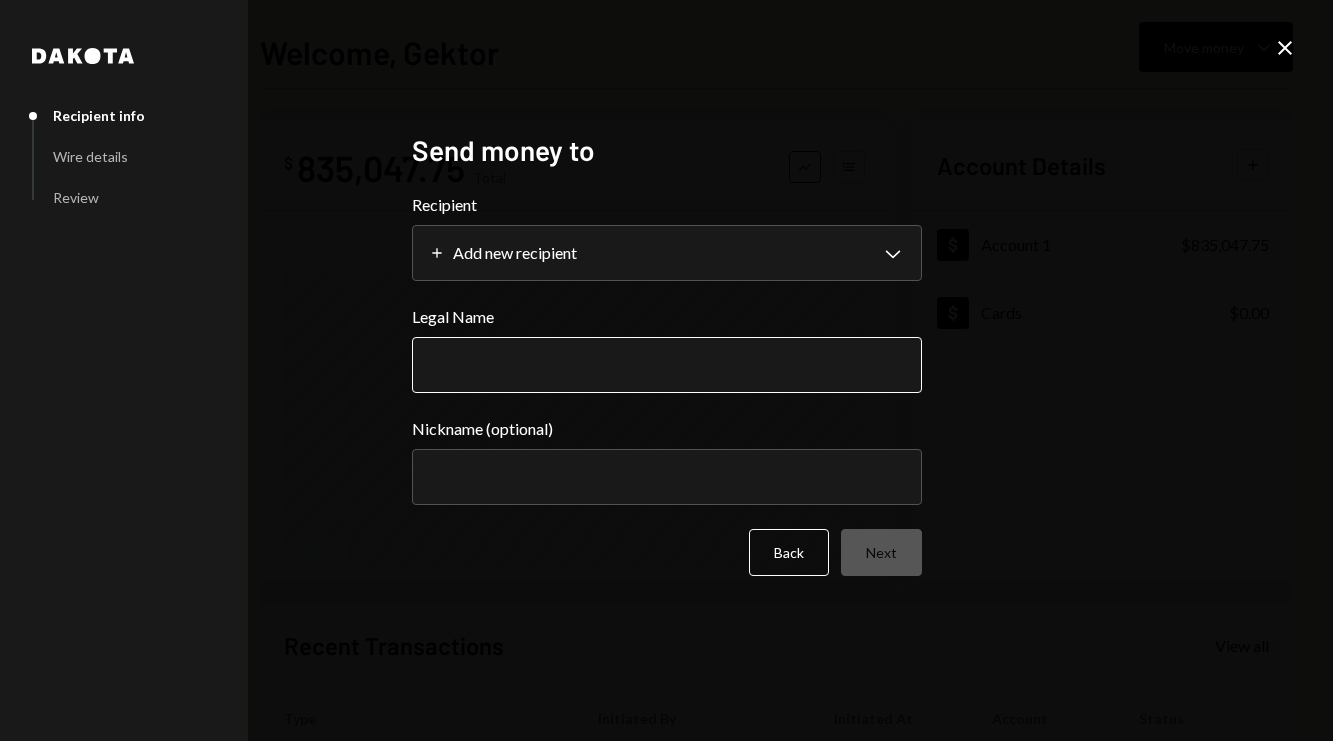 click on "Legal Name" at bounding box center [667, 365] 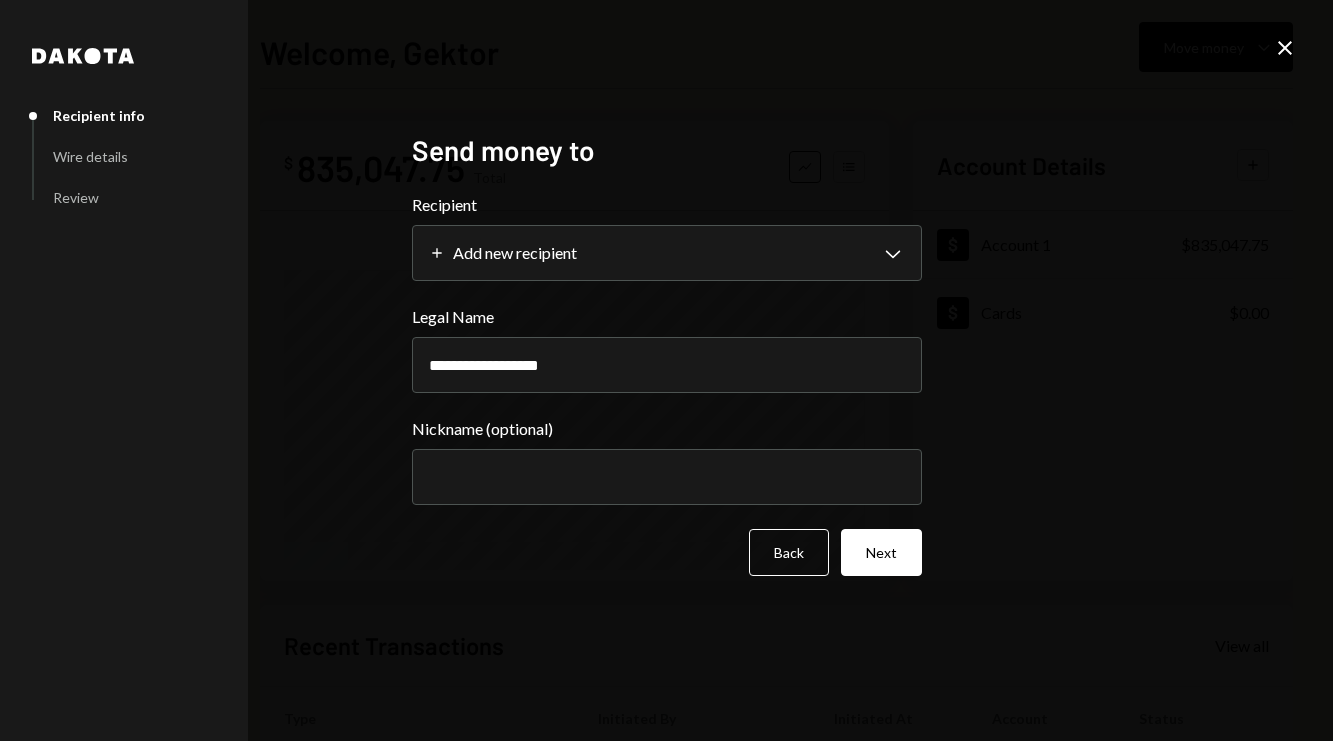 click on "Nickname (optional)" at bounding box center (667, 461) 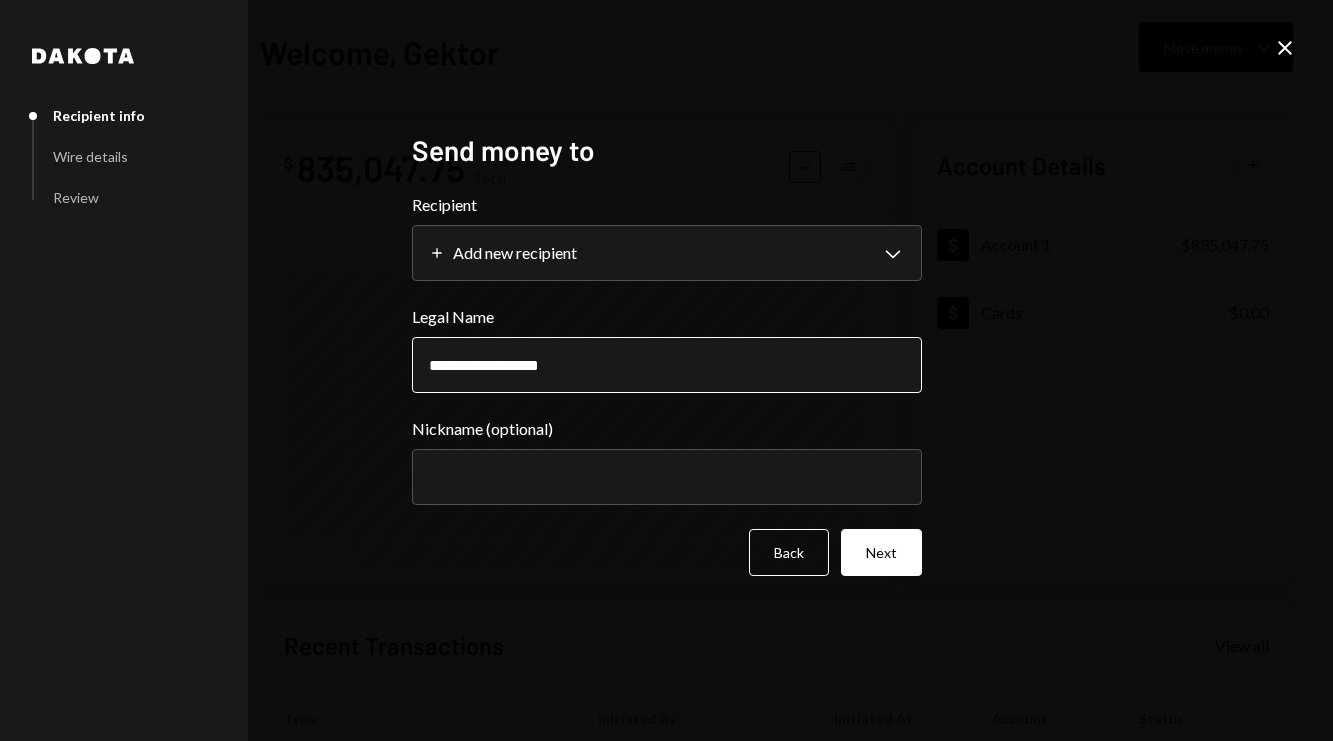click on "**********" at bounding box center [667, 365] 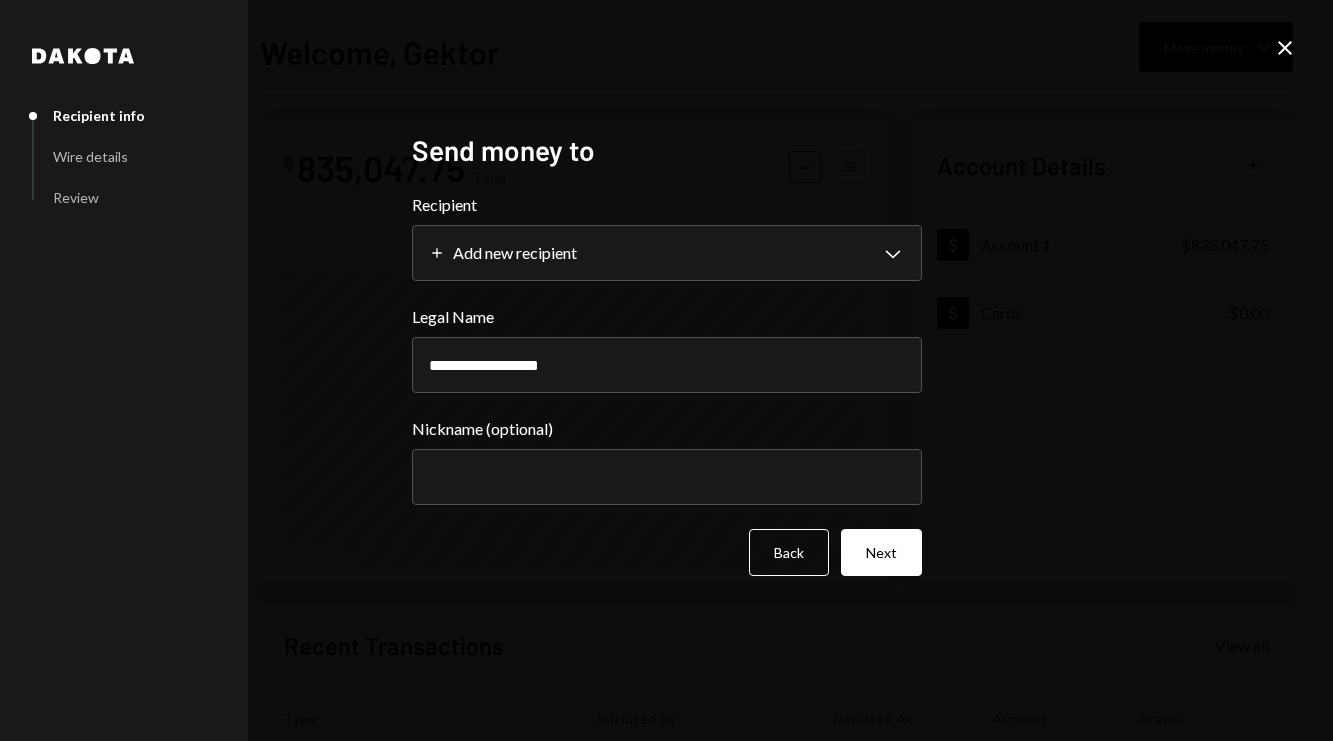 drag, startPoint x: 590, startPoint y: 362, endPoint x: 313, endPoint y: 362, distance: 277 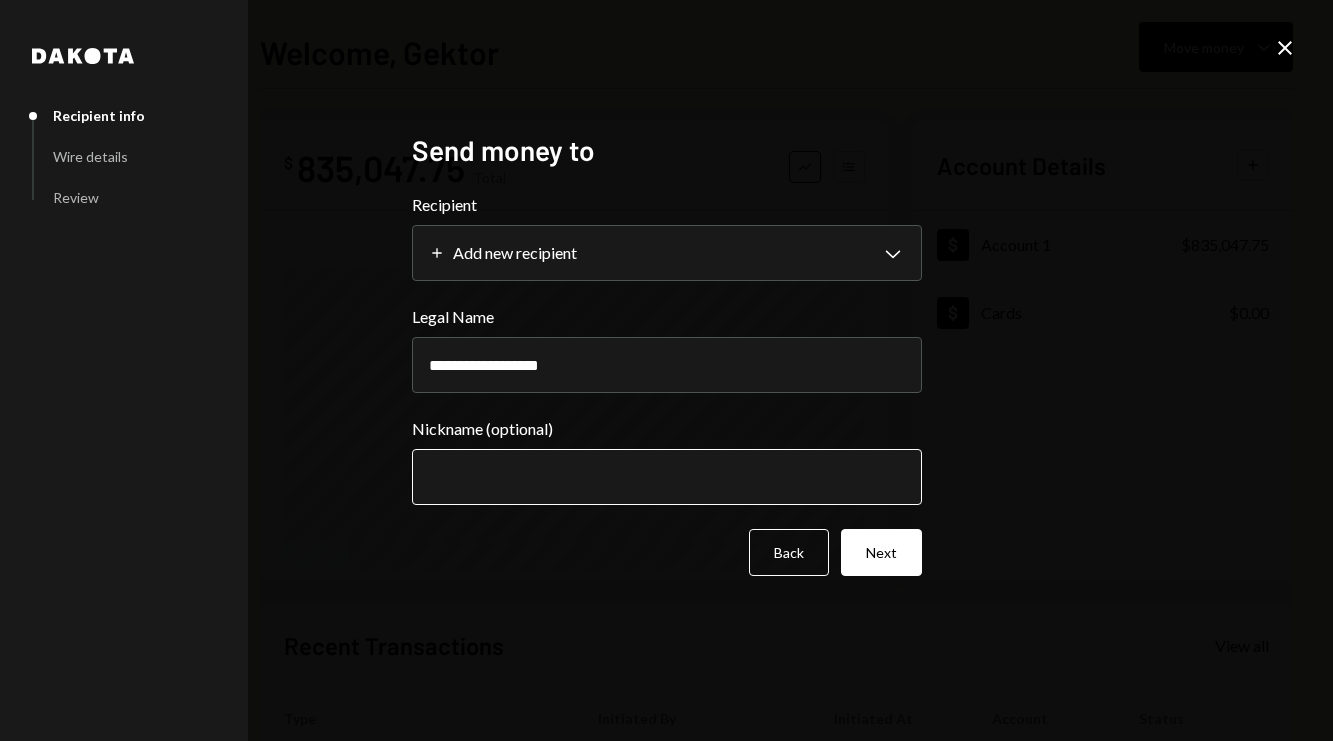 type on "**********" 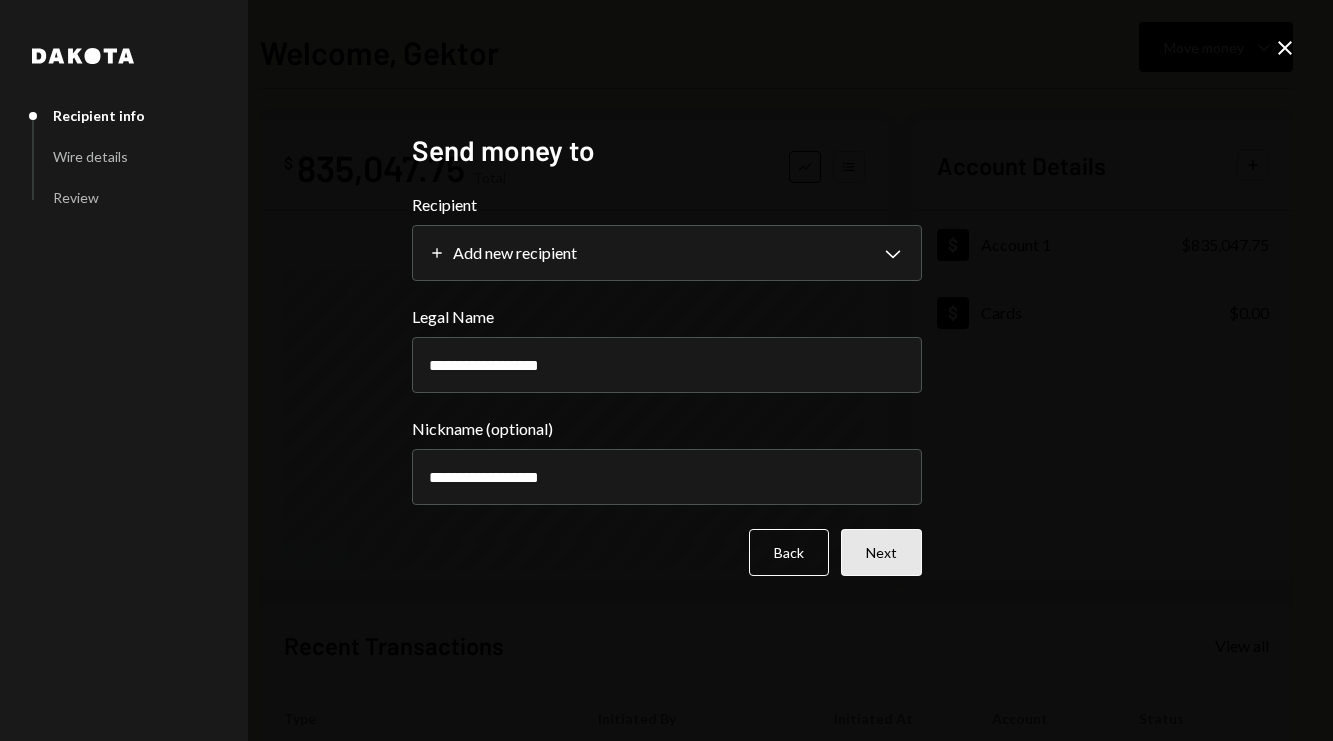 type on "**********" 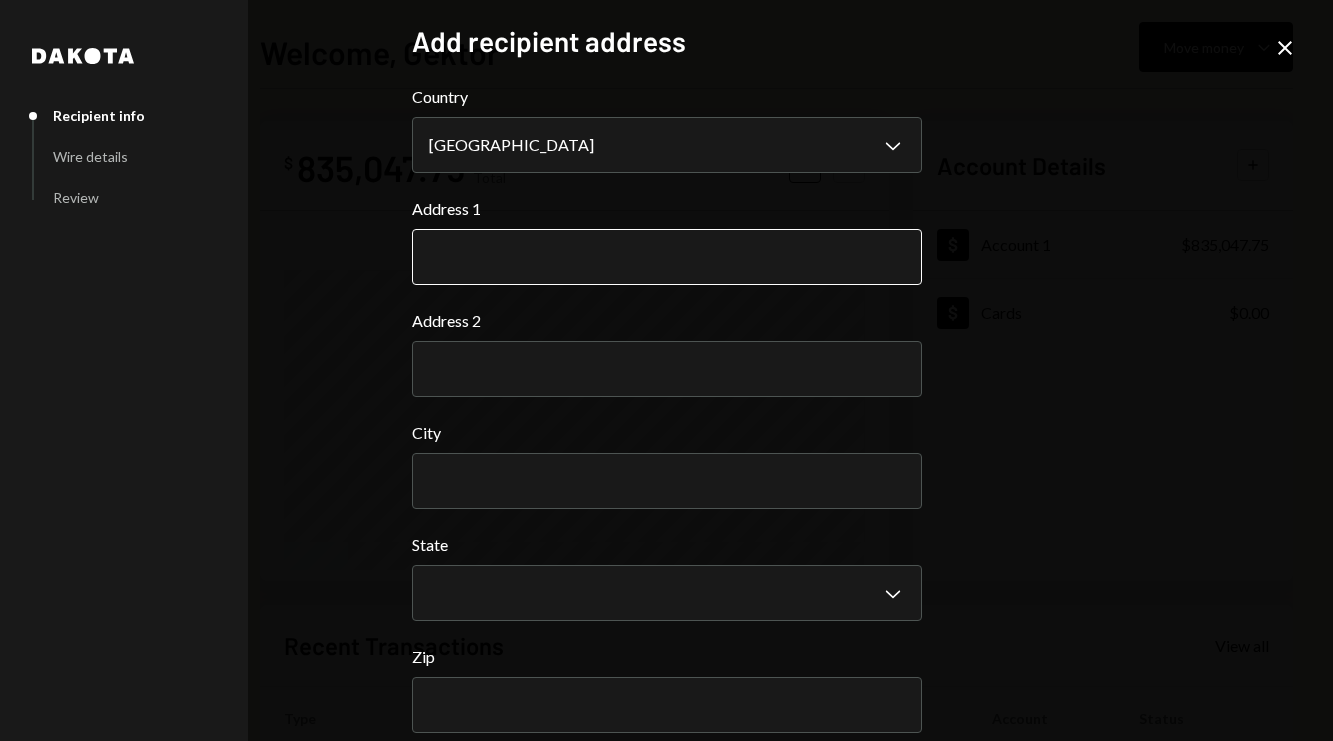 click on "Address 1" at bounding box center [667, 257] 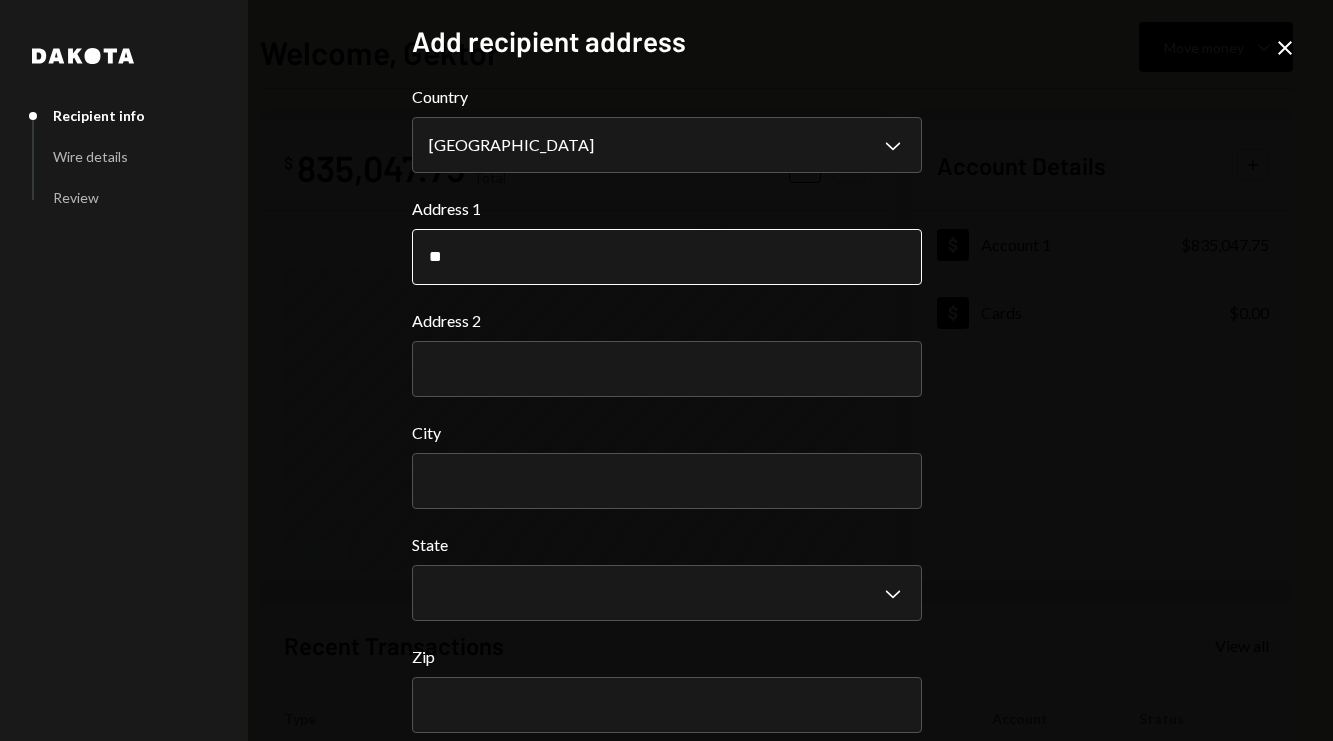 type on "**********" 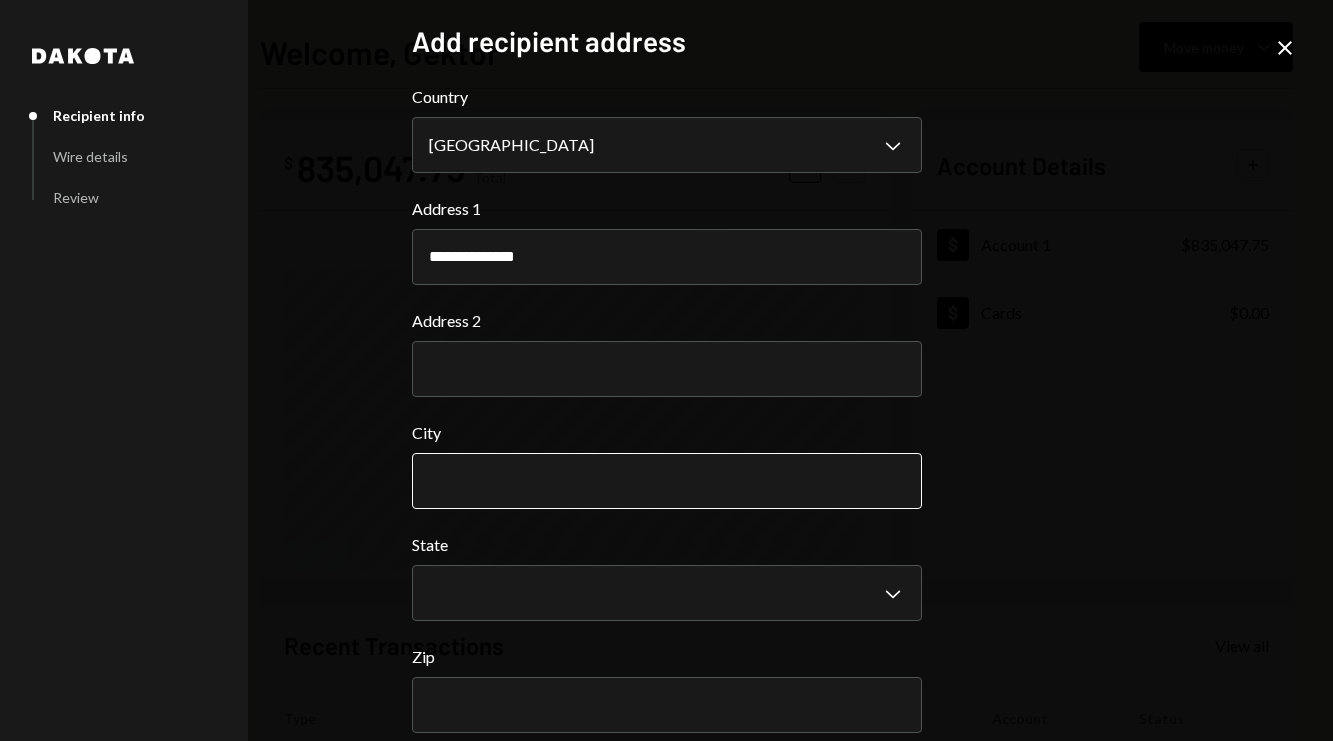 click on "City" at bounding box center [667, 481] 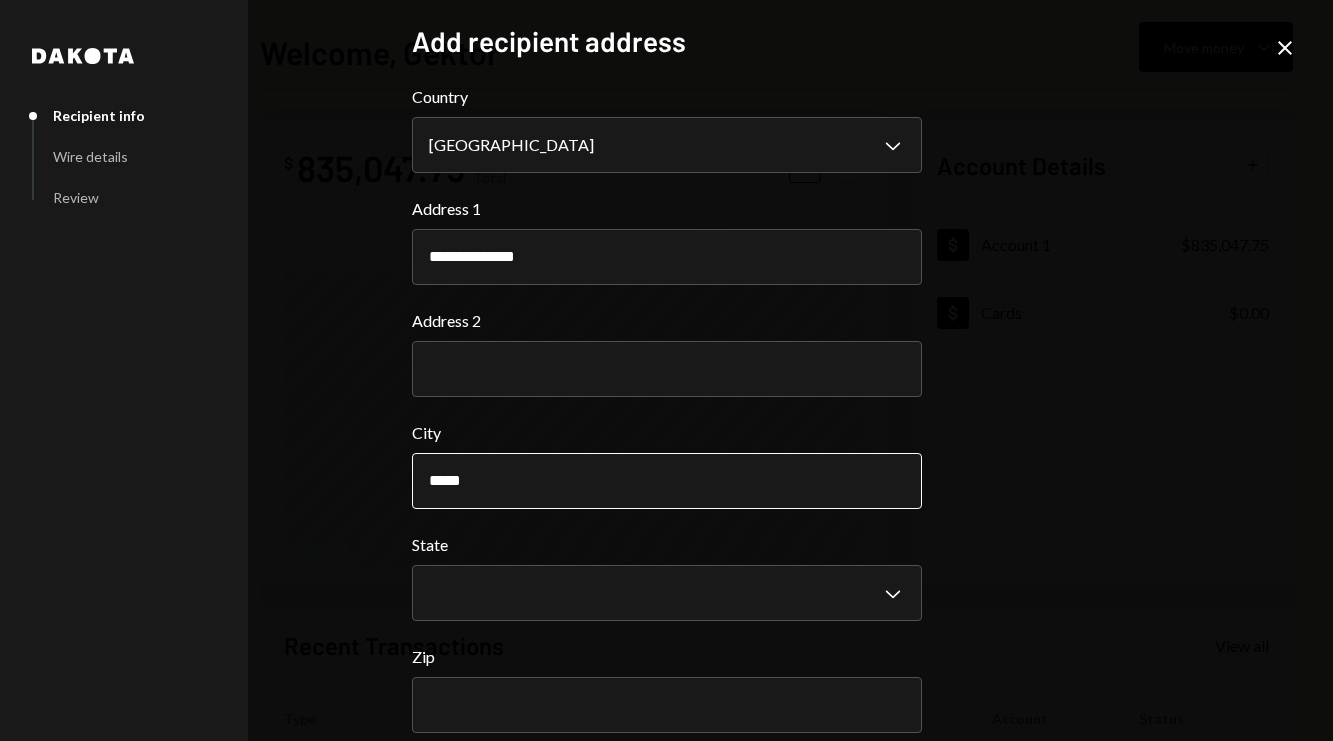 type on "*****" 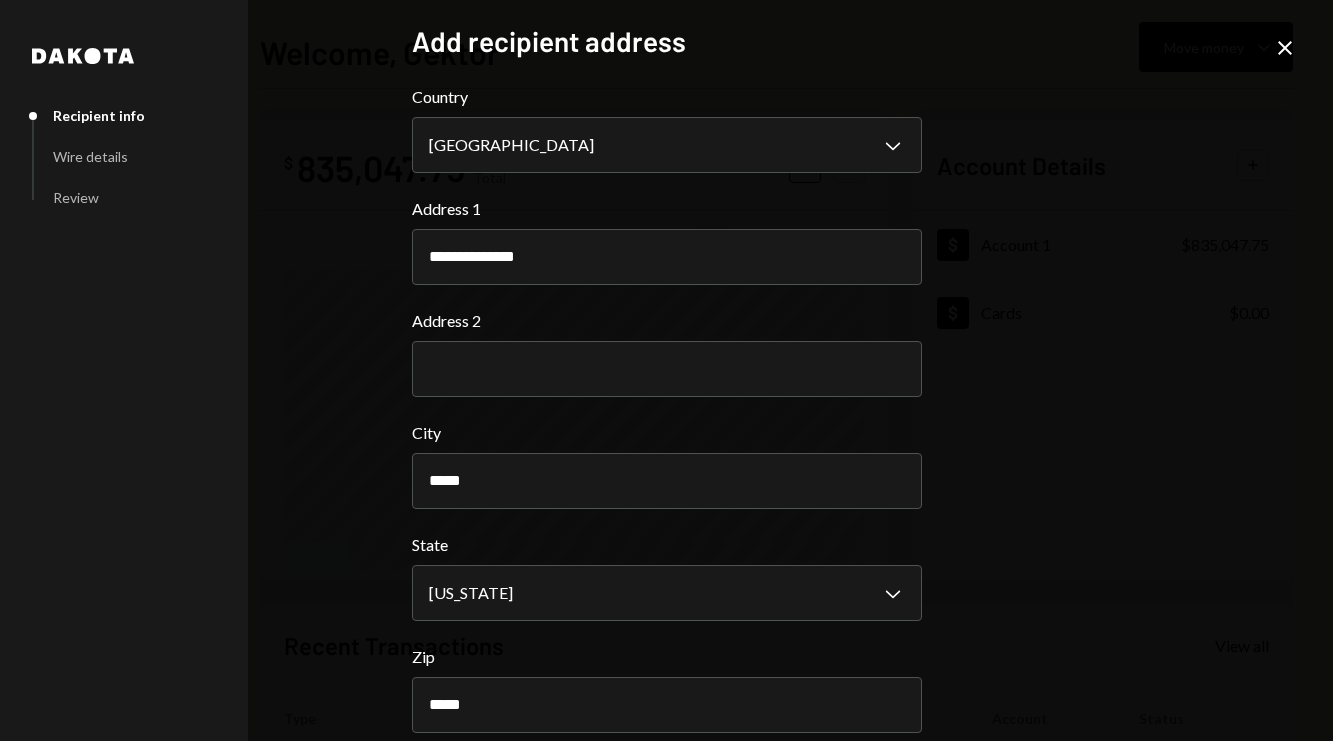 scroll, scrollTop: 94, scrollLeft: 0, axis: vertical 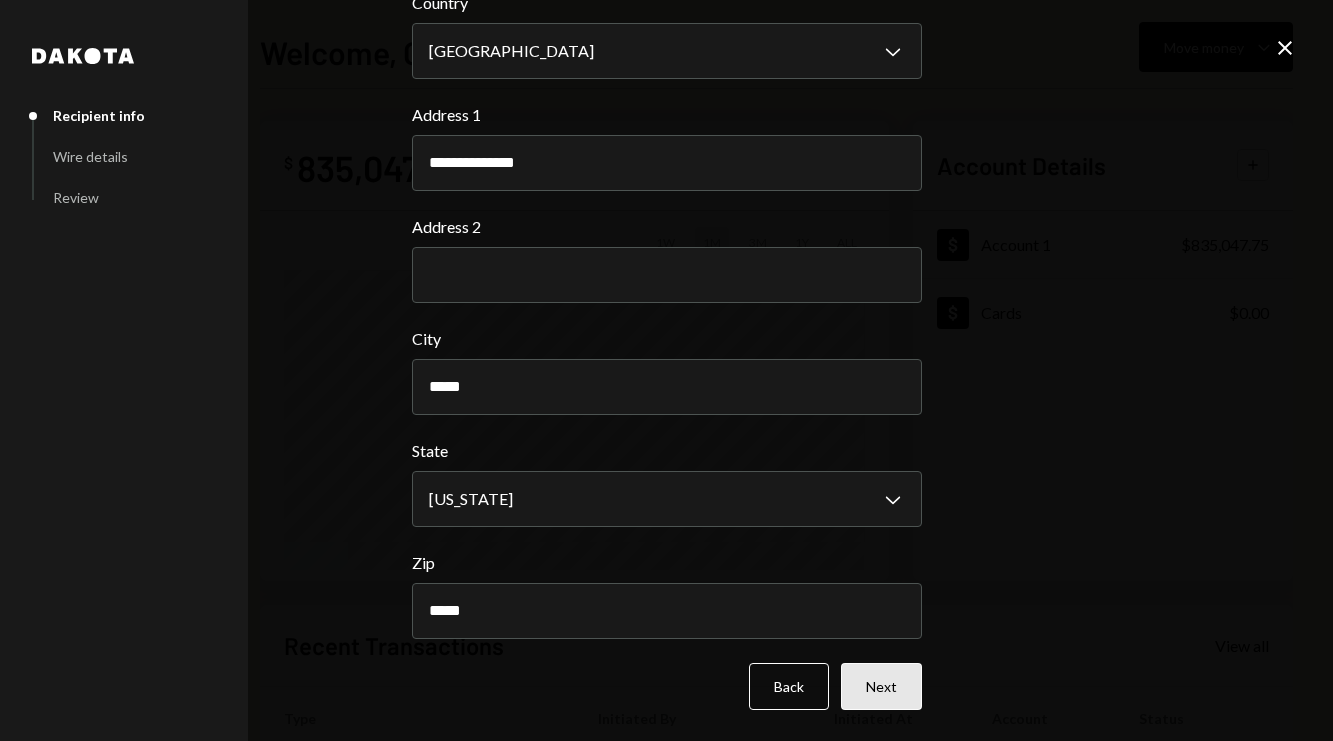 type on "*****" 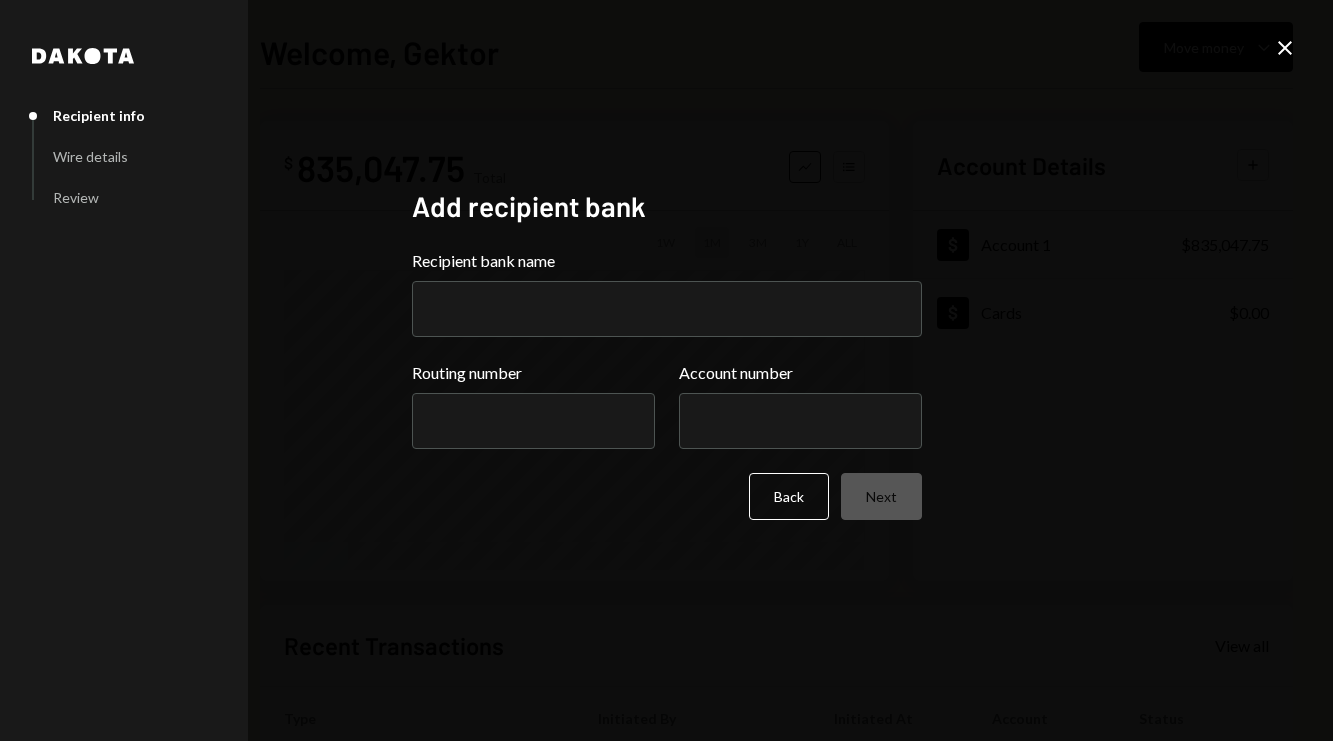 scroll, scrollTop: 0, scrollLeft: 0, axis: both 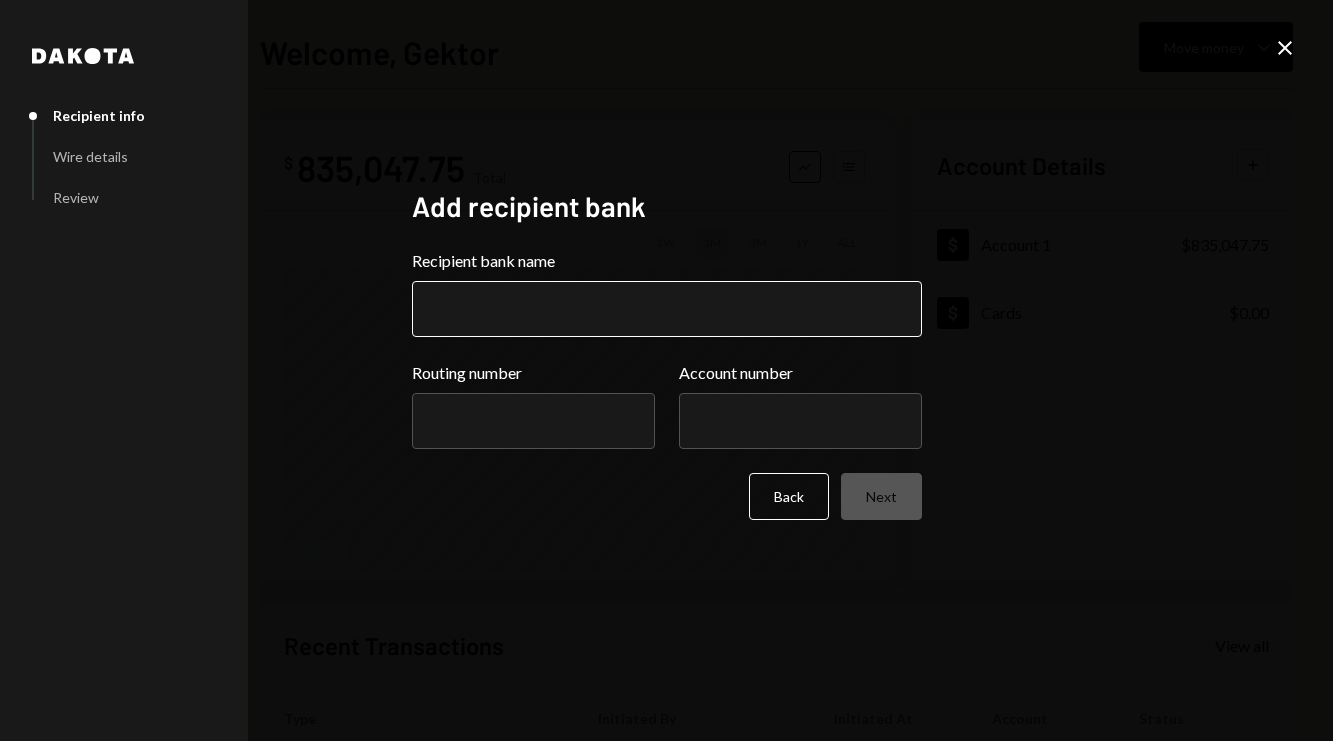 click on "Recipient bank name" at bounding box center [667, 309] 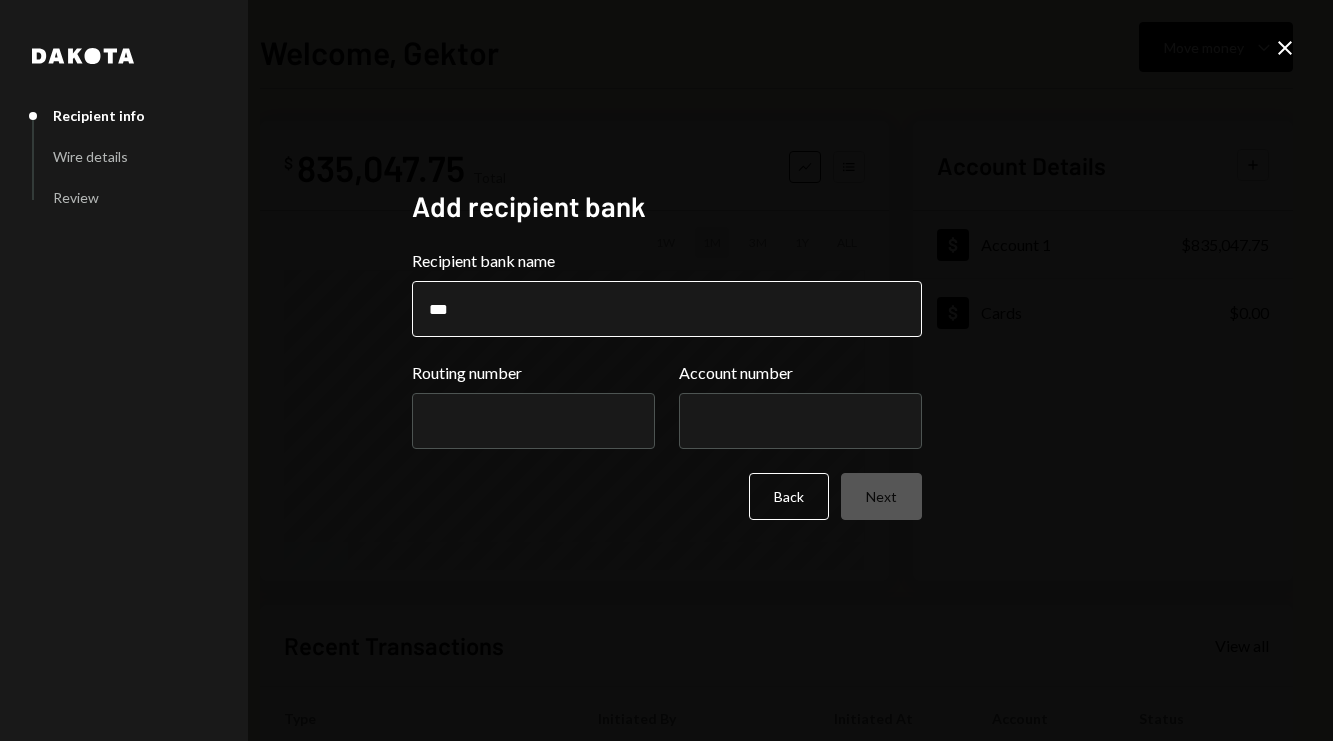 type on "**********" 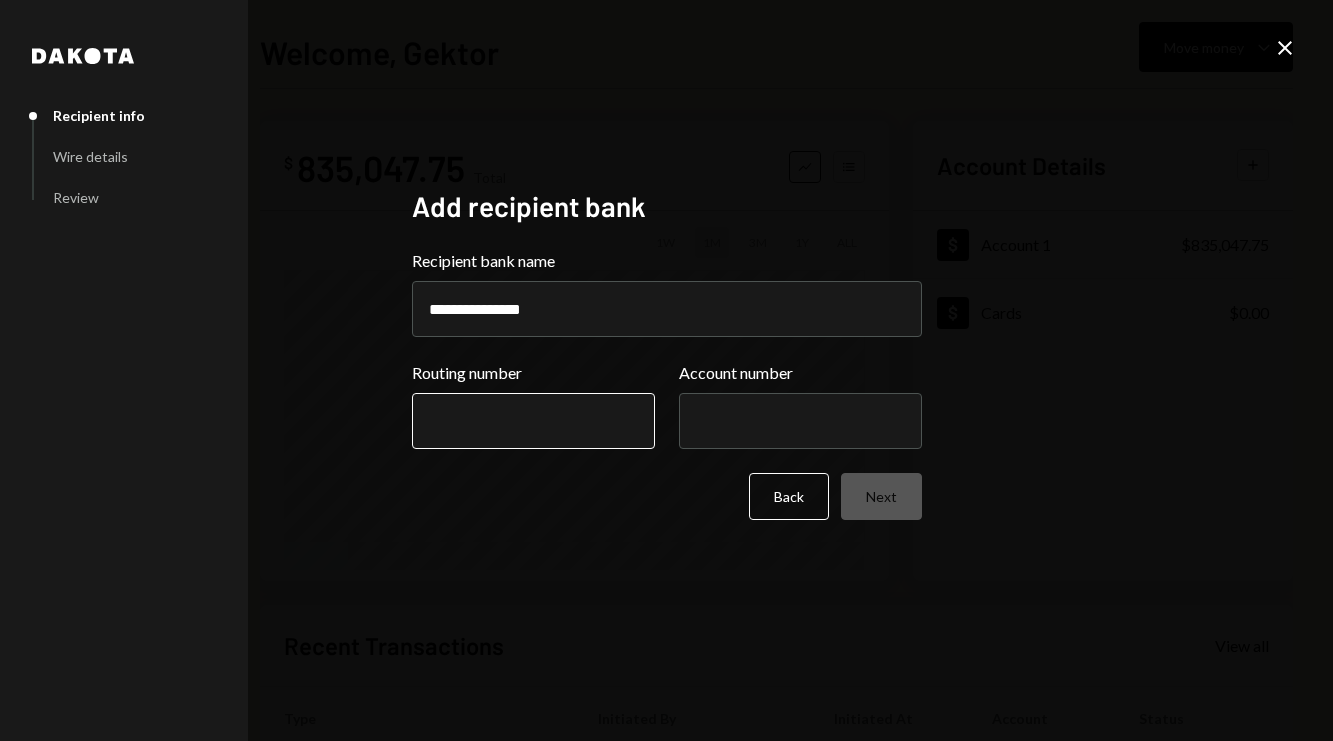 click on "Routing number" at bounding box center [533, 421] 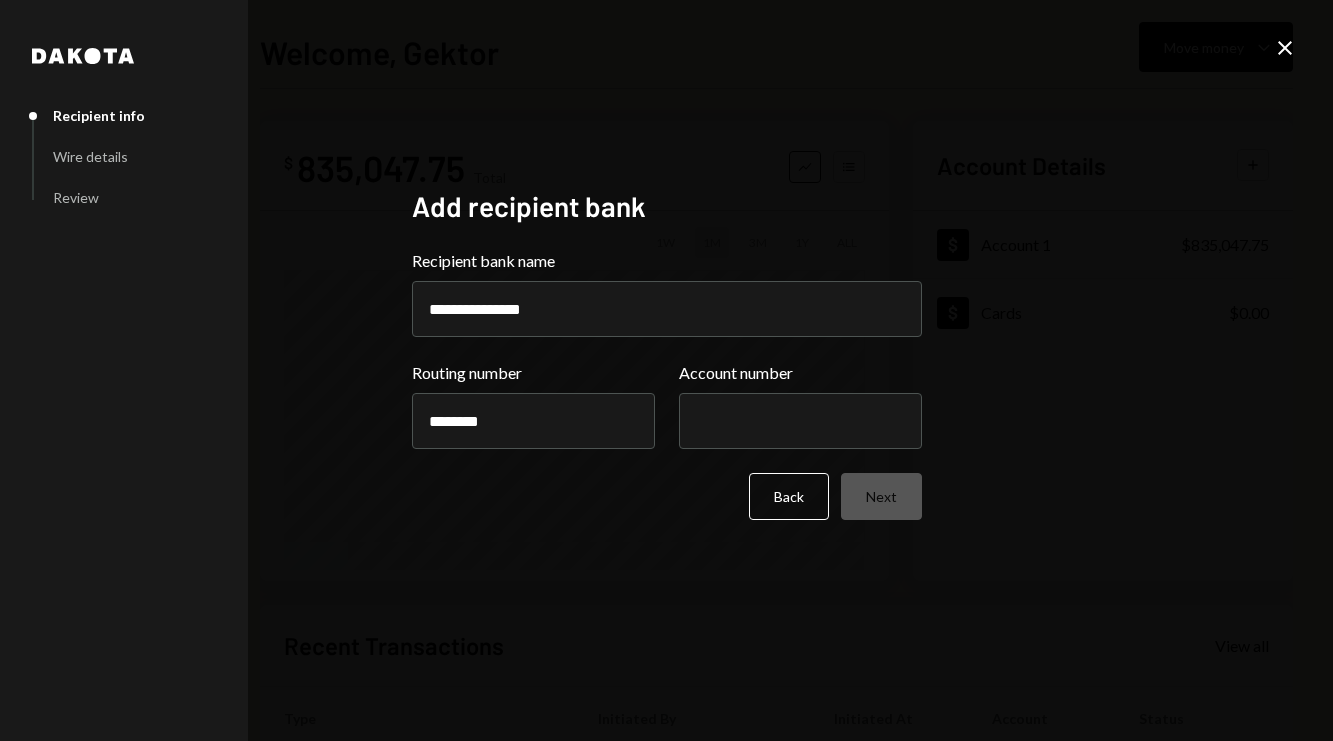 type on "*********" 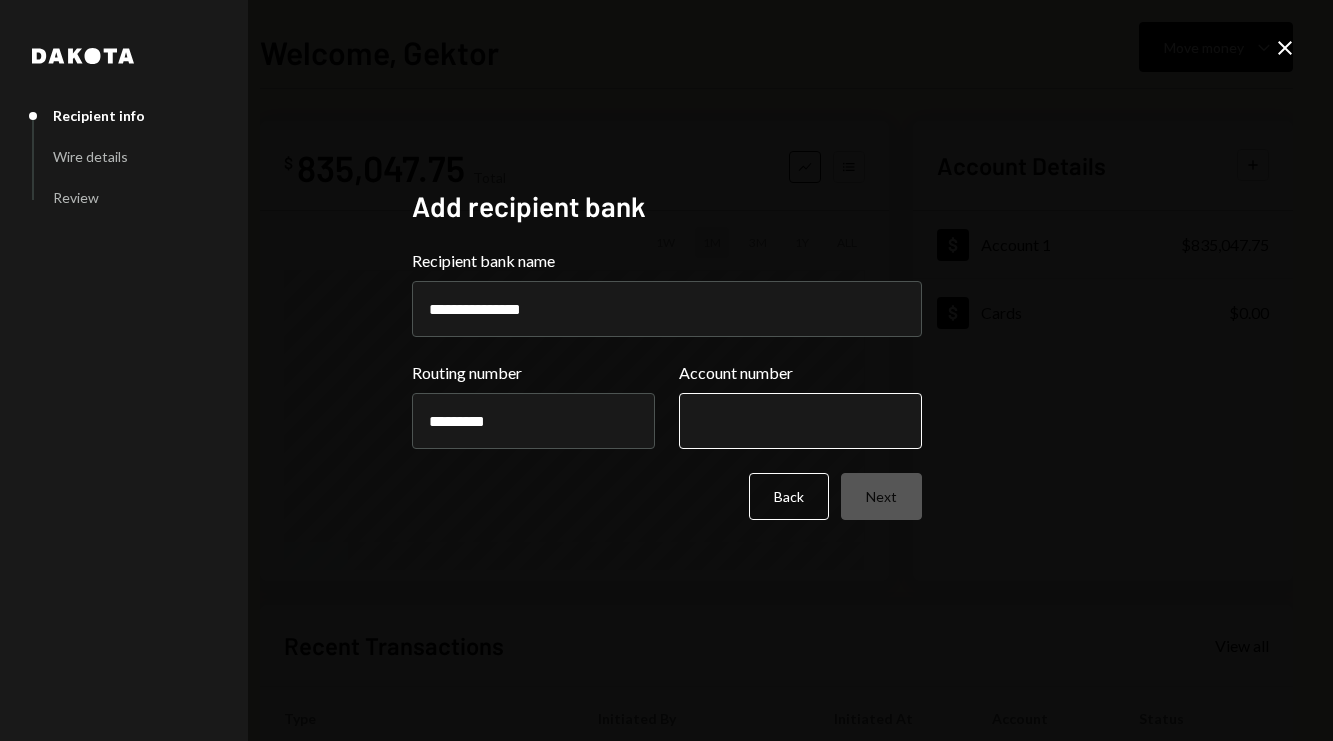 click on "Account number" at bounding box center [800, 421] 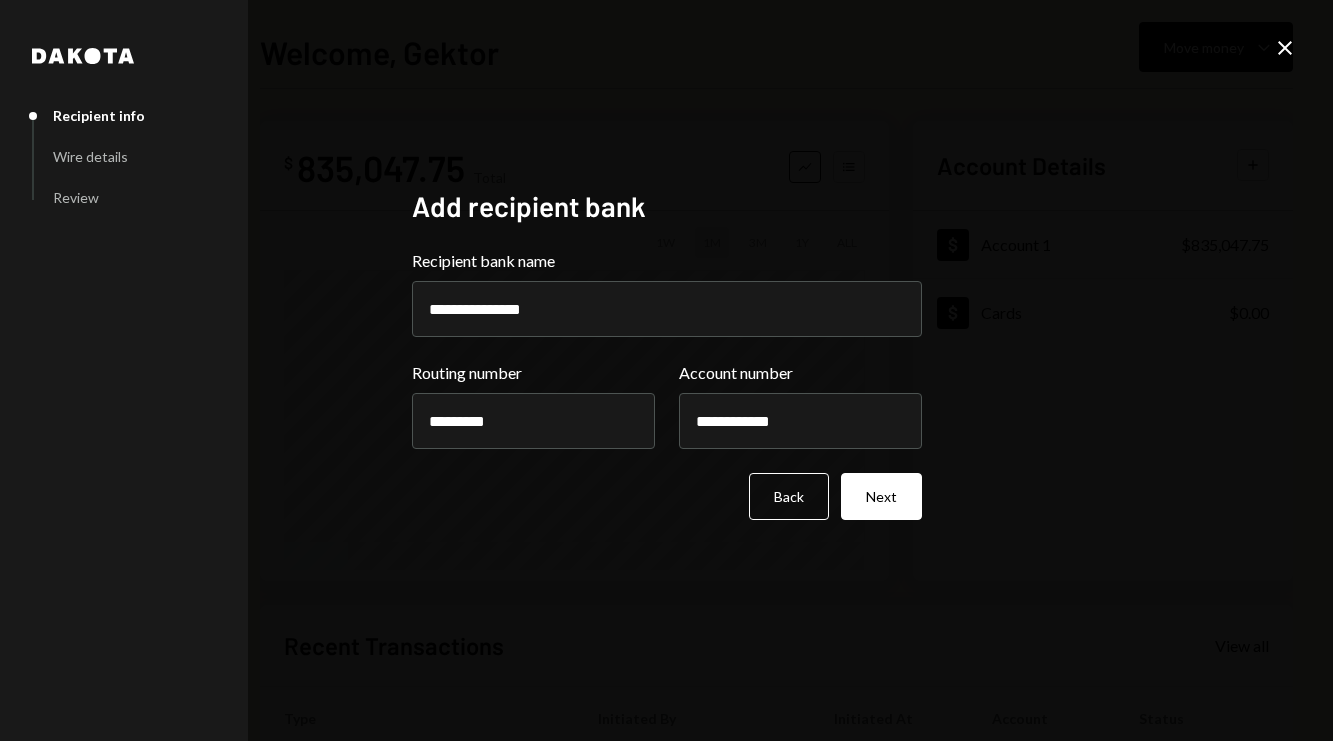 type on "**********" 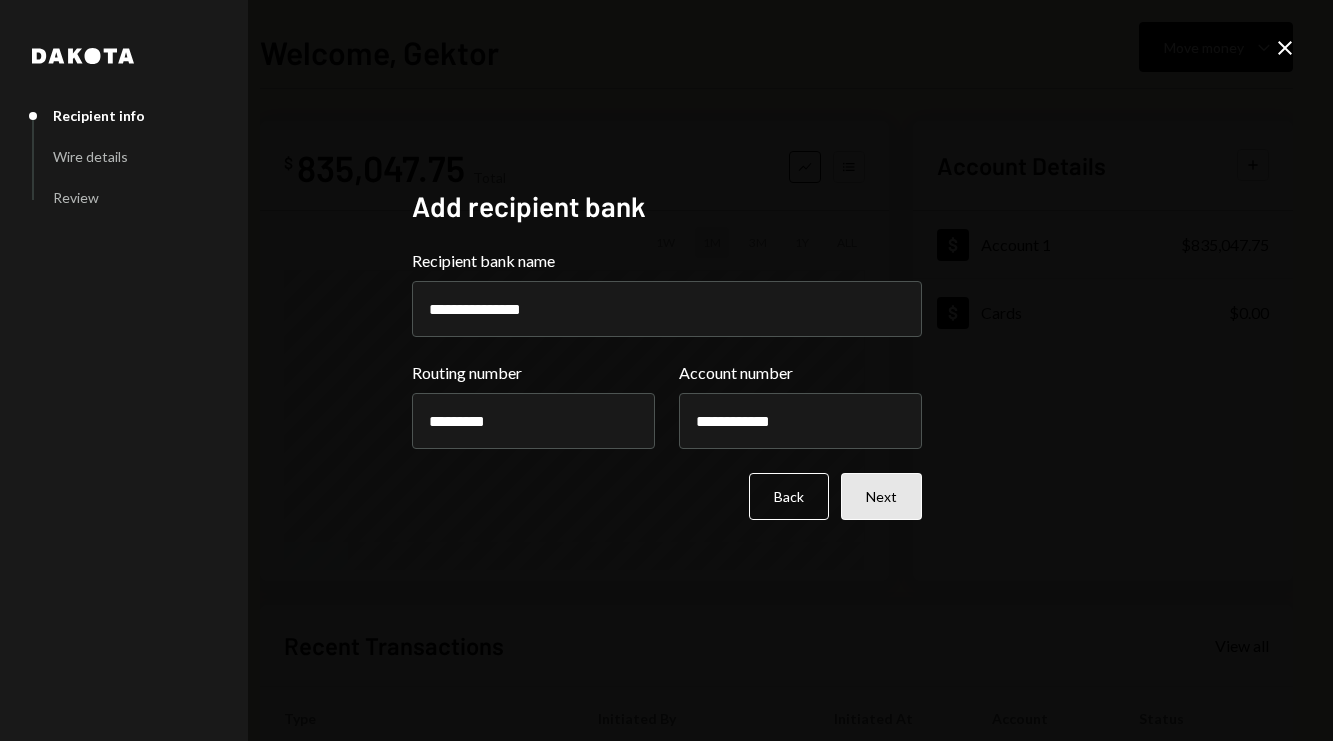 click on "Next" at bounding box center [881, 496] 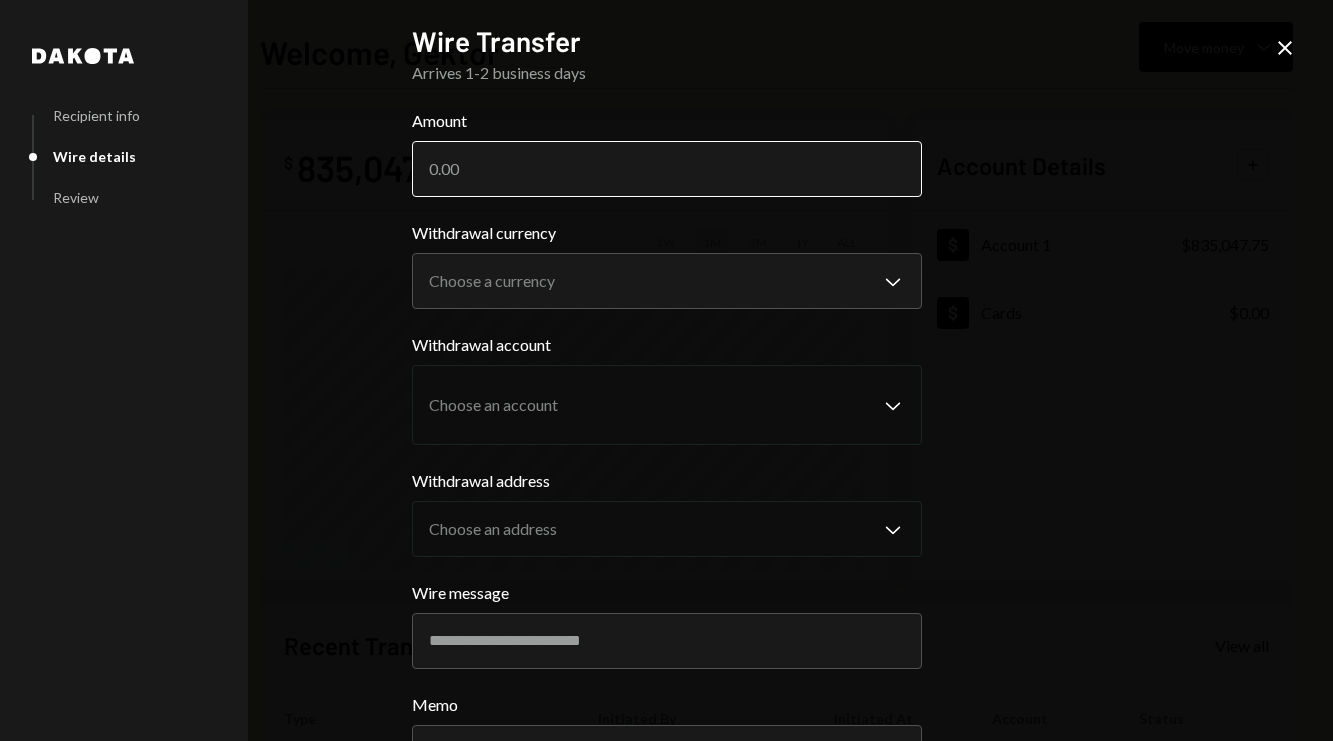 click on "Amount" at bounding box center [667, 169] 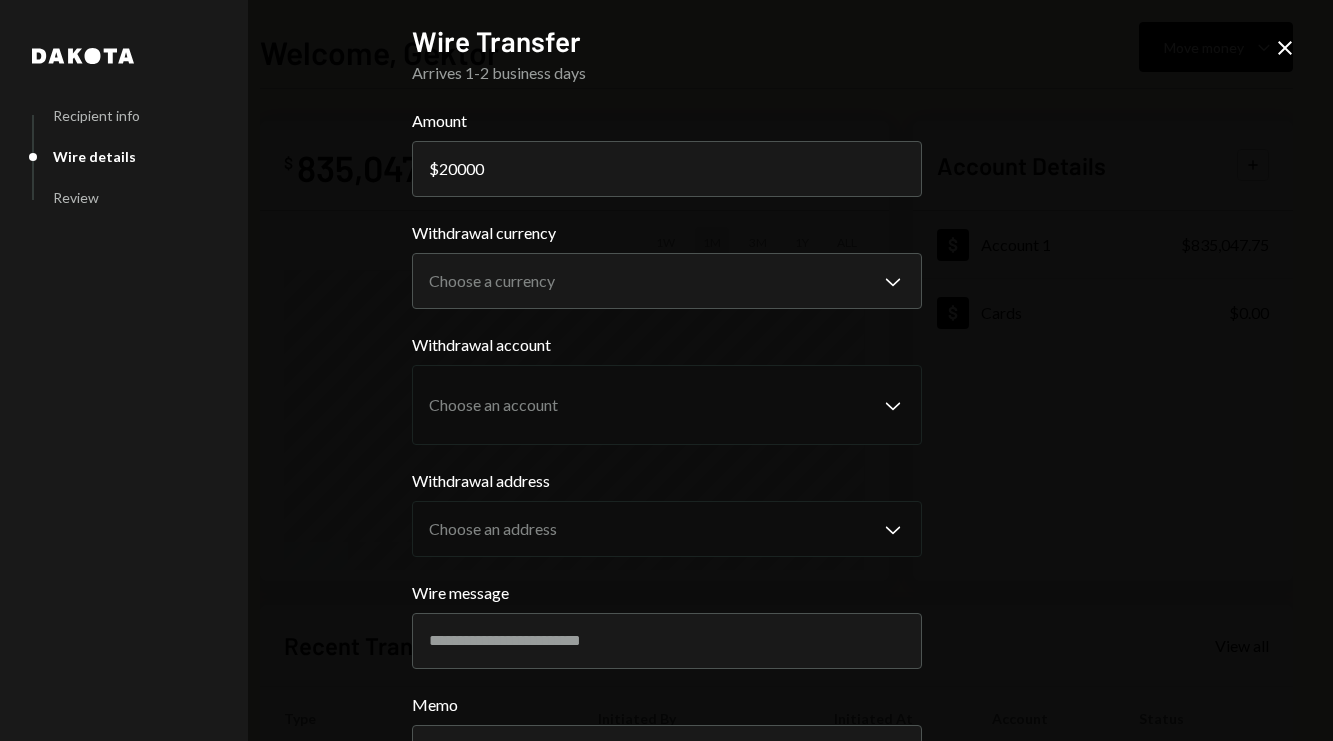 type on "20000" 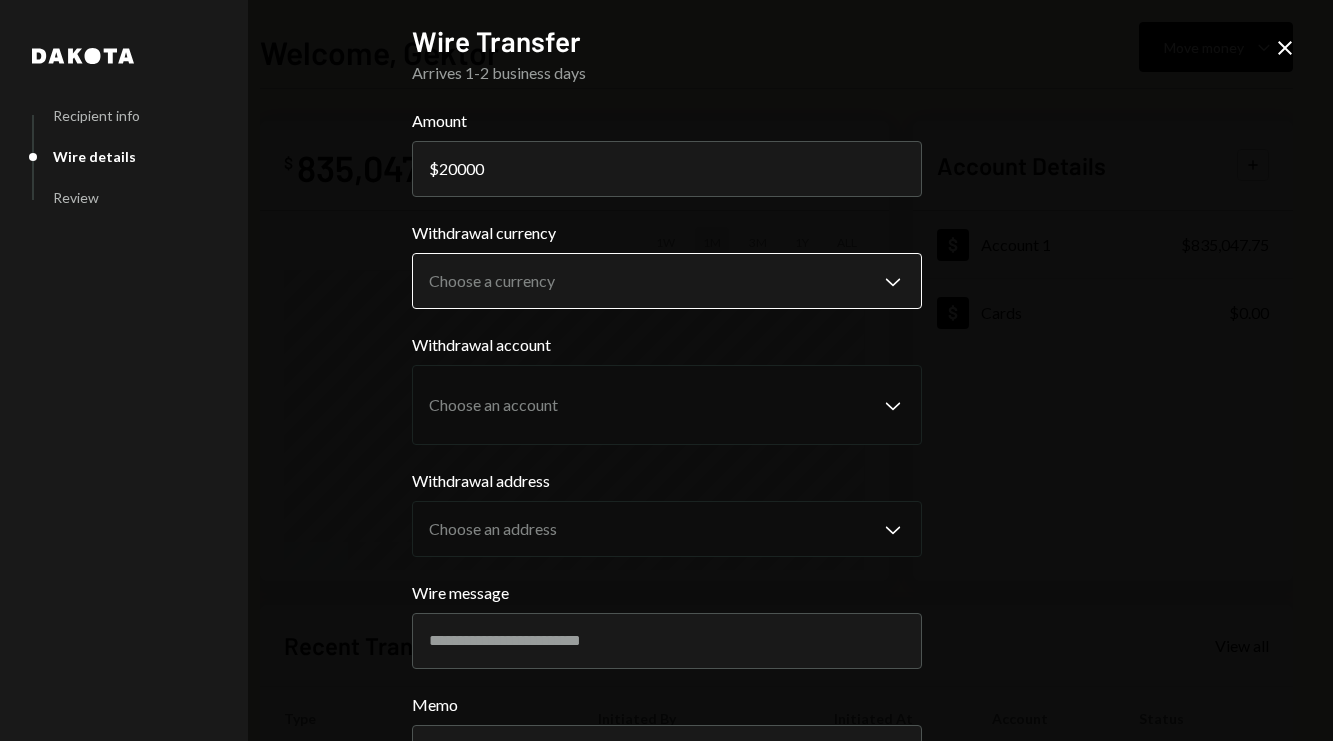 click on "**********" at bounding box center [666, 370] 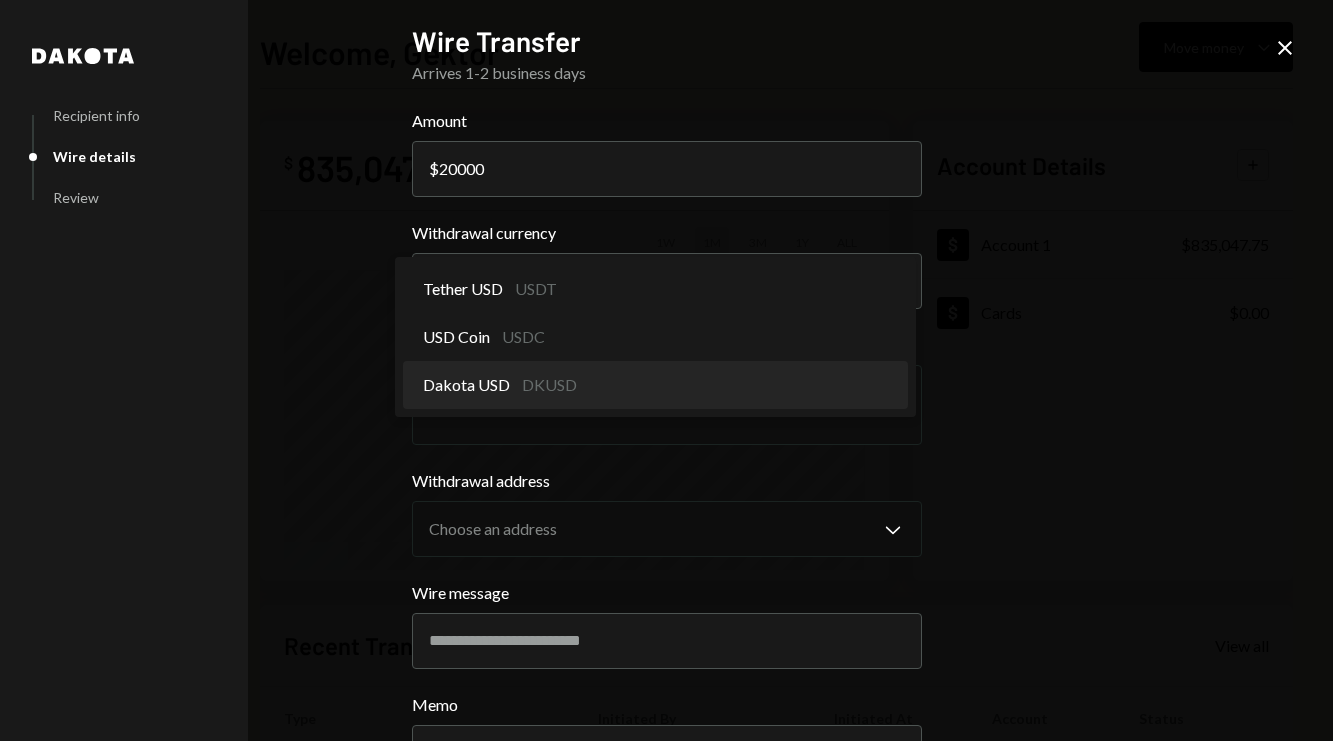 select on "*****" 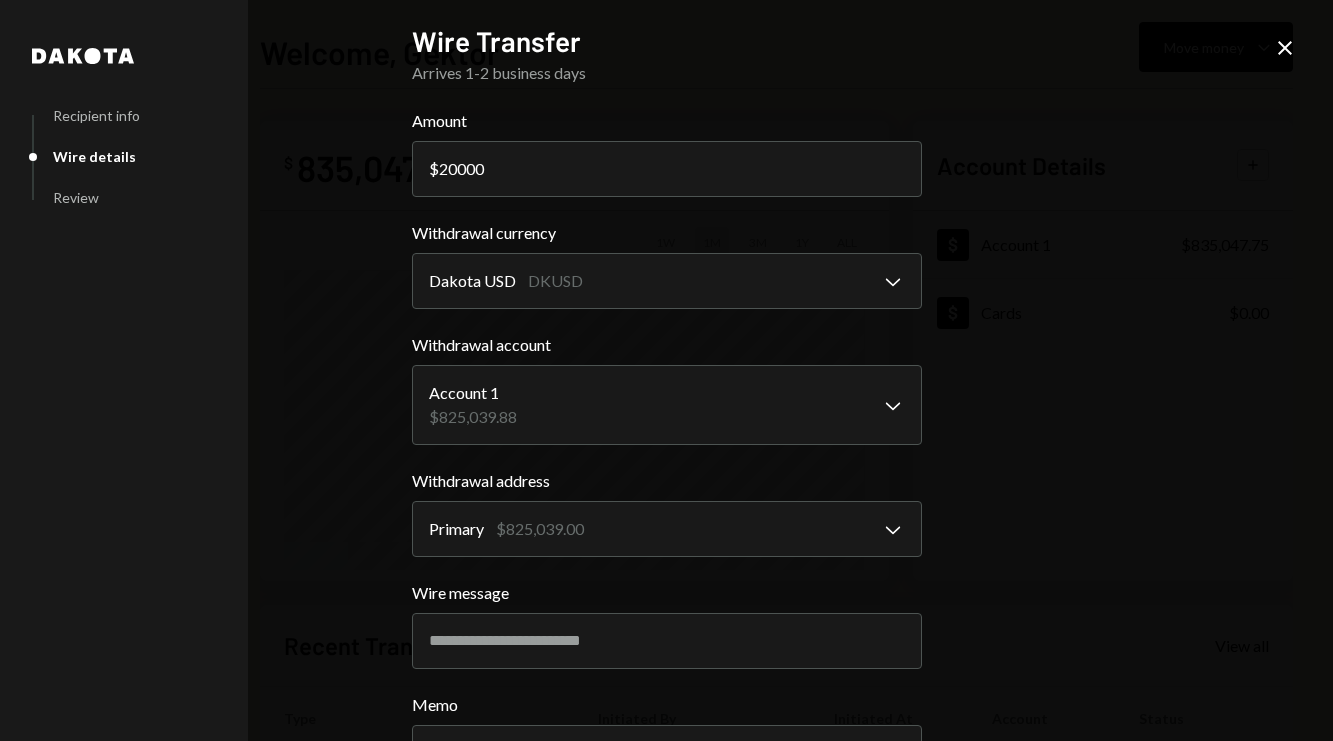 scroll, scrollTop: 166, scrollLeft: 0, axis: vertical 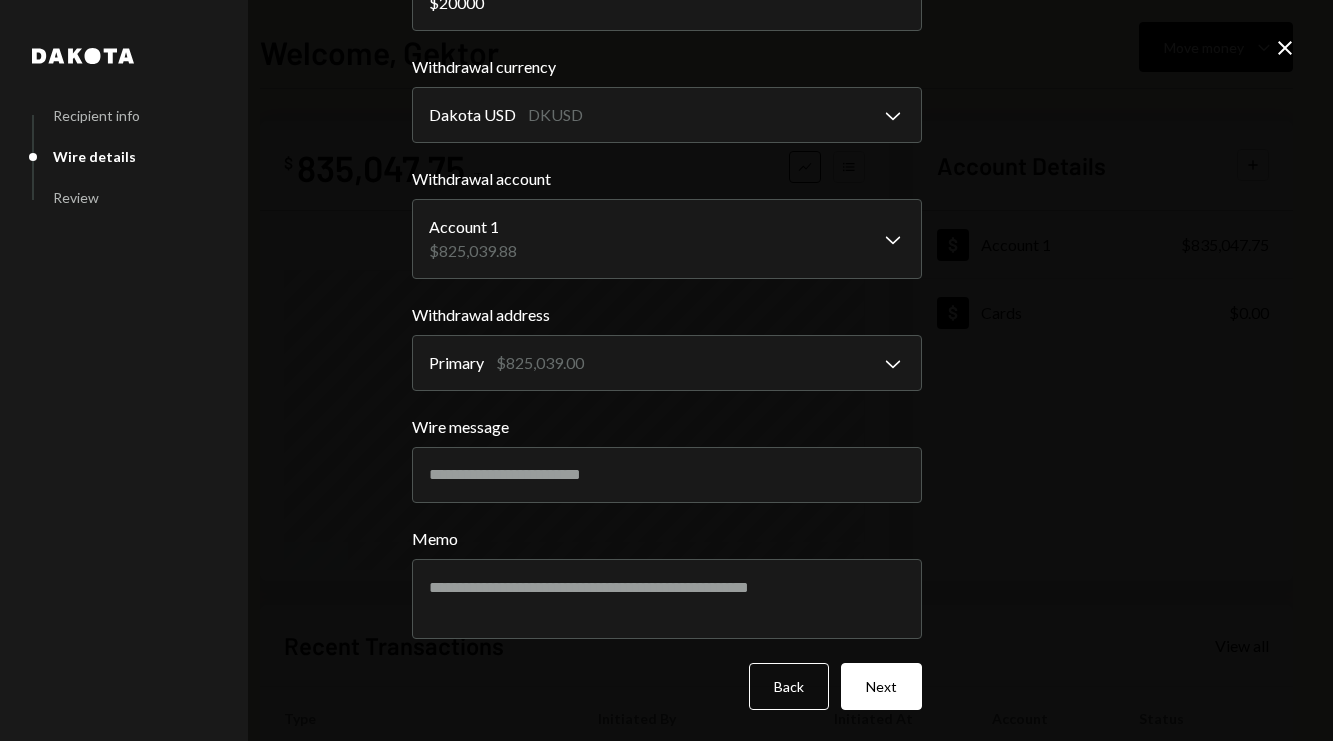 click on "**********" at bounding box center (667, 300) 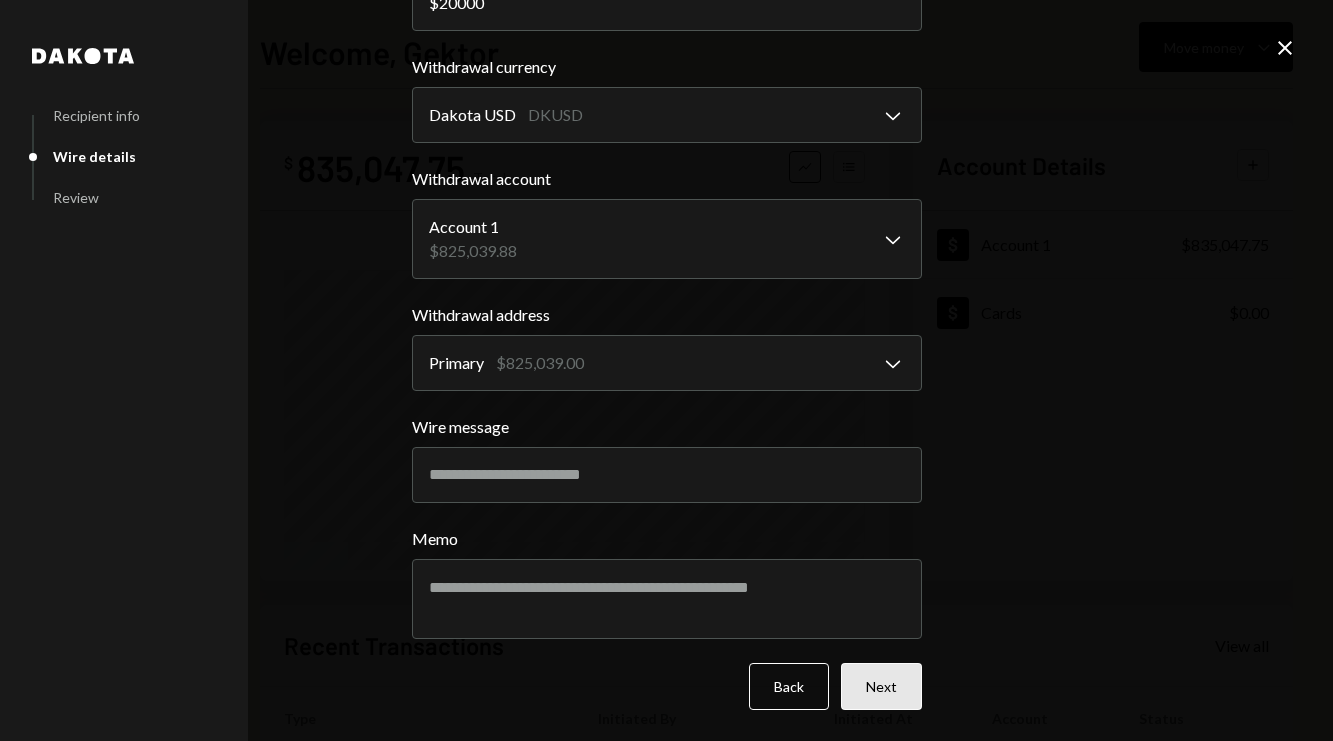 click on "Next" at bounding box center [881, 686] 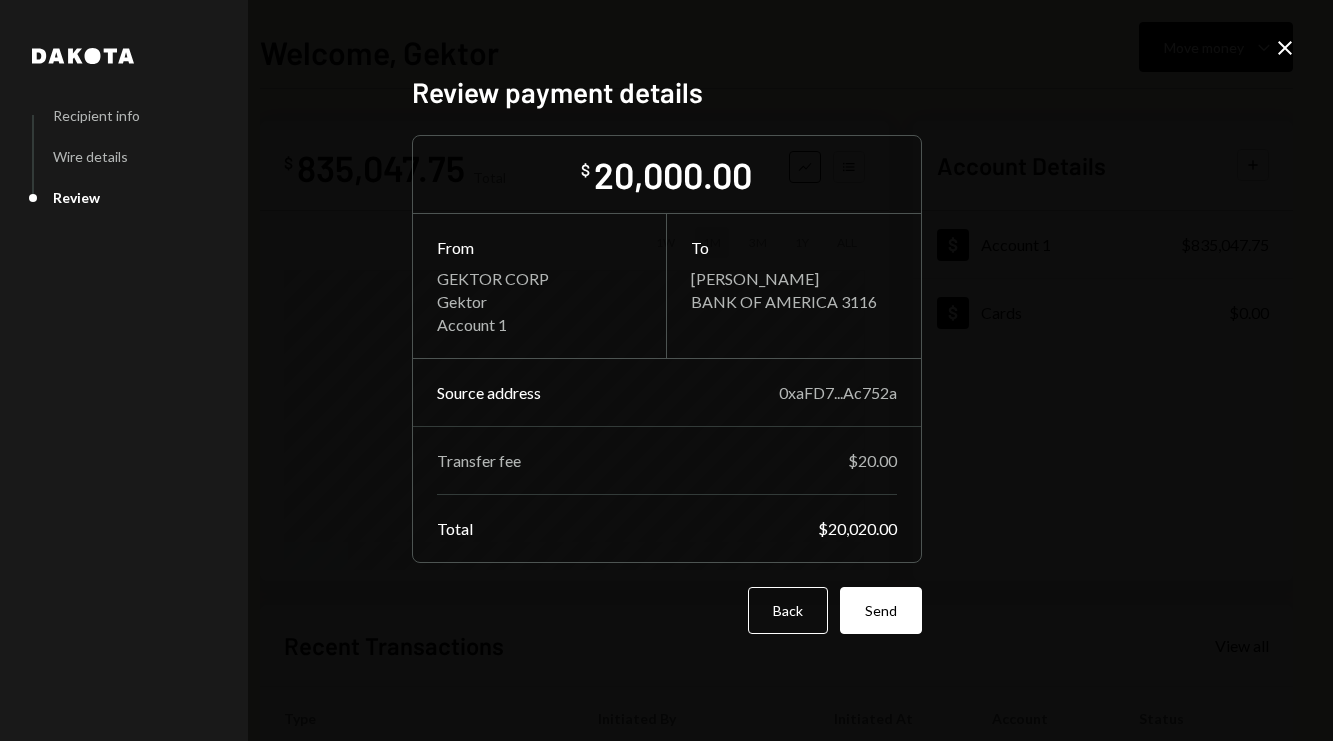 scroll, scrollTop: 0, scrollLeft: 0, axis: both 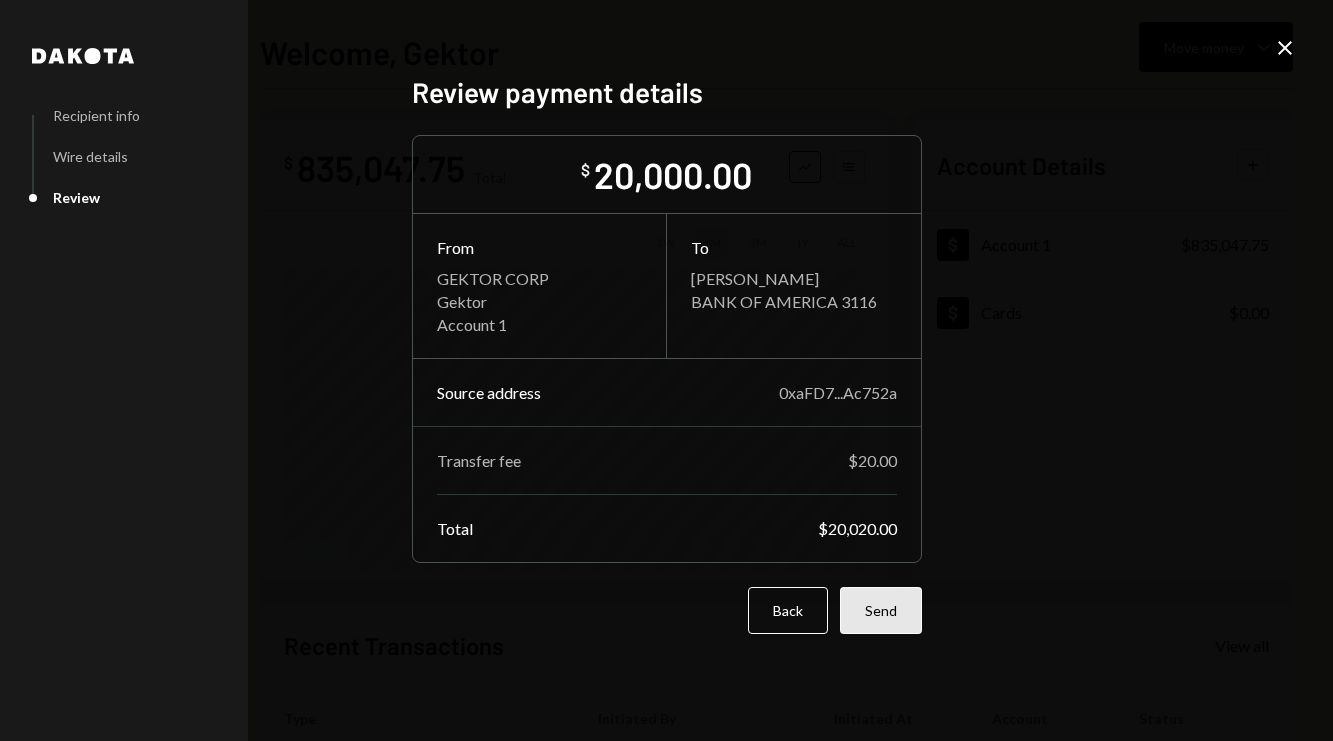 click on "Send" at bounding box center (881, 610) 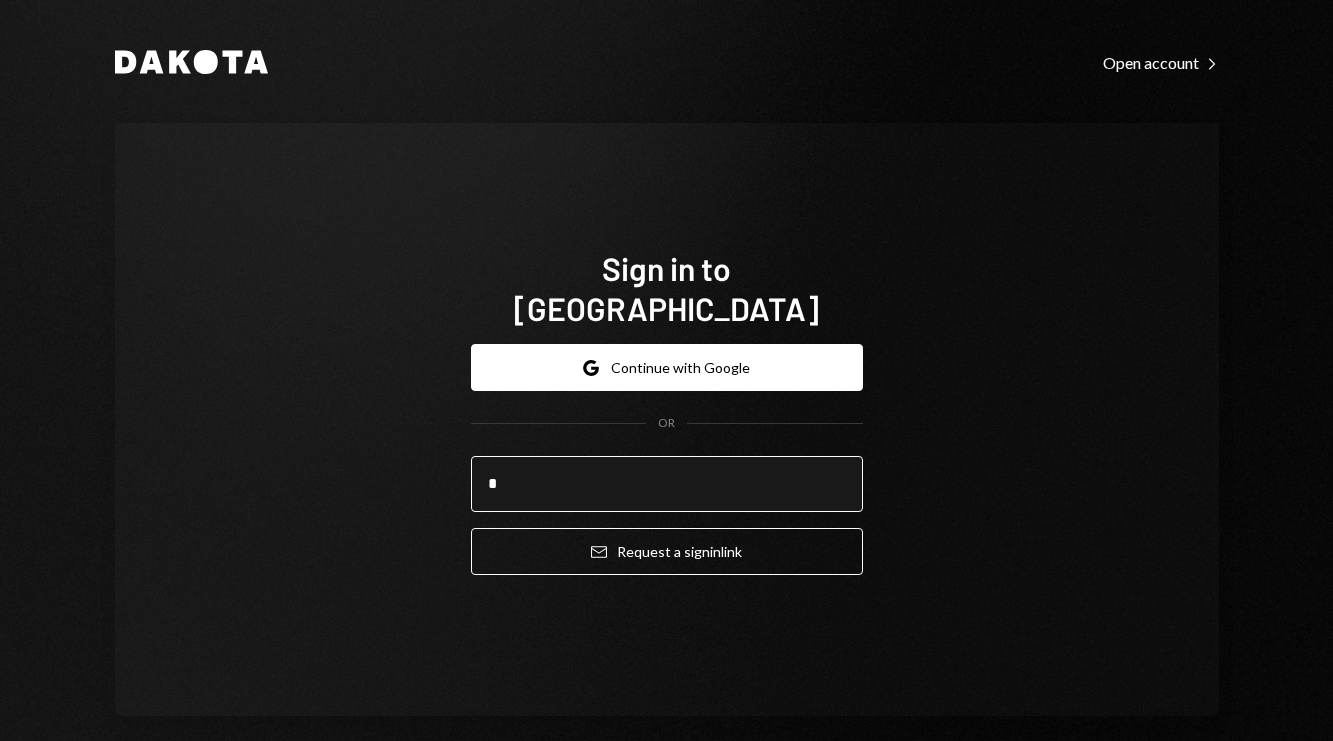 type on "**********" 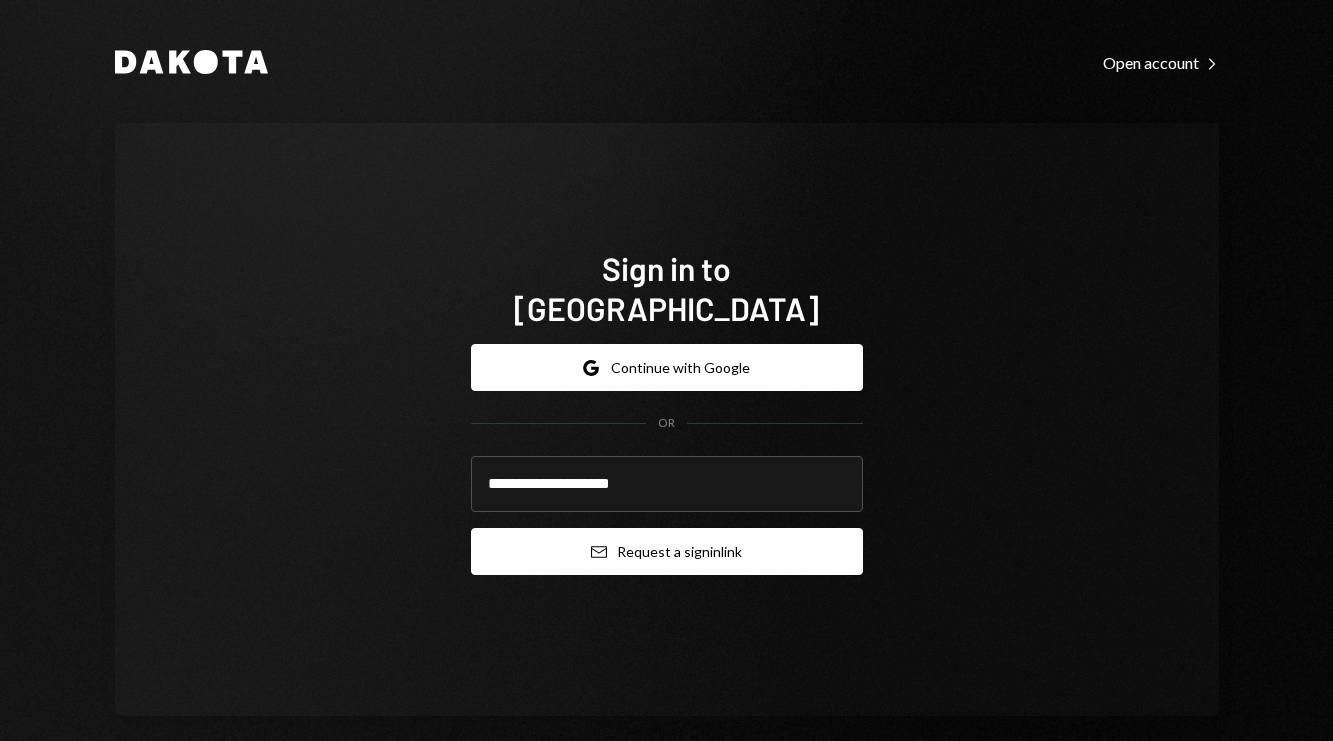 click on "Email Request a sign  in  link" at bounding box center [667, 551] 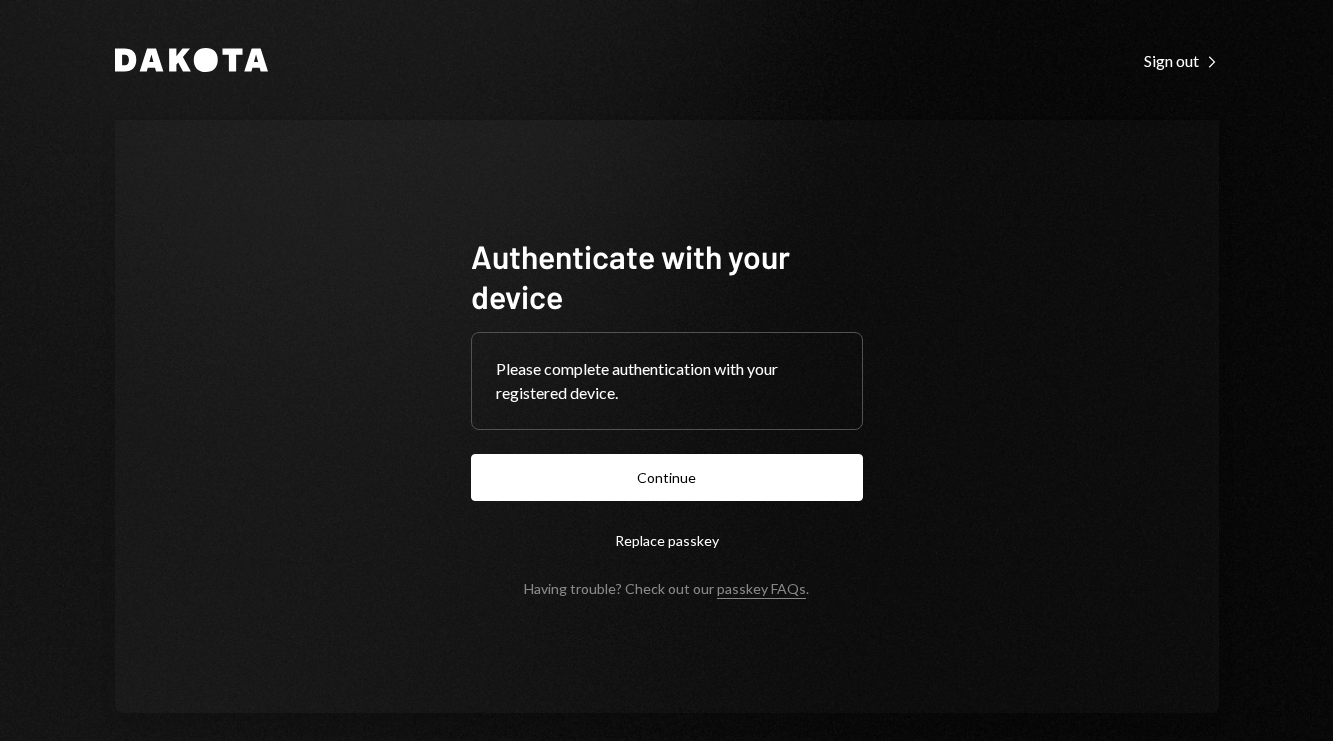 scroll, scrollTop: 0, scrollLeft: 0, axis: both 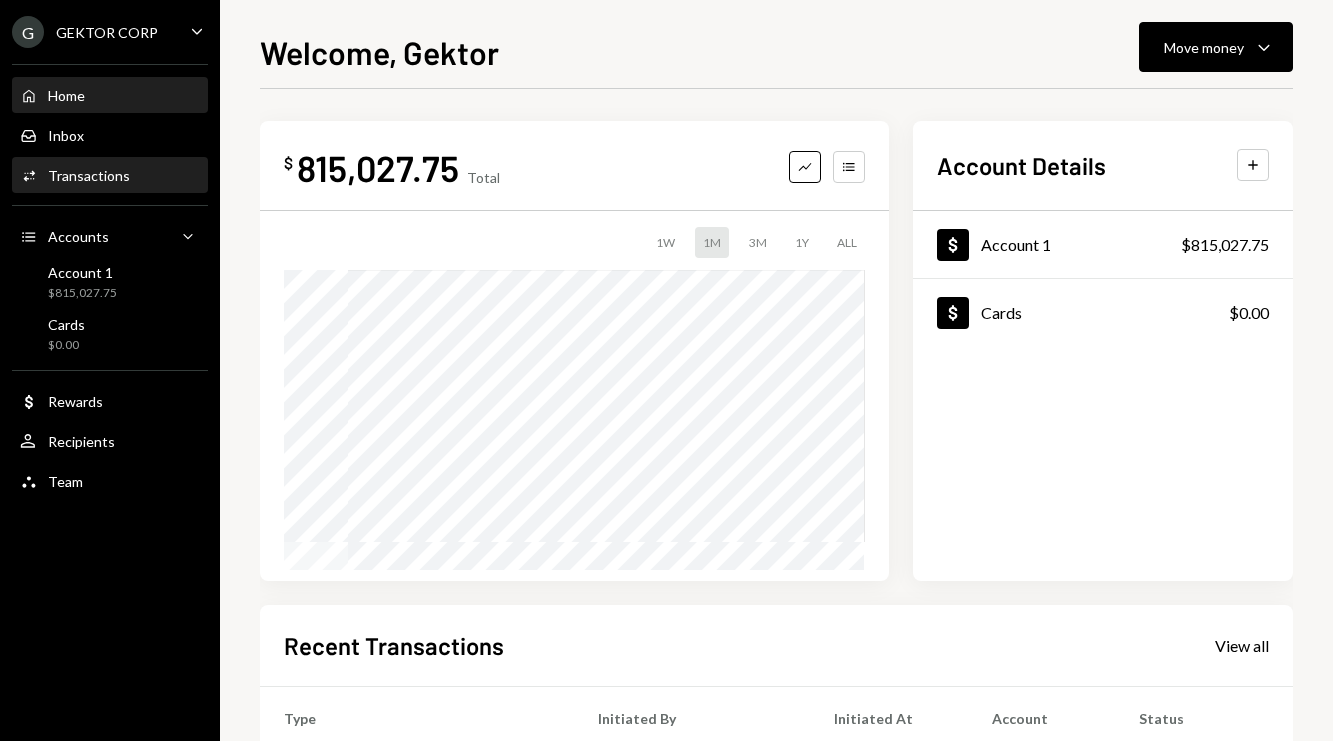 click on "Activities Transactions" at bounding box center [110, 176] 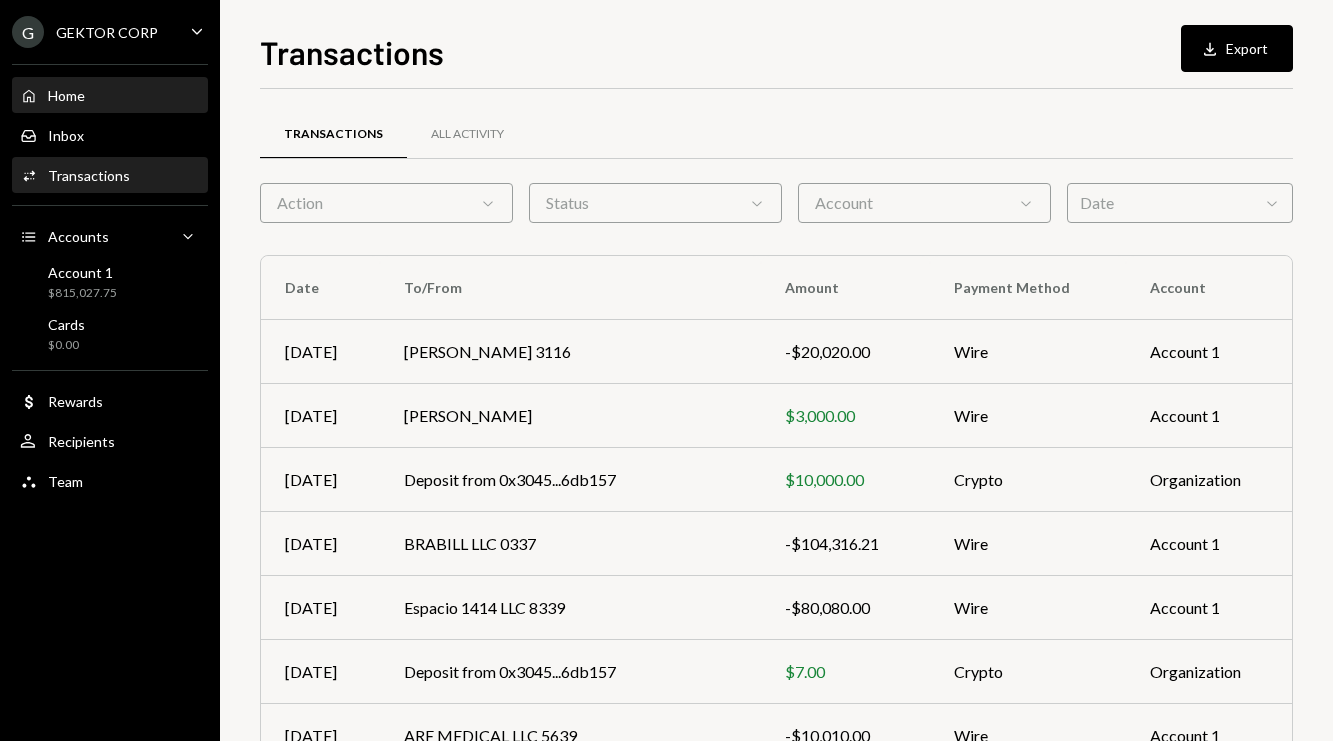 click on "Home Home" at bounding box center [110, 96] 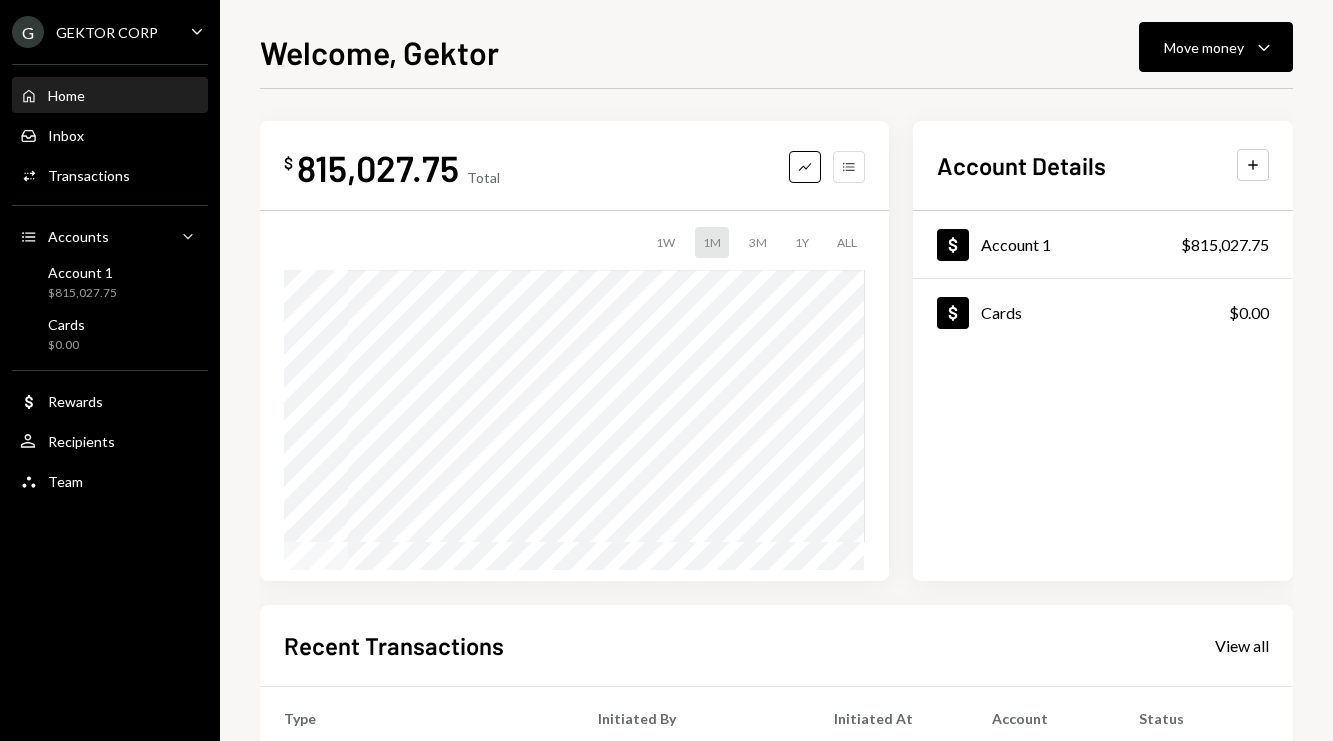 click on "Accounts" 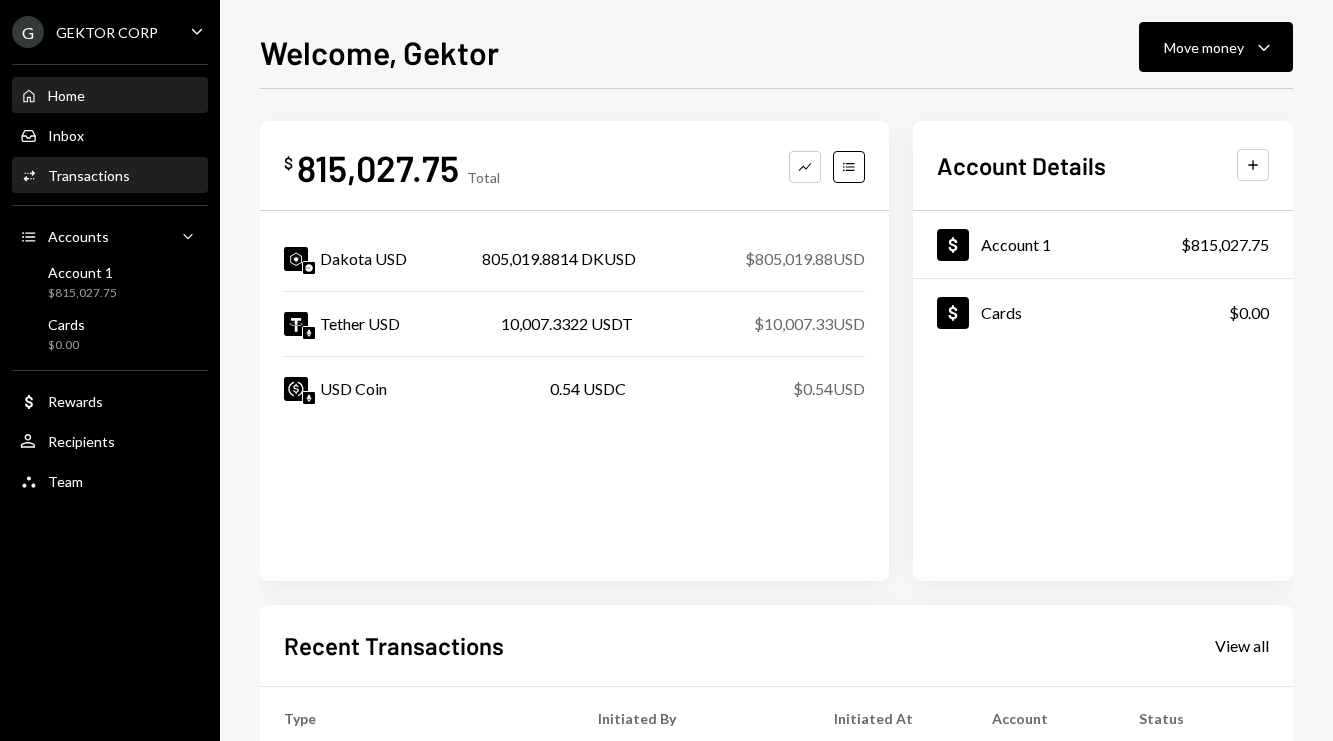 click on "Activities Transactions" at bounding box center [110, 176] 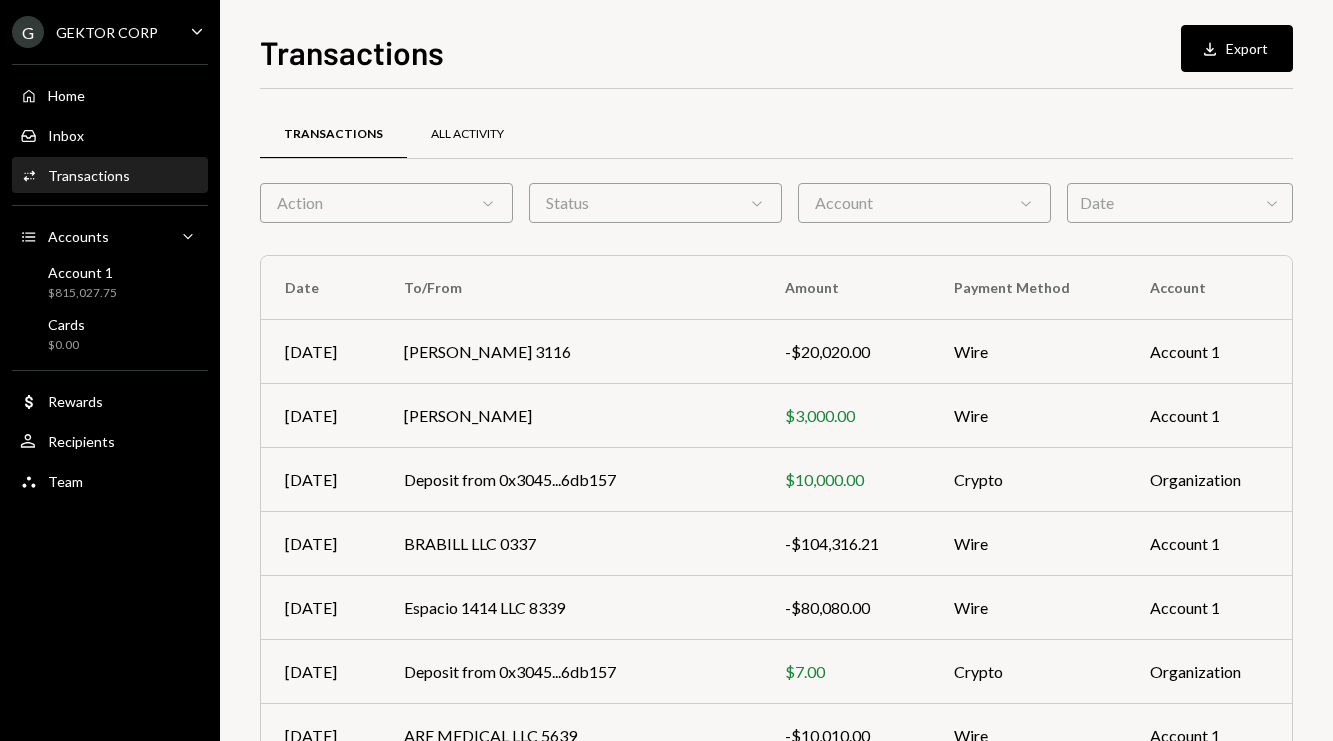 click on "All Activity" at bounding box center (467, 134) 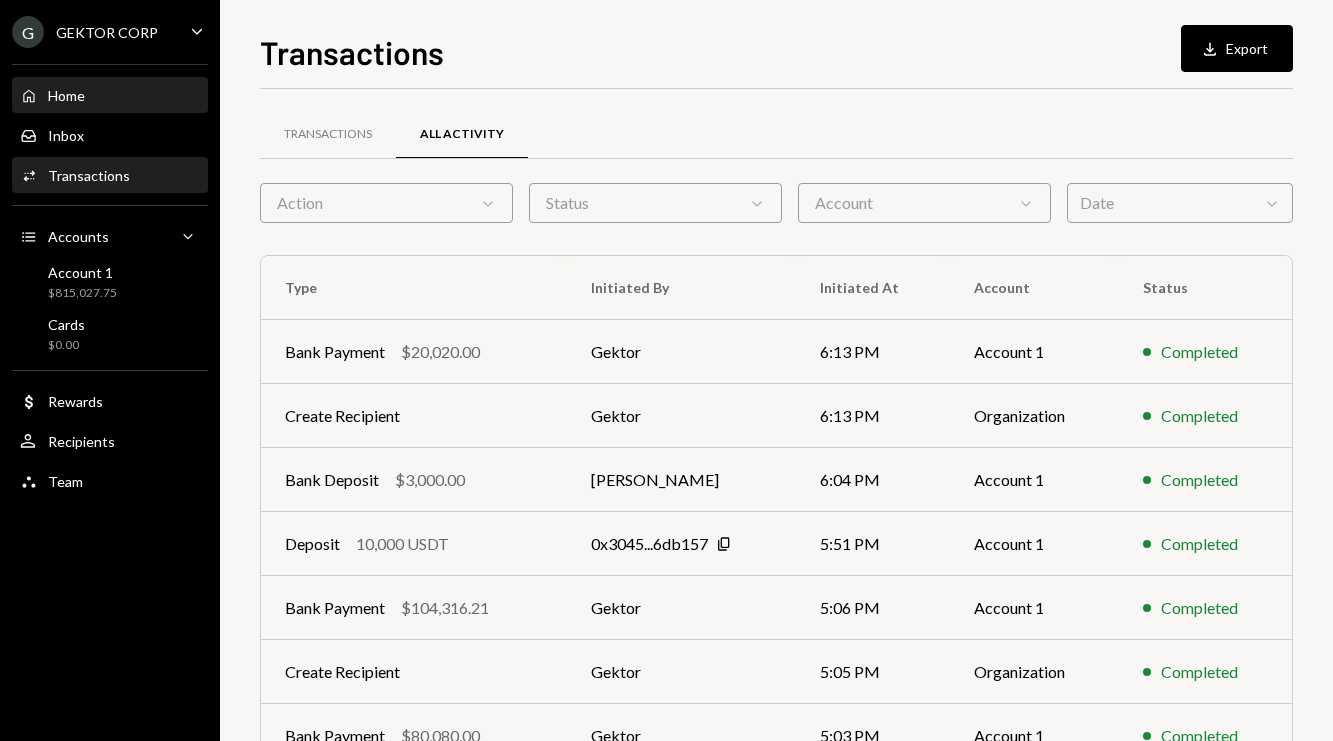 click on "Home Home" at bounding box center [110, 96] 